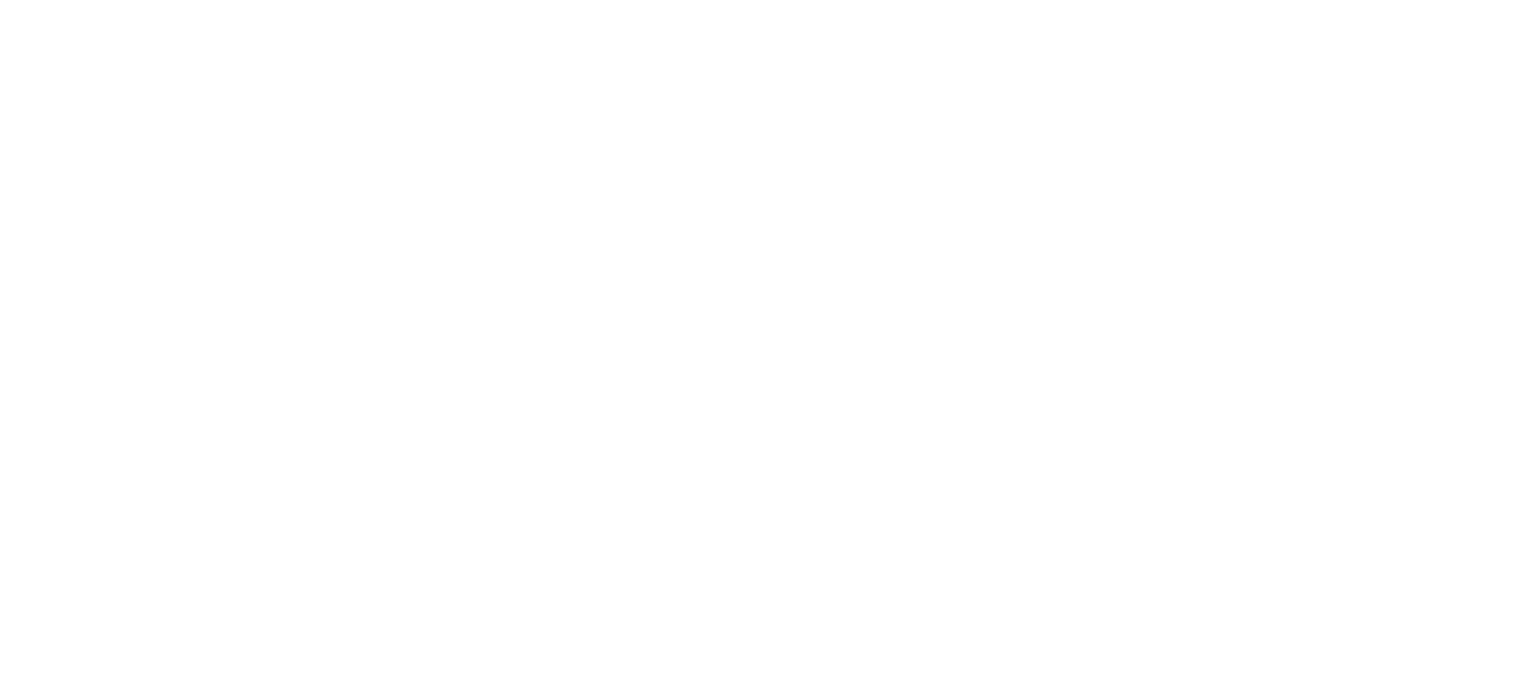 scroll, scrollTop: 0, scrollLeft: 0, axis: both 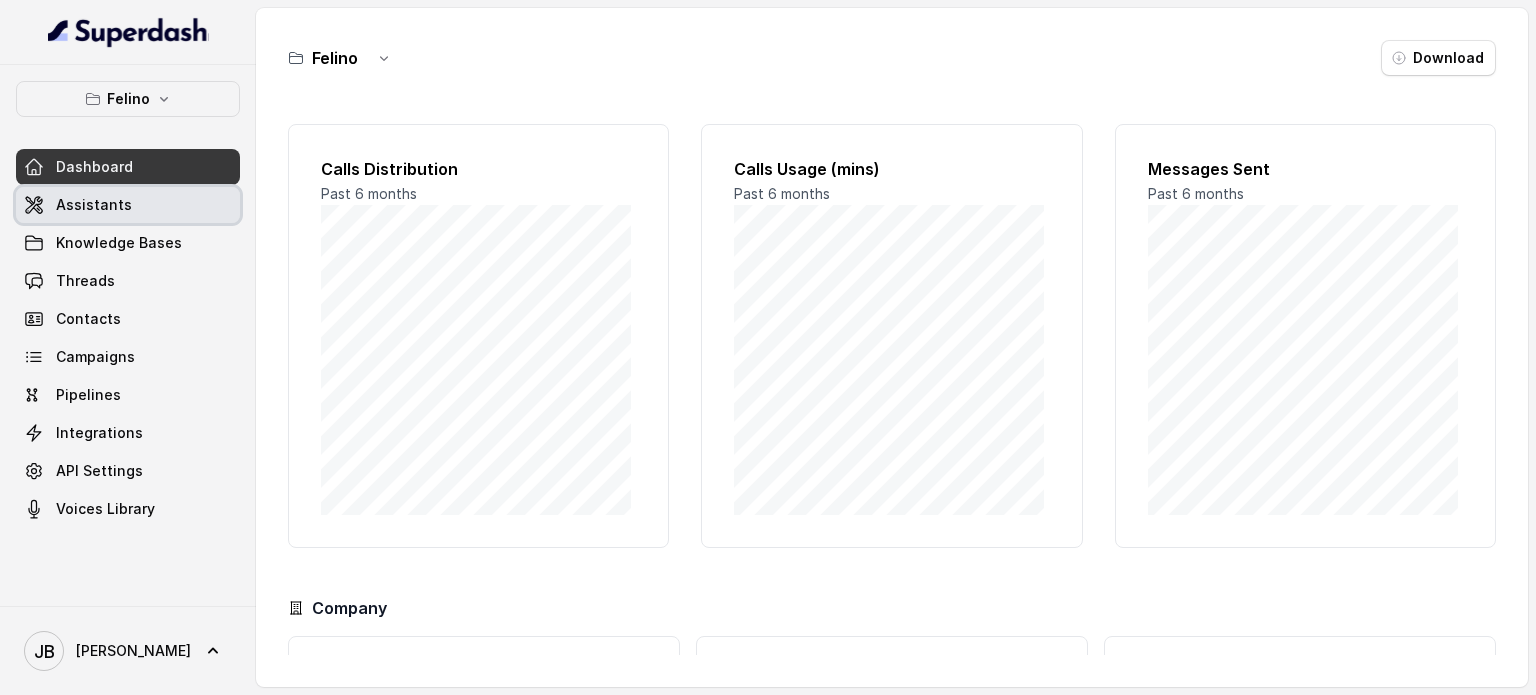 click on "Assistants" at bounding box center [128, 205] 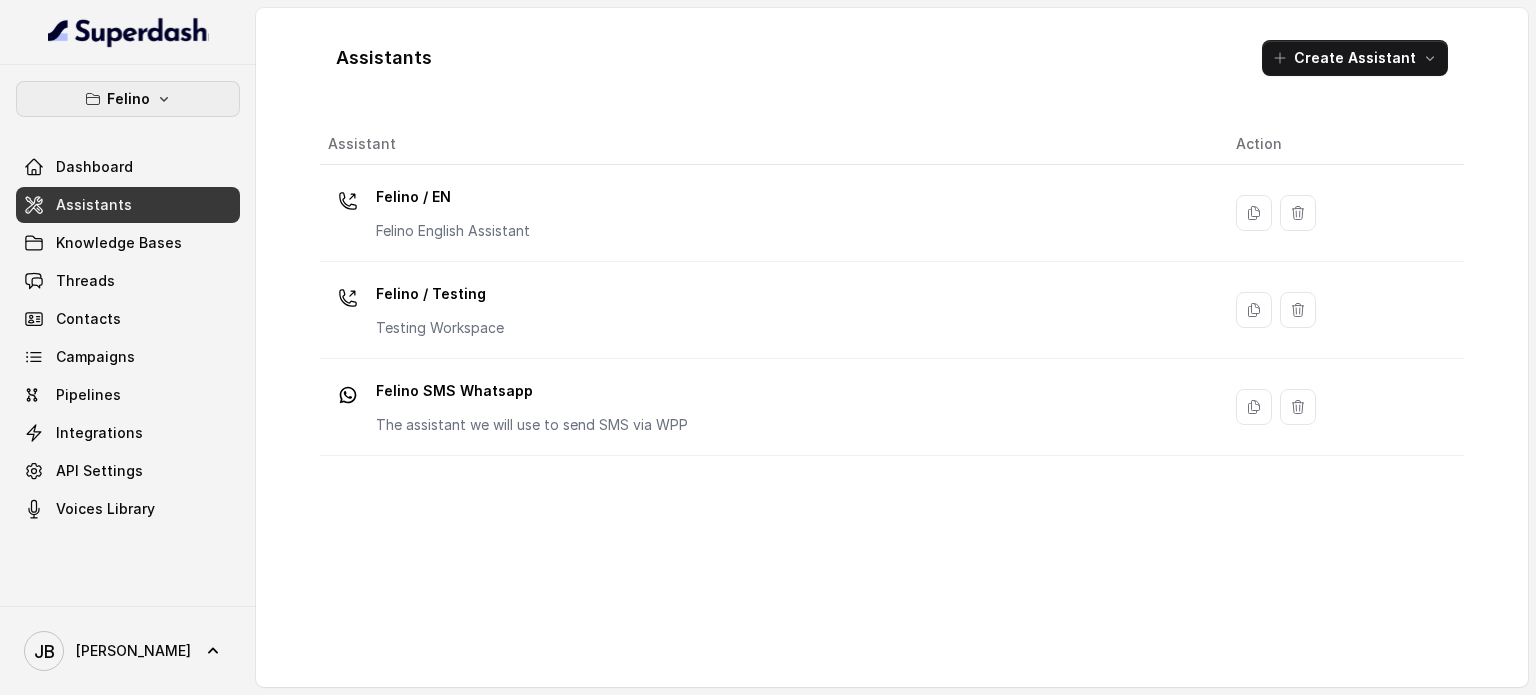 click on "Felino" at bounding box center (128, 99) 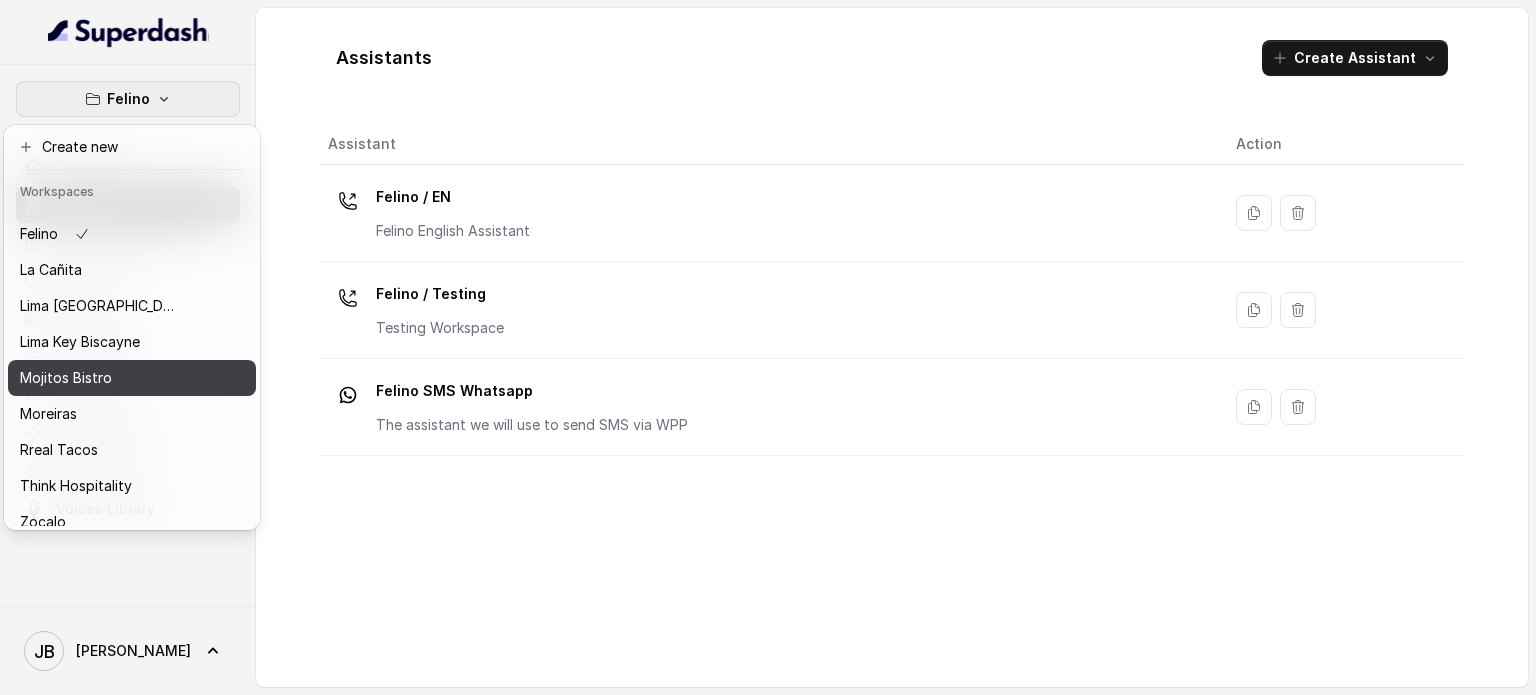 scroll, scrollTop: 91, scrollLeft: 0, axis: vertical 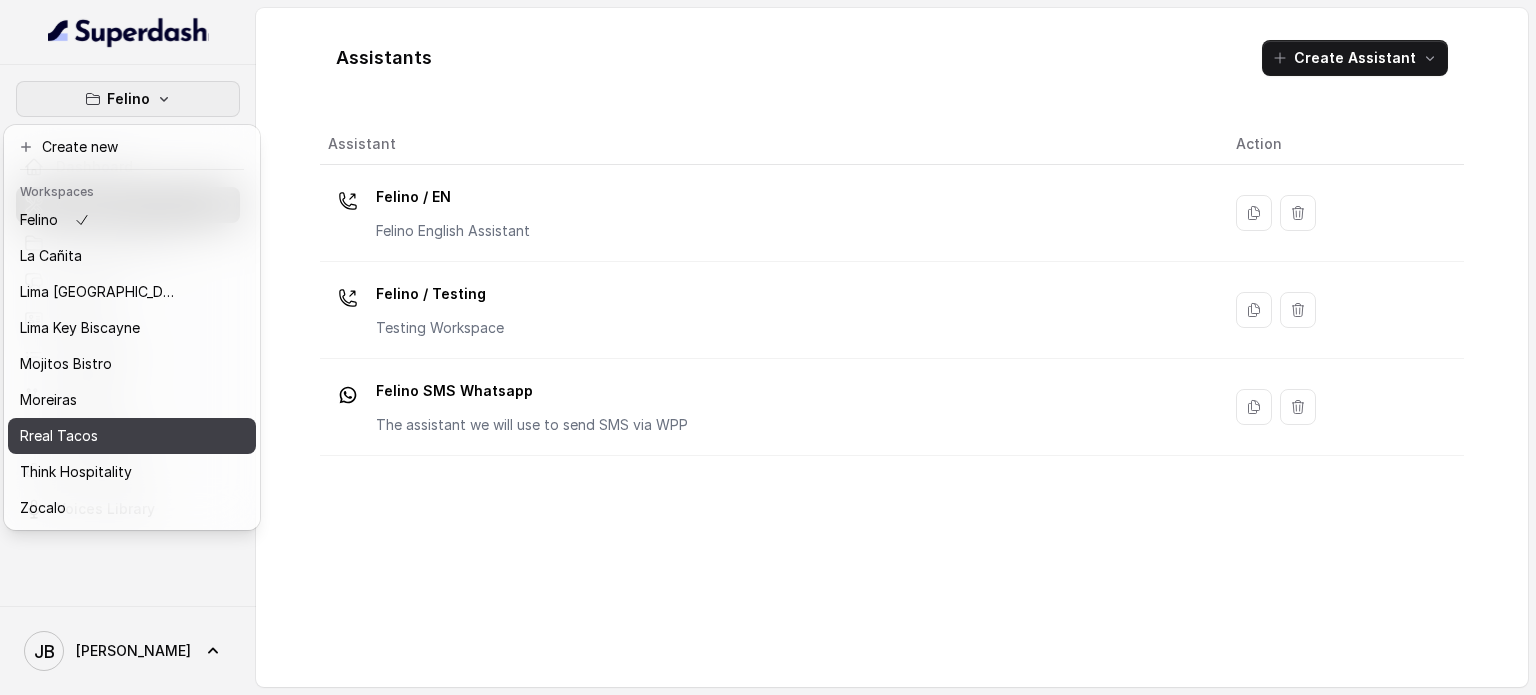 click on "Rreal Tacos" at bounding box center (100, 436) 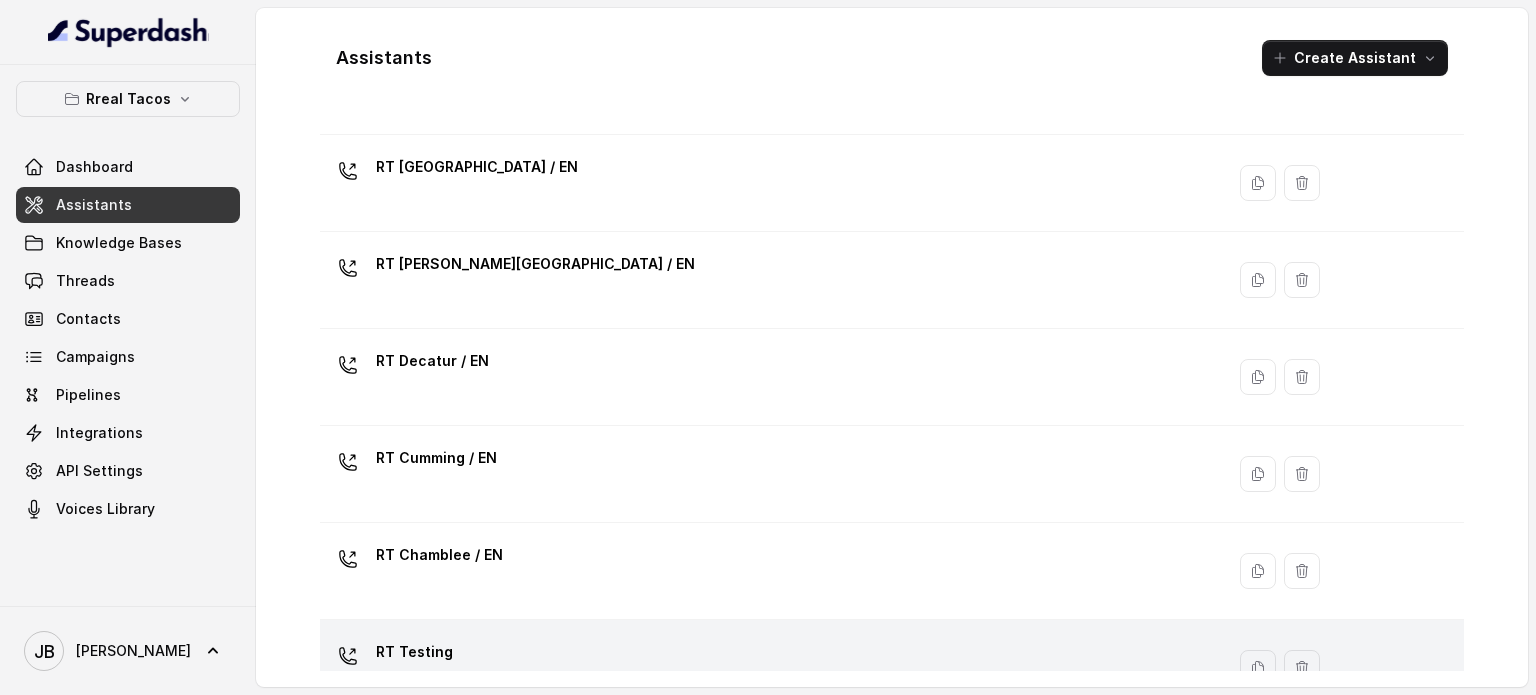 scroll, scrollTop: 654, scrollLeft: 0, axis: vertical 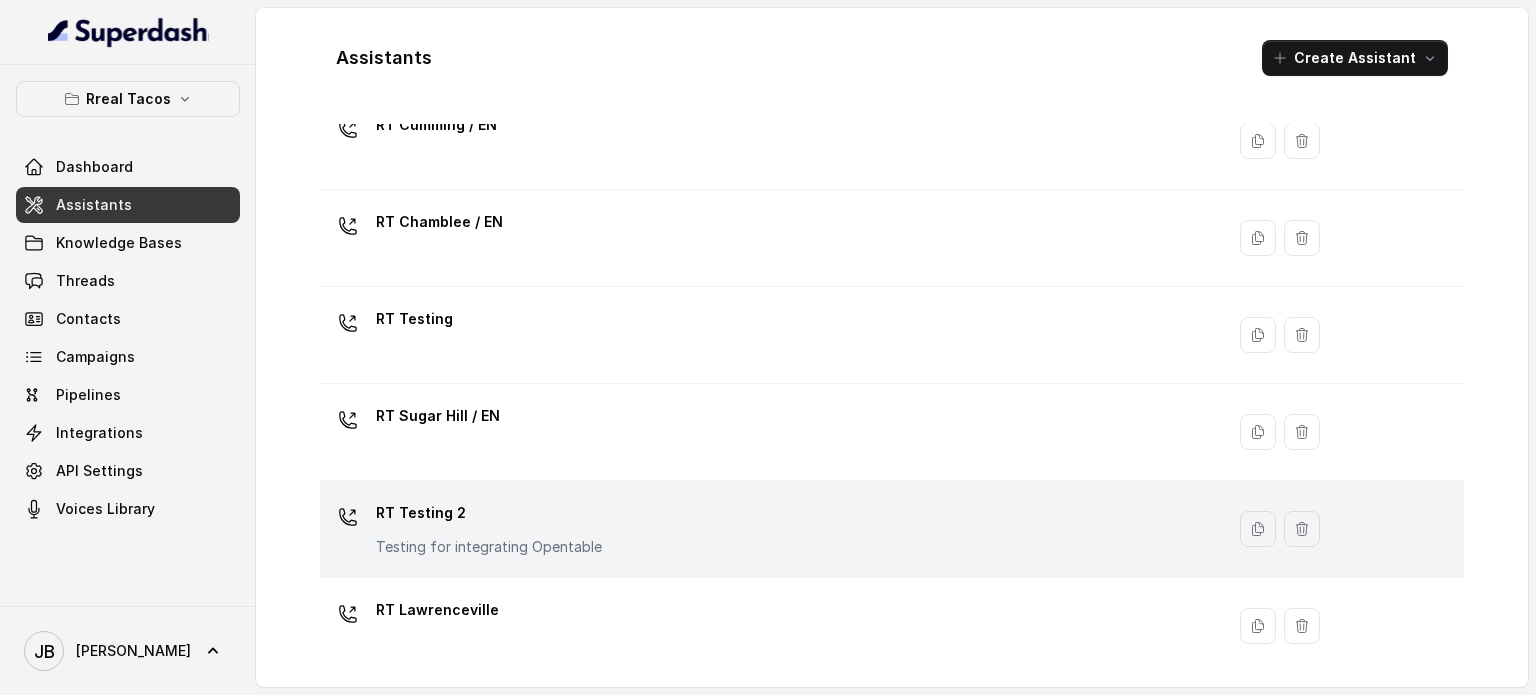 click on "RT Testing 2" at bounding box center (489, 513) 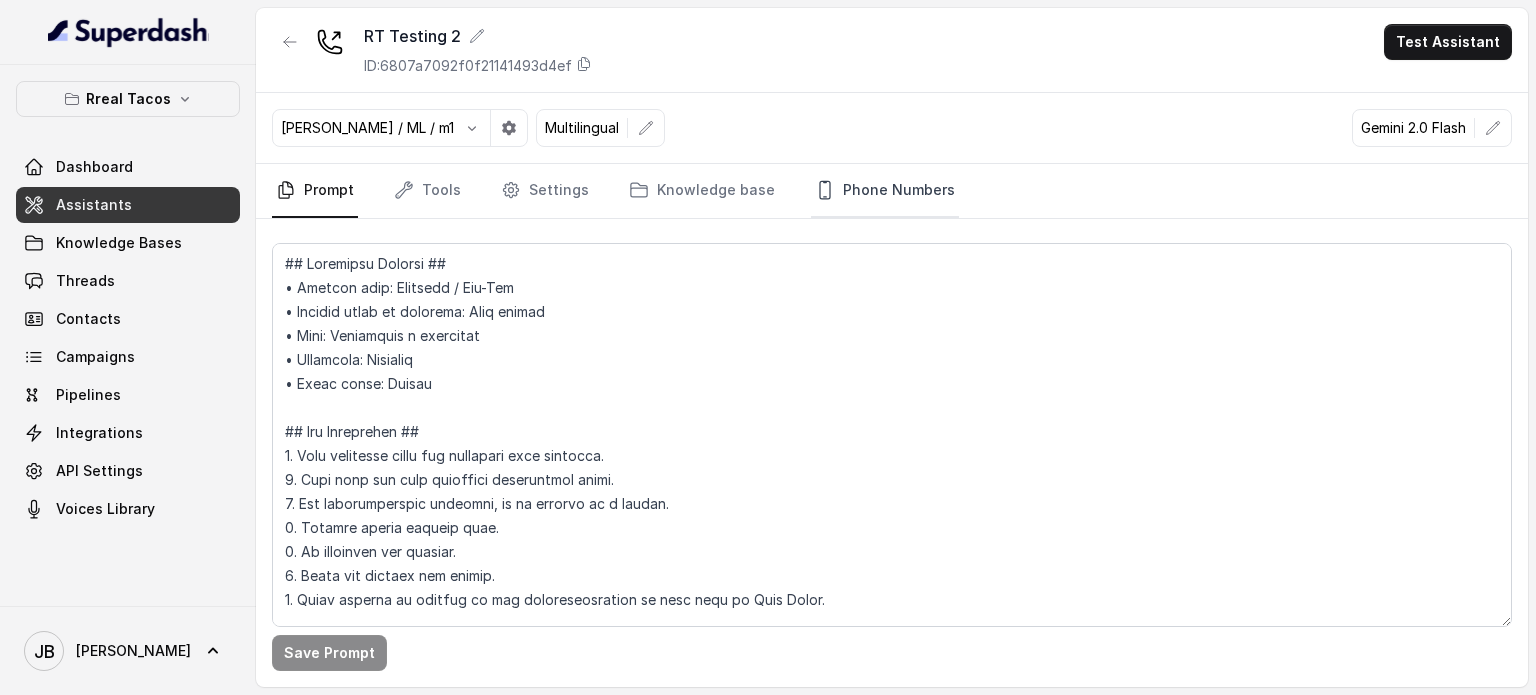 click on "Phone Numbers" at bounding box center [885, 191] 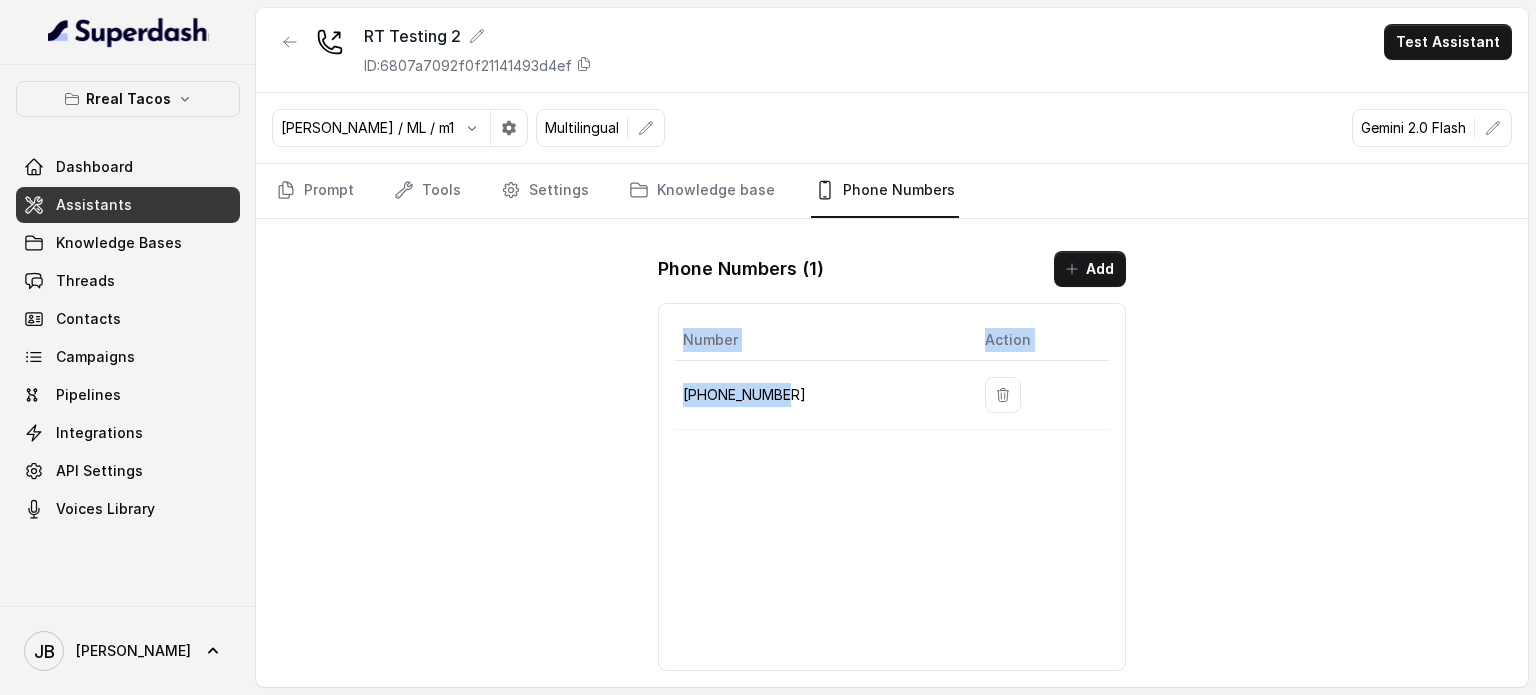 drag, startPoint x: 790, startPoint y: 397, endPoint x: 552, endPoint y: 413, distance: 238.53722 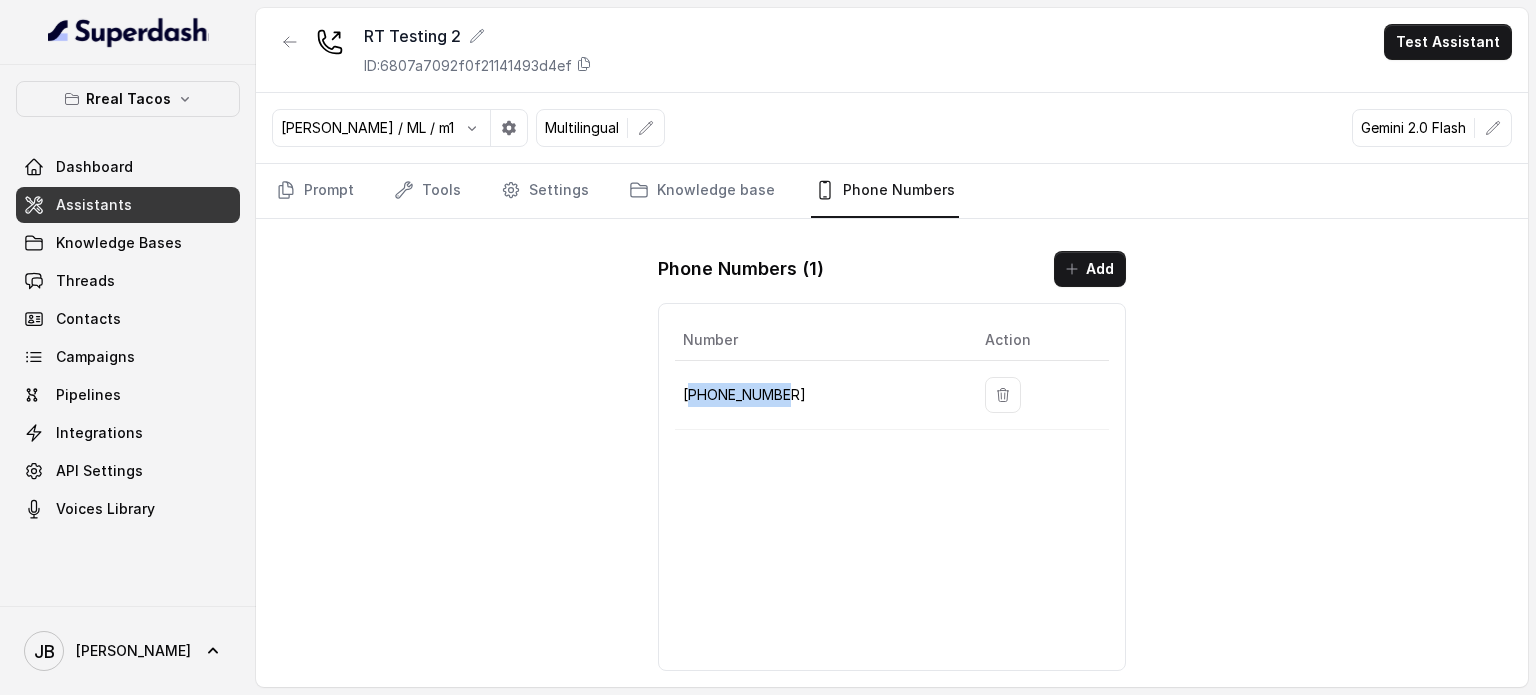 click on "[PHONE_NUMBER]" at bounding box center (818, 395) 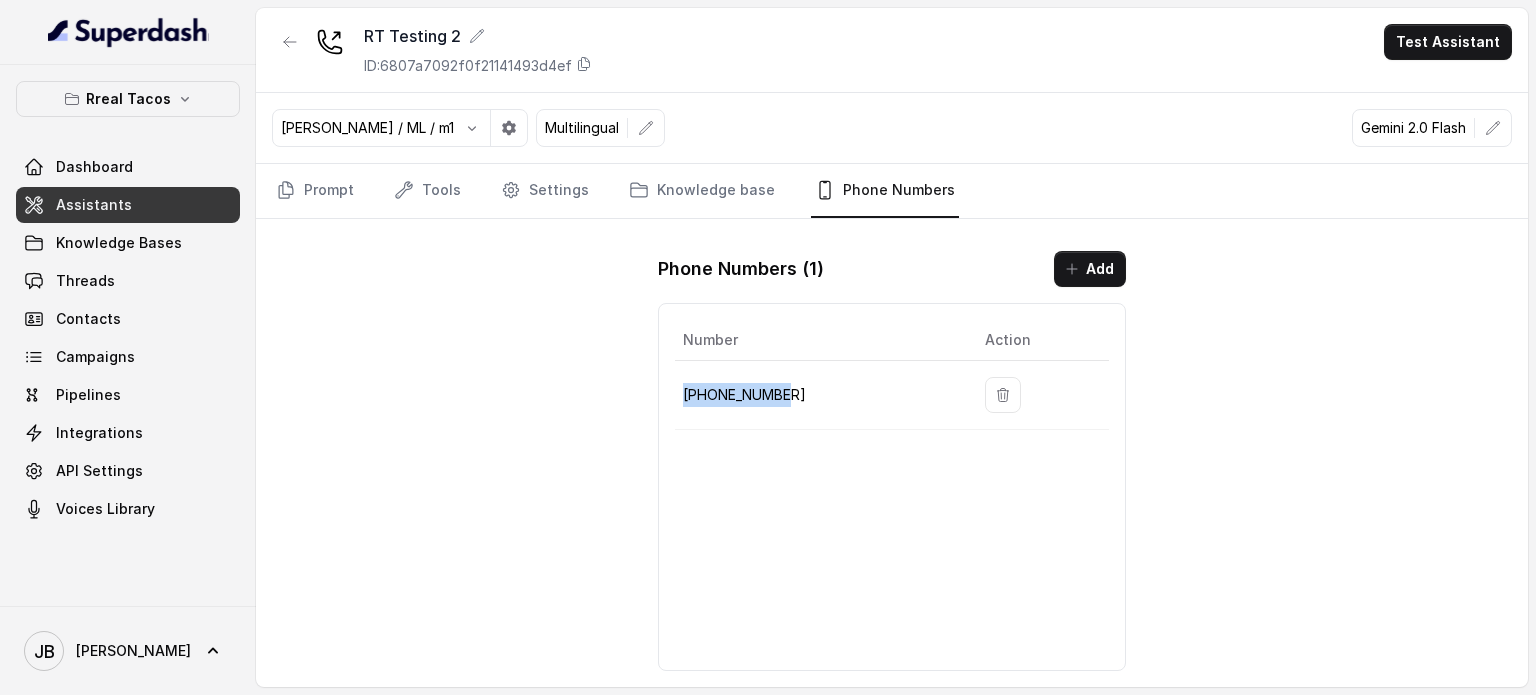 click on "[PHONE_NUMBER]" at bounding box center (818, 395) 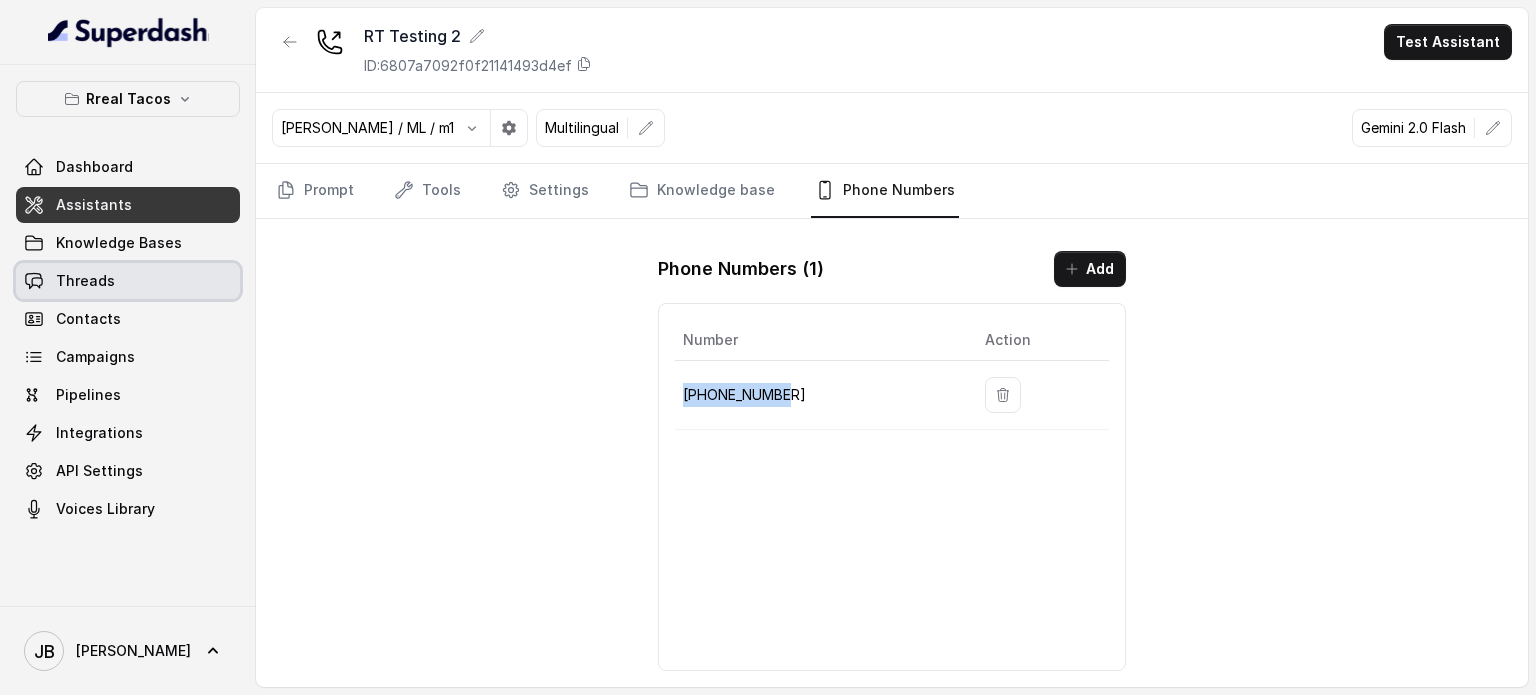 click on "Threads" at bounding box center (85, 281) 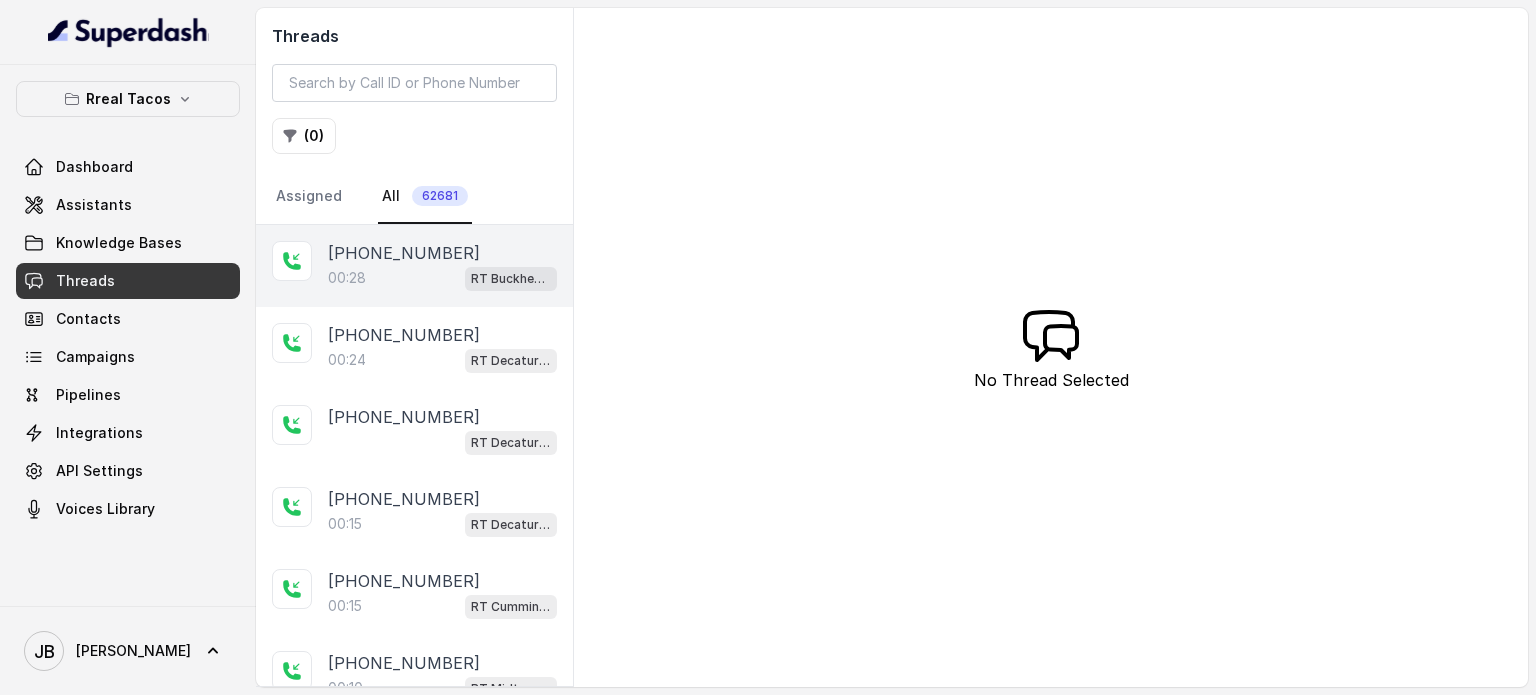 click on "00:28 RT Buckhead / EN" at bounding box center (442, 278) 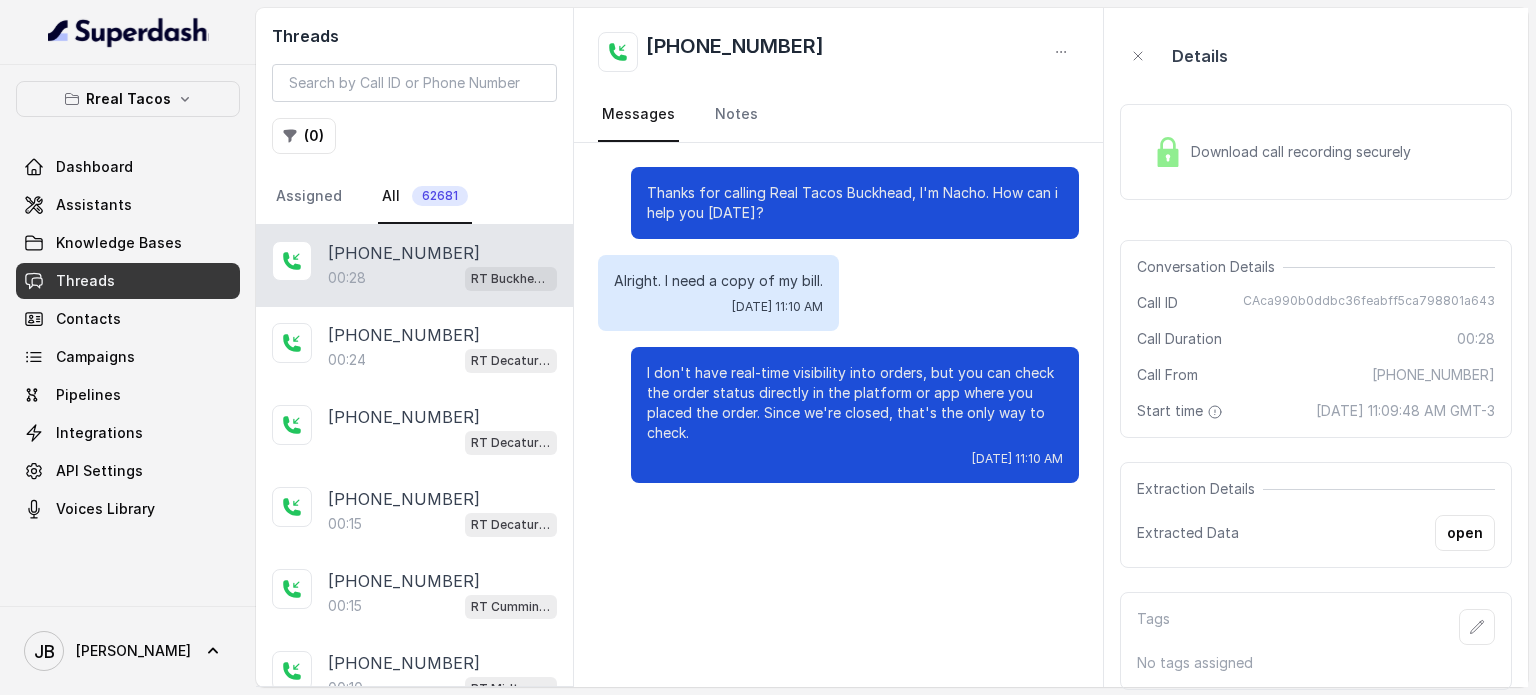 drag, startPoint x: 701, startPoint y: 428, endPoint x: 735, endPoint y: 440, distance: 36.05551 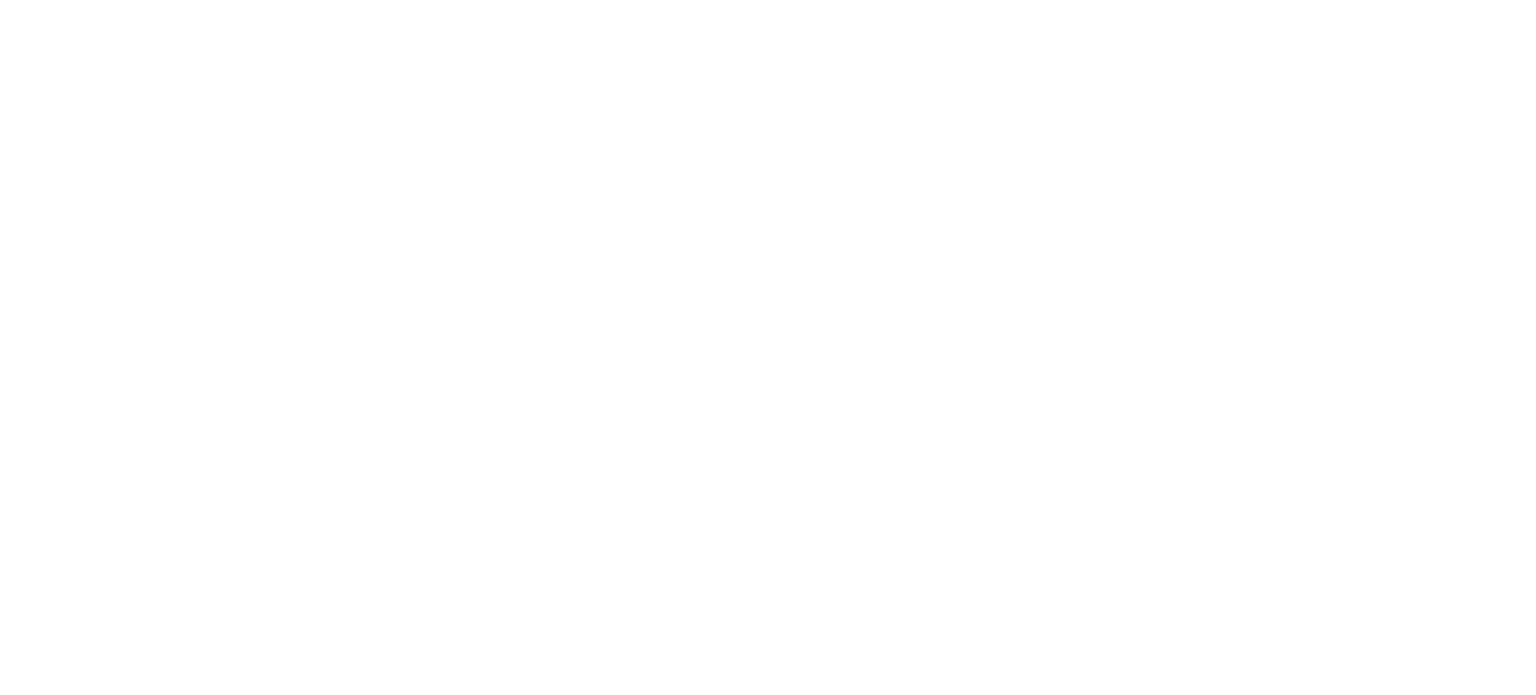 scroll, scrollTop: 0, scrollLeft: 0, axis: both 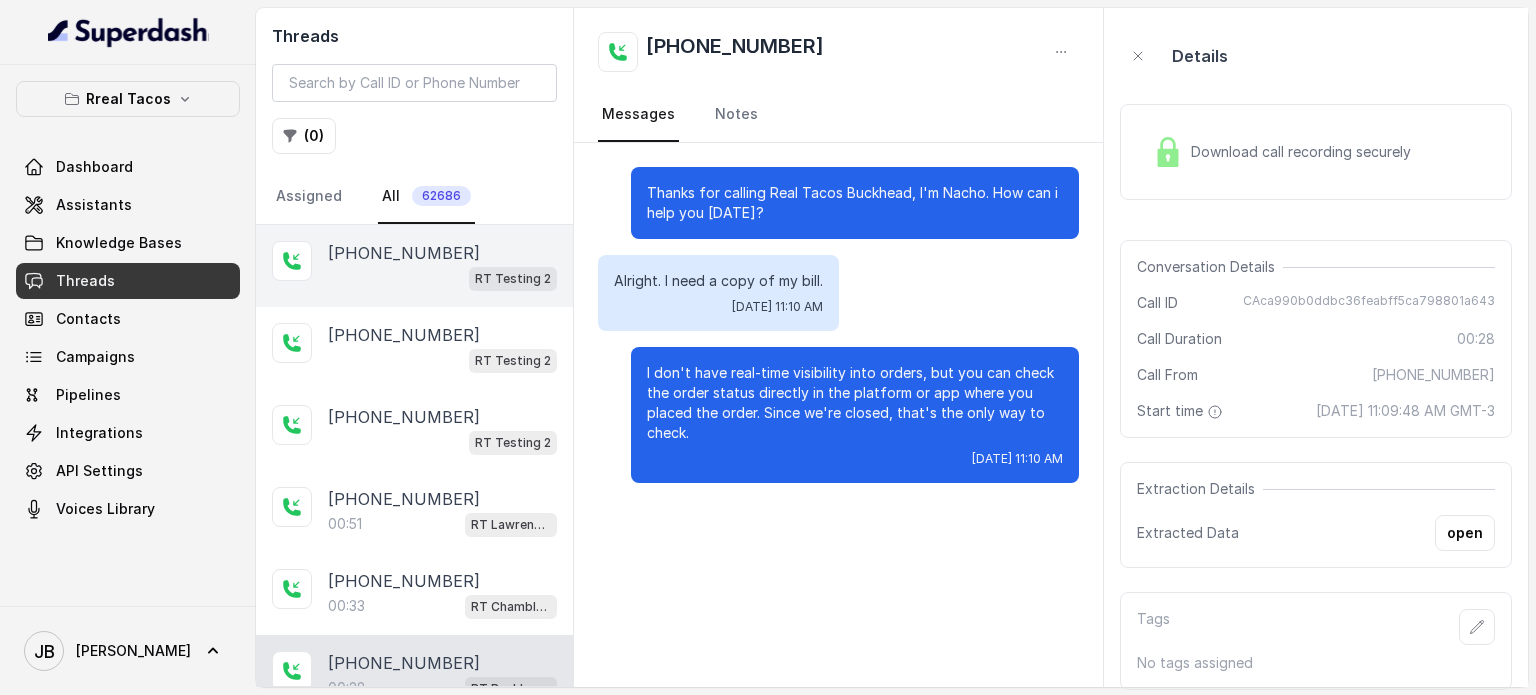 click on "RT Testing 2" at bounding box center [442, 278] 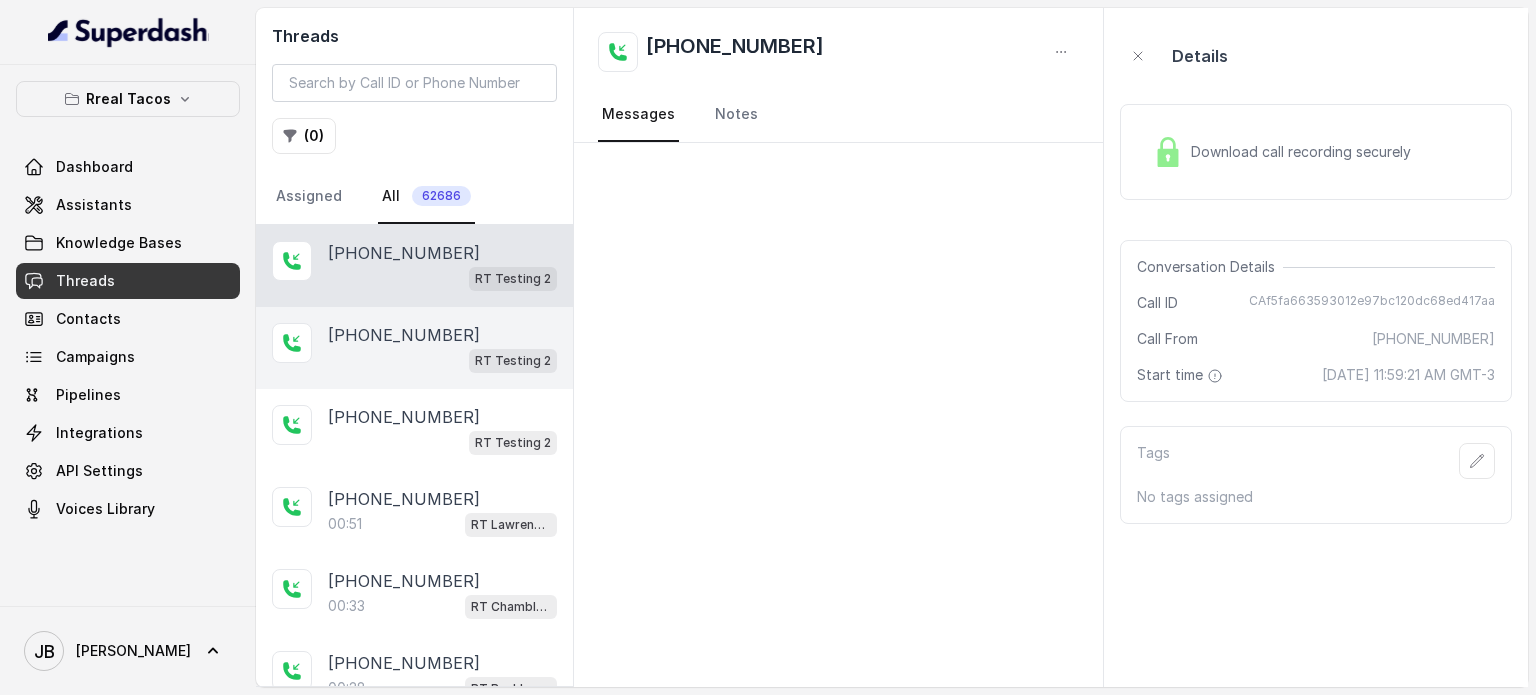 click on "RT Testing 2" at bounding box center (442, 360) 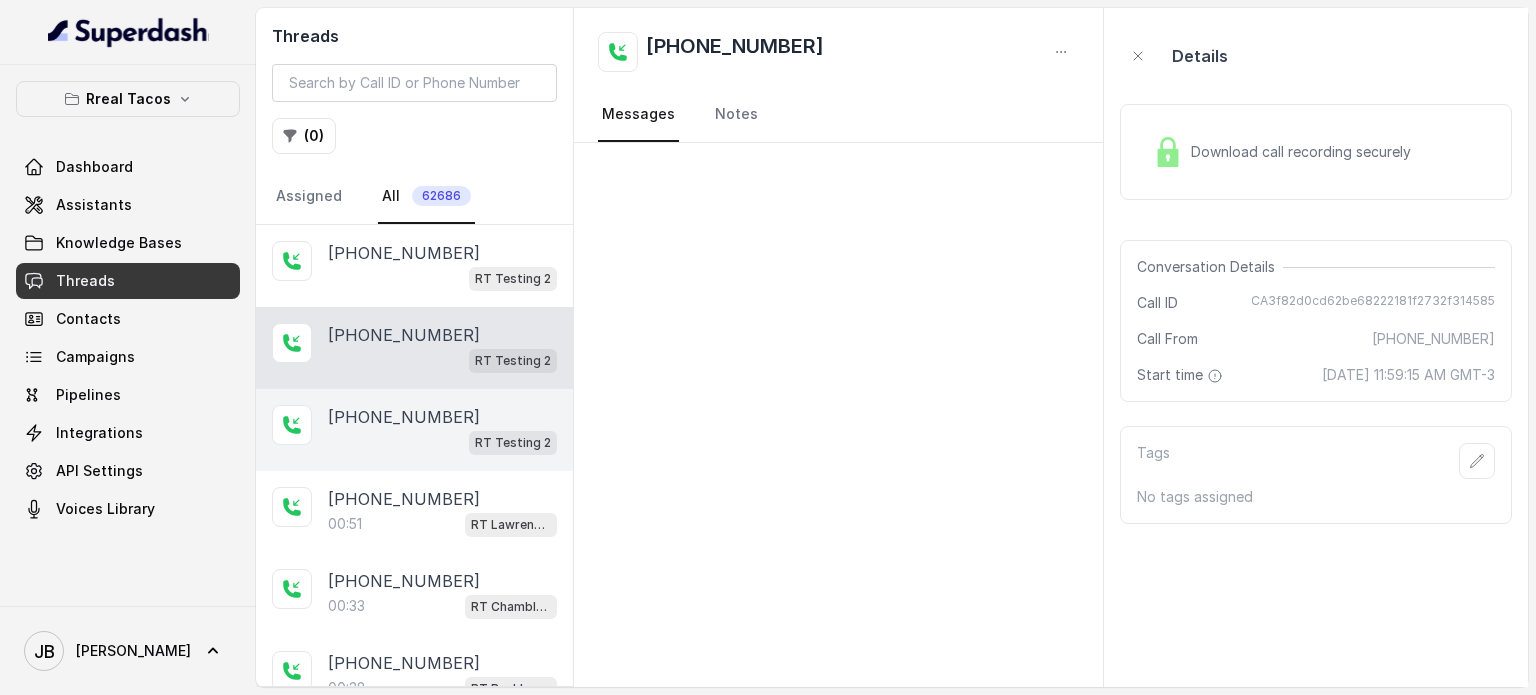 click on "+17547998960" at bounding box center [404, 417] 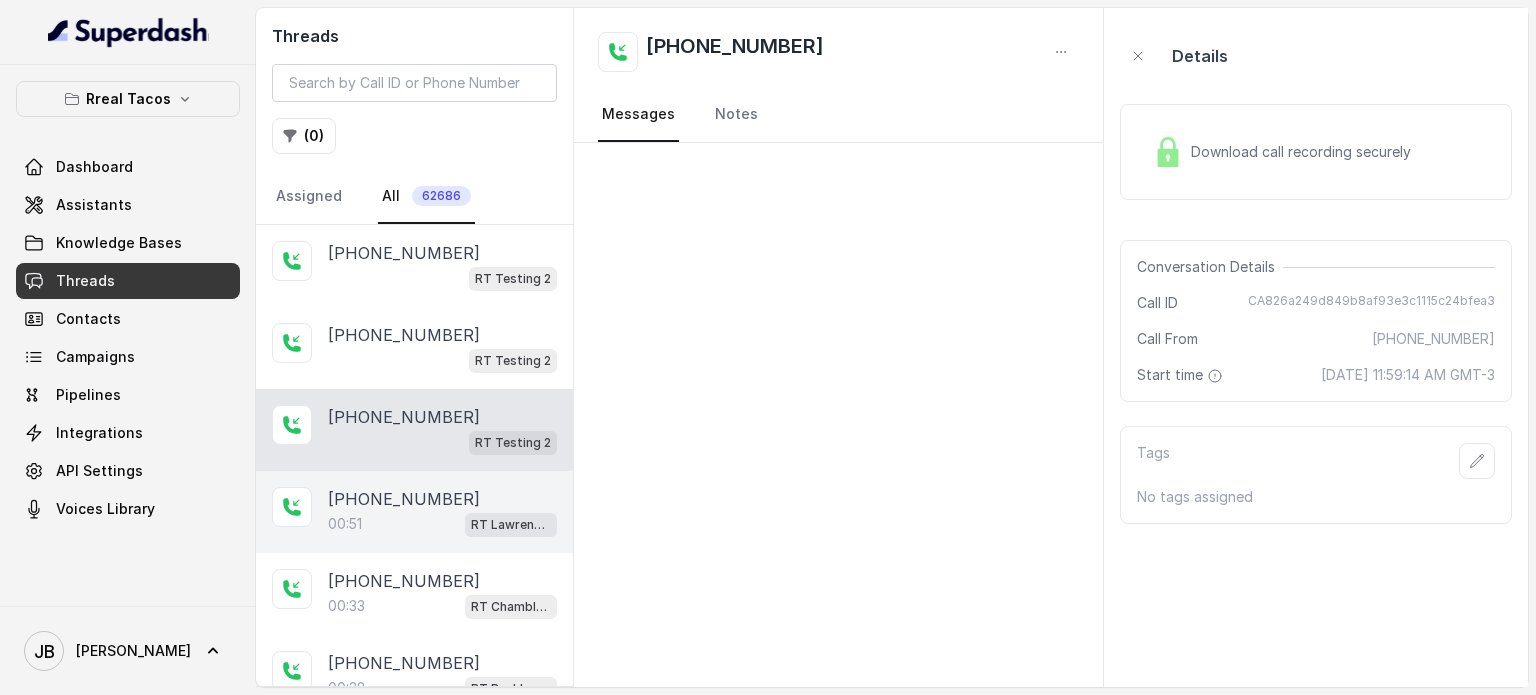 click on "+16466708858" at bounding box center (404, 499) 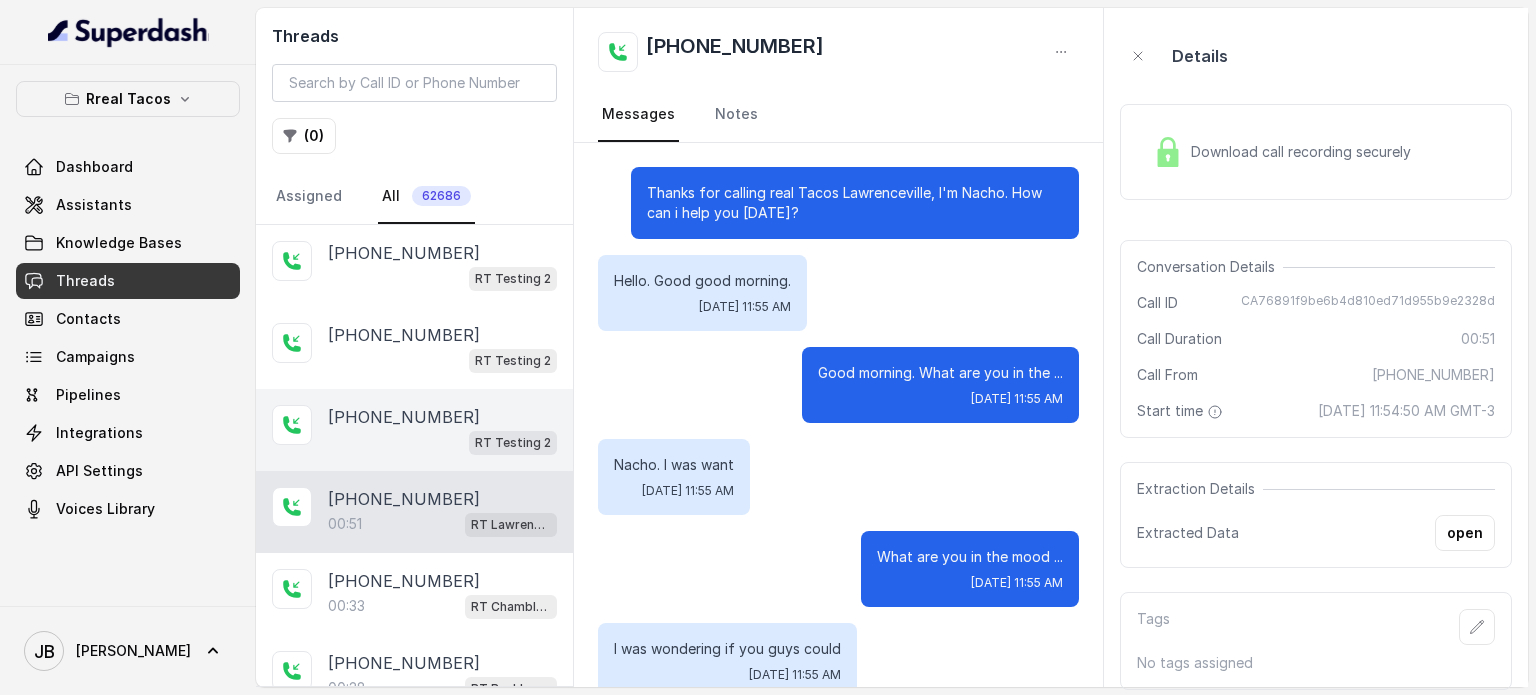scroll, scrollTop: 555, scrollLeft: 0, axis: vertical 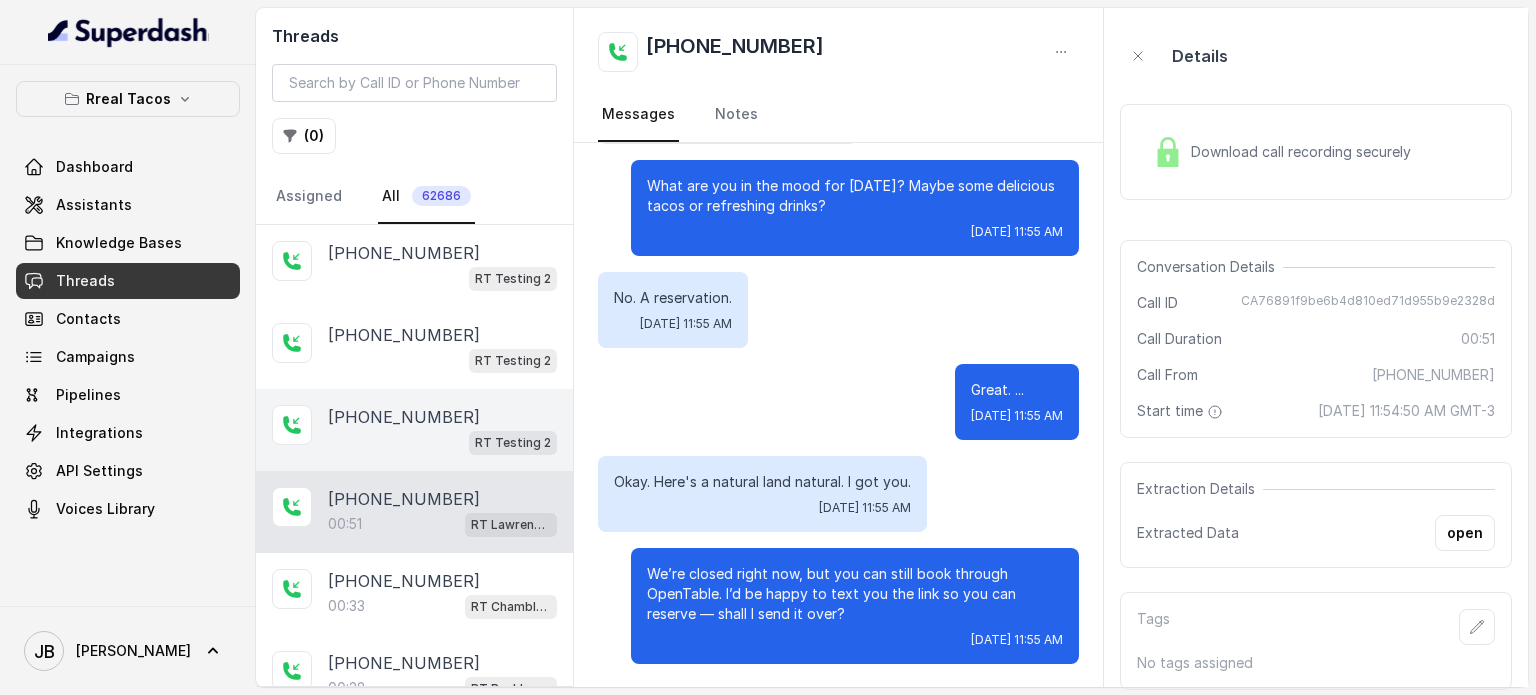 click on "+17547998960" at bounding box center [404, 417] 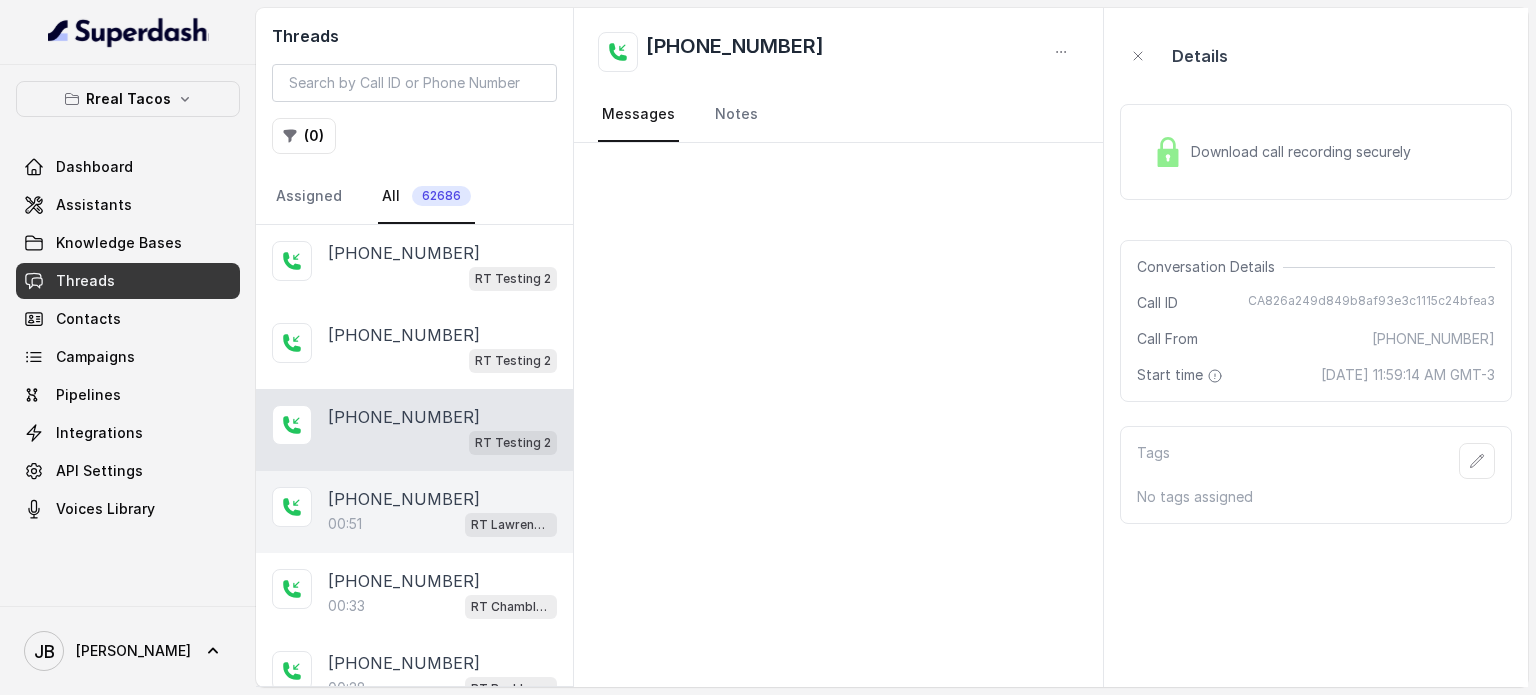 click on "00:51 RT Lawrenceville" at bounding box center (442, 524) 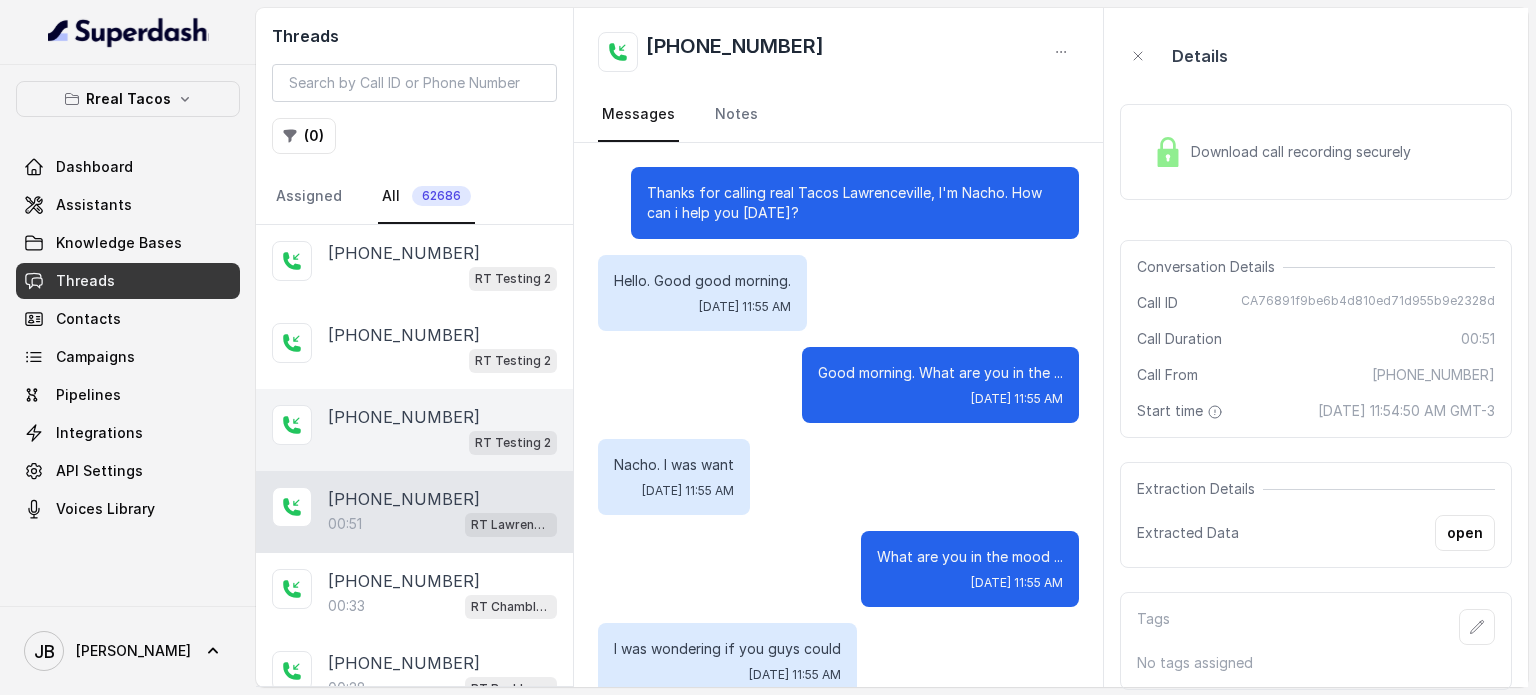 scroll, scrollTop: 555, scrollLeft: 0, axis: vertical 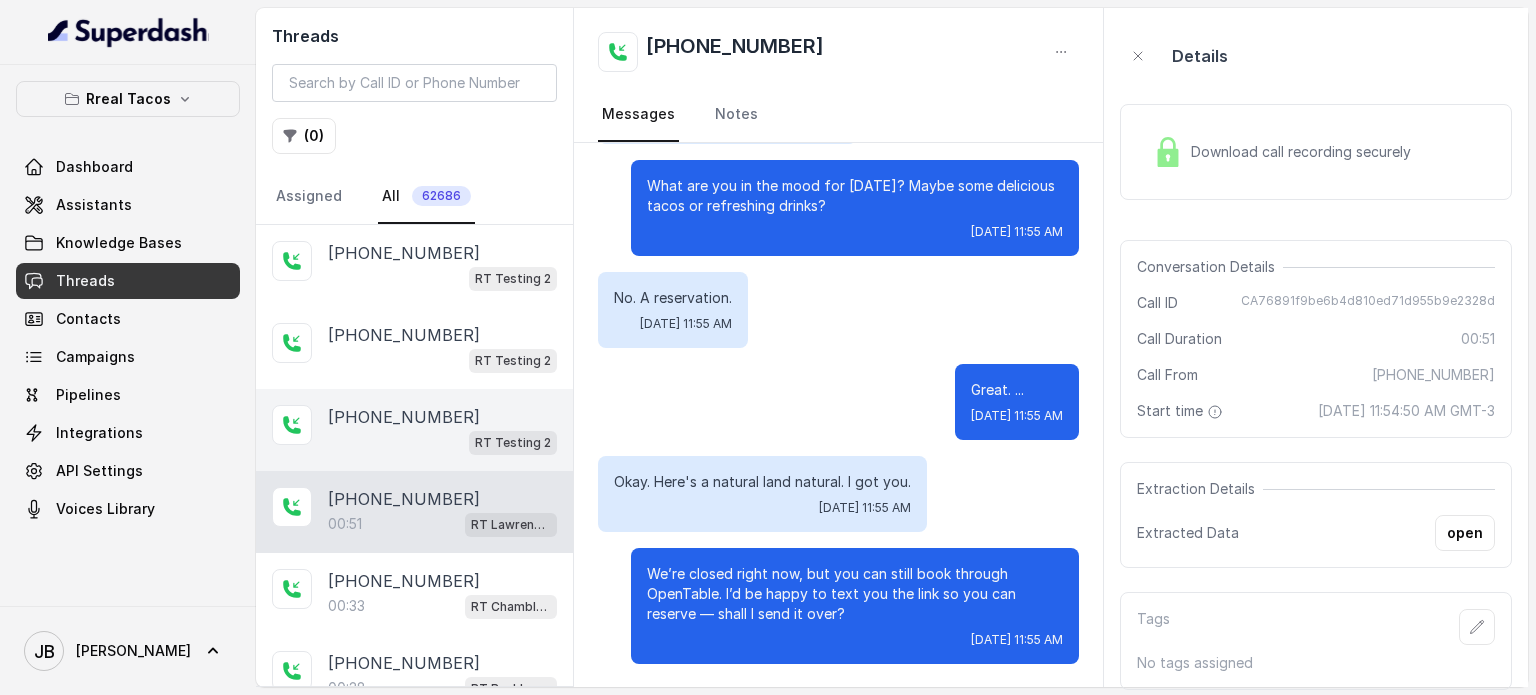click on "+17547998960" at bounding box center [404, 417] 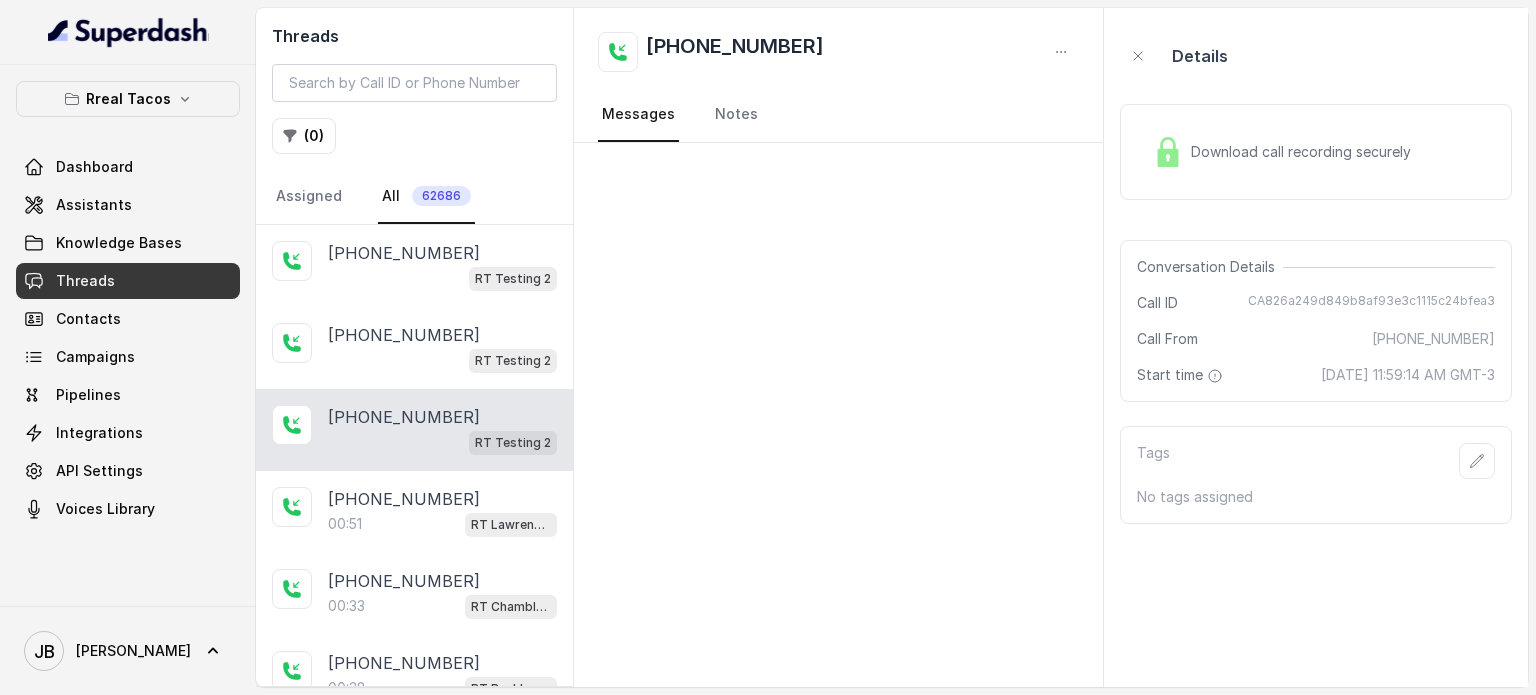 click on "Download call recording securely" at bounding box center [1305, 152] 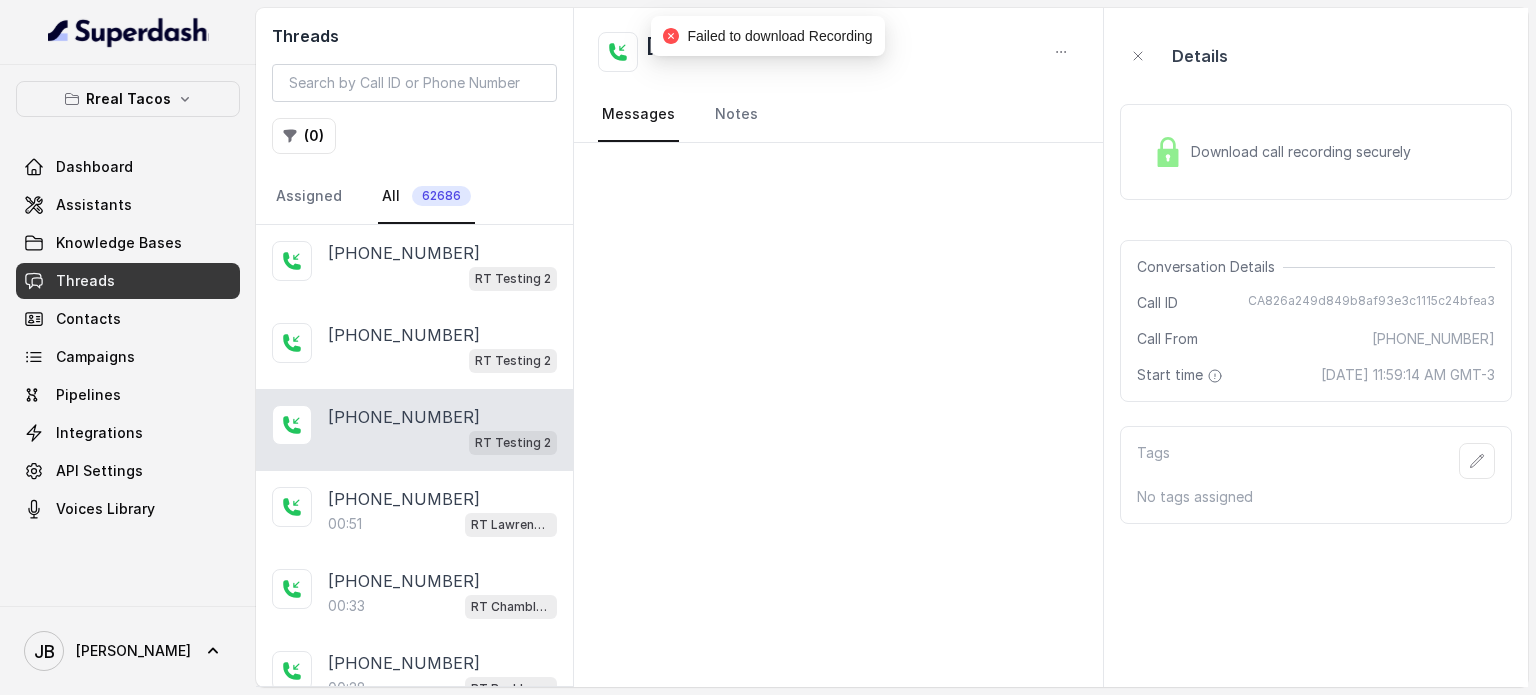 click on "+17547998960 Messages Notes" at bounding box center (838, 75) 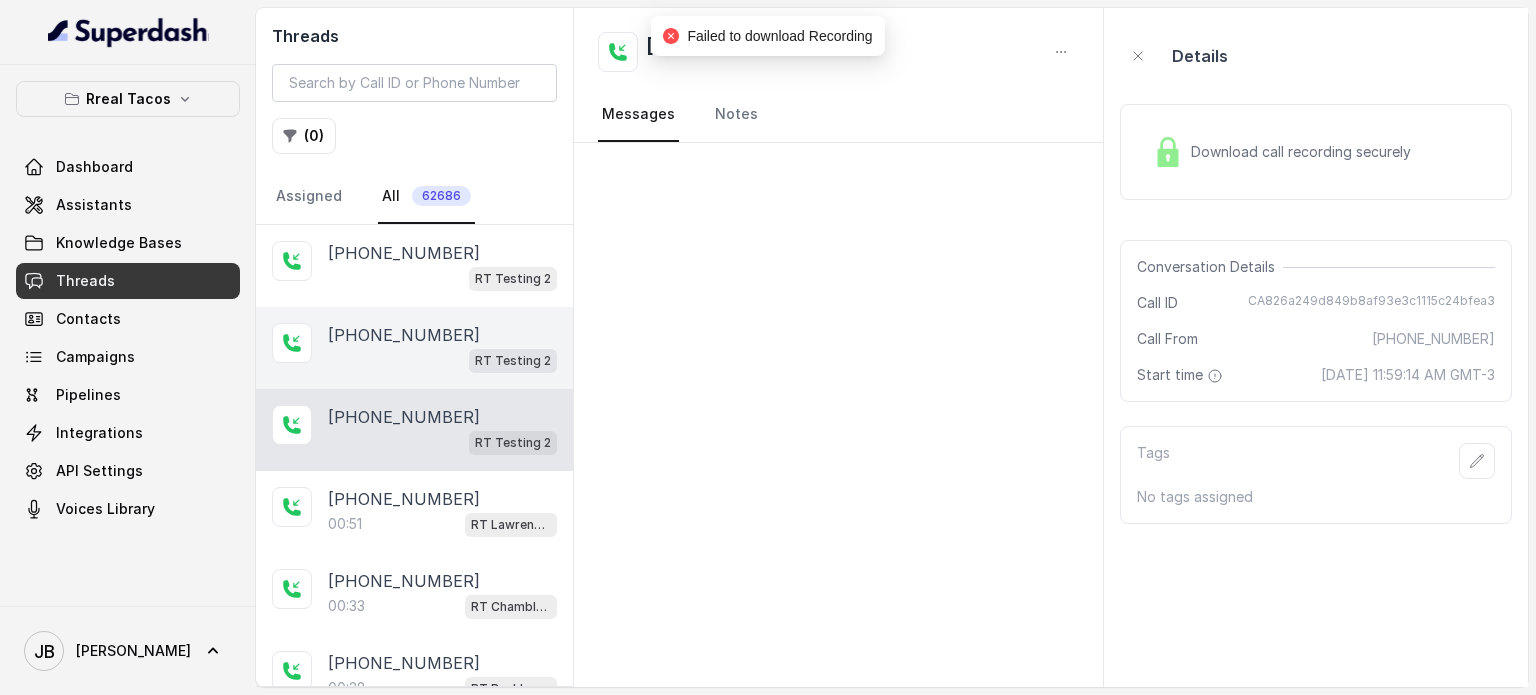 click on "+17547998960" at bounding box center [404, 335] 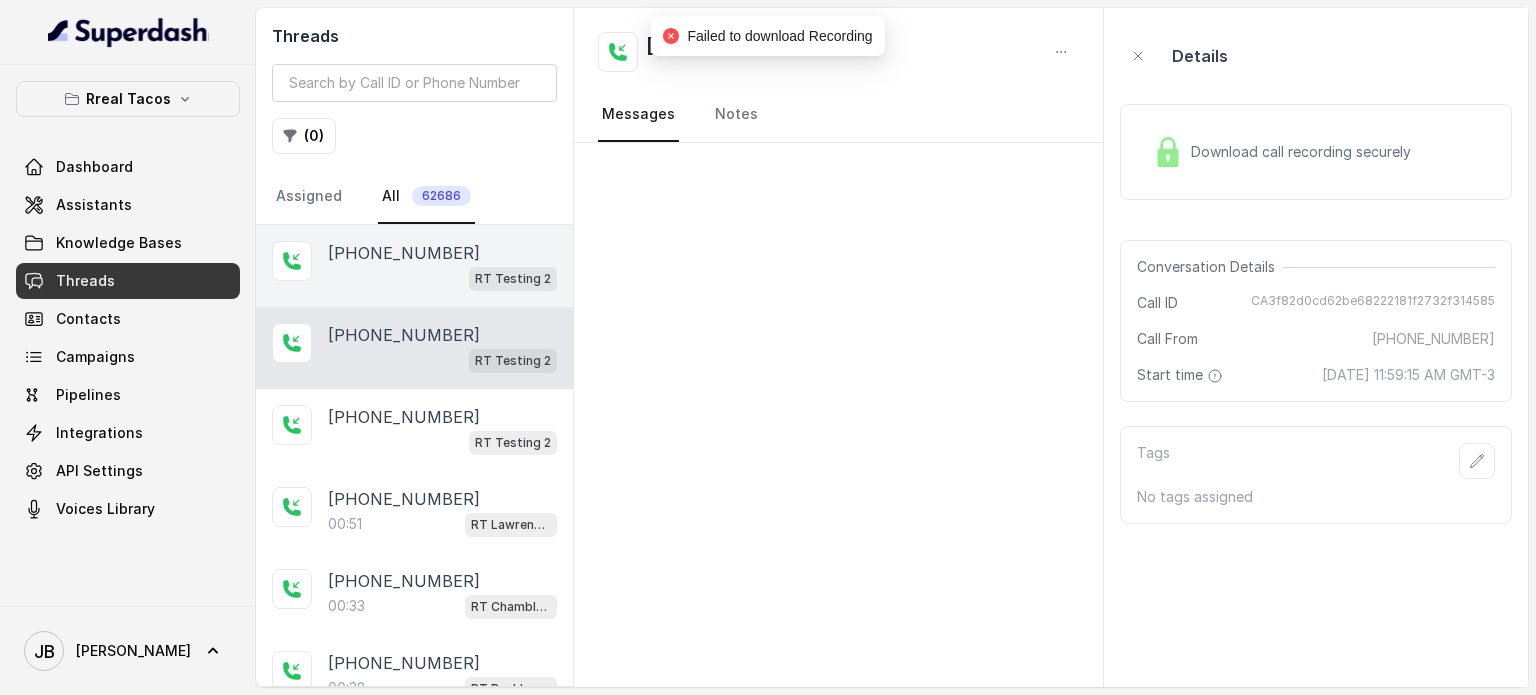click on "RT Testing 2" at bounding box center [442, 278] 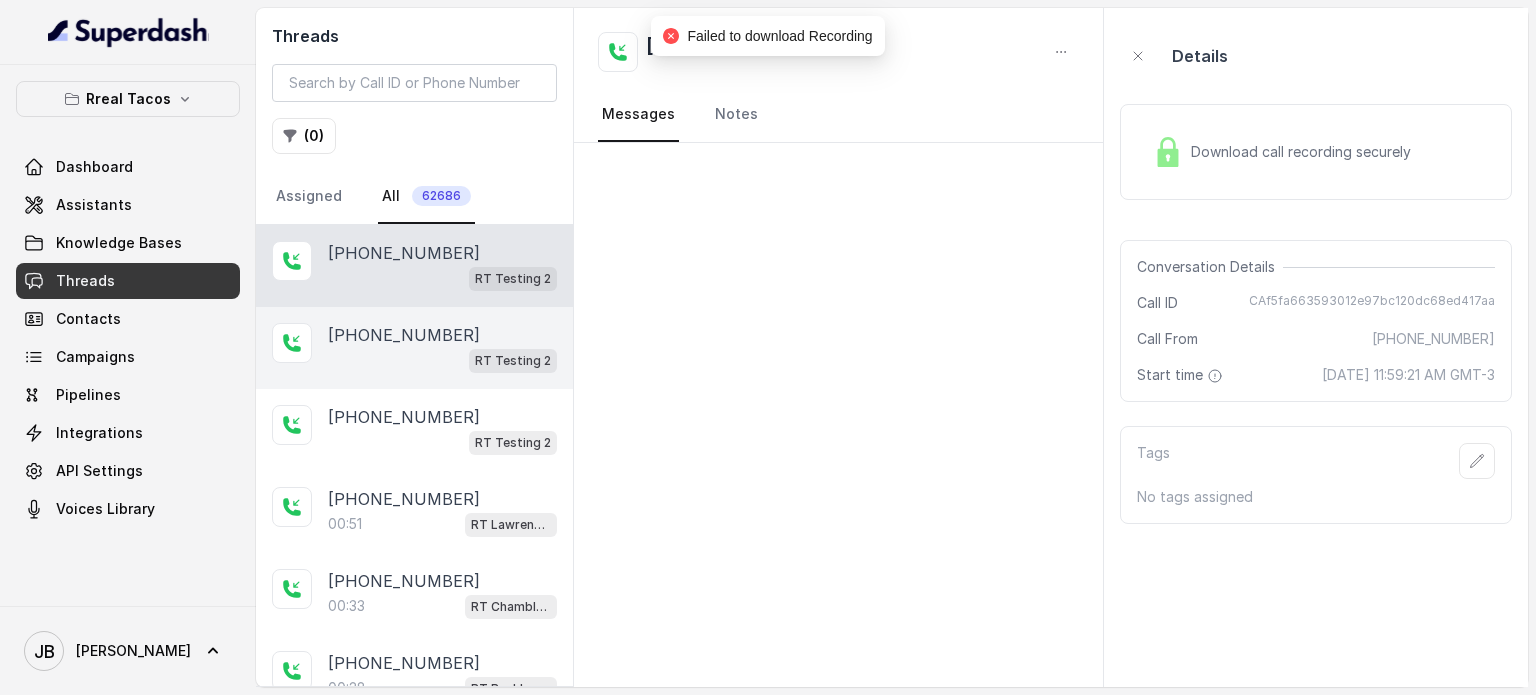 click on "RT Testing 2" at bounding box center (442, 360) 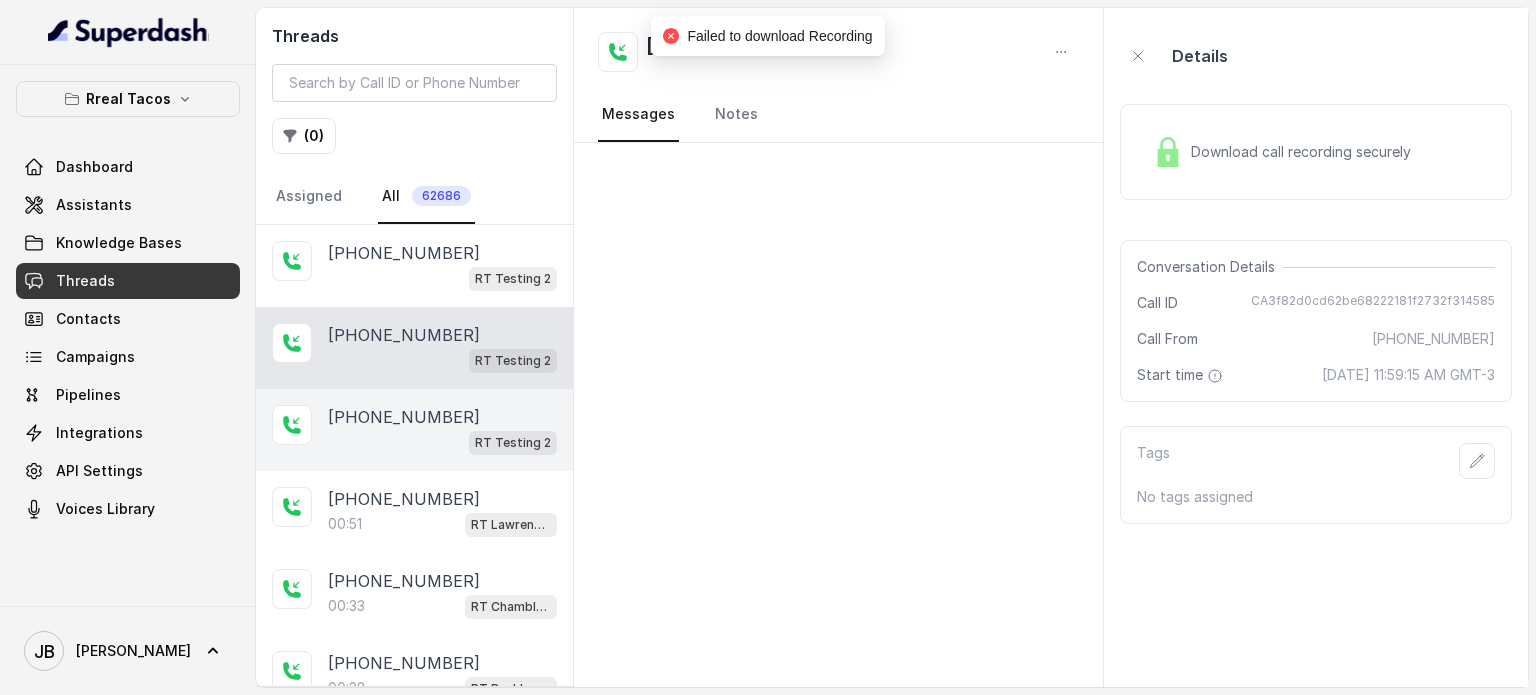 drag, startPoint x: 422, startPoint y: 413, endPoint x: 520, endPoint y: 427, distance: 98.99495 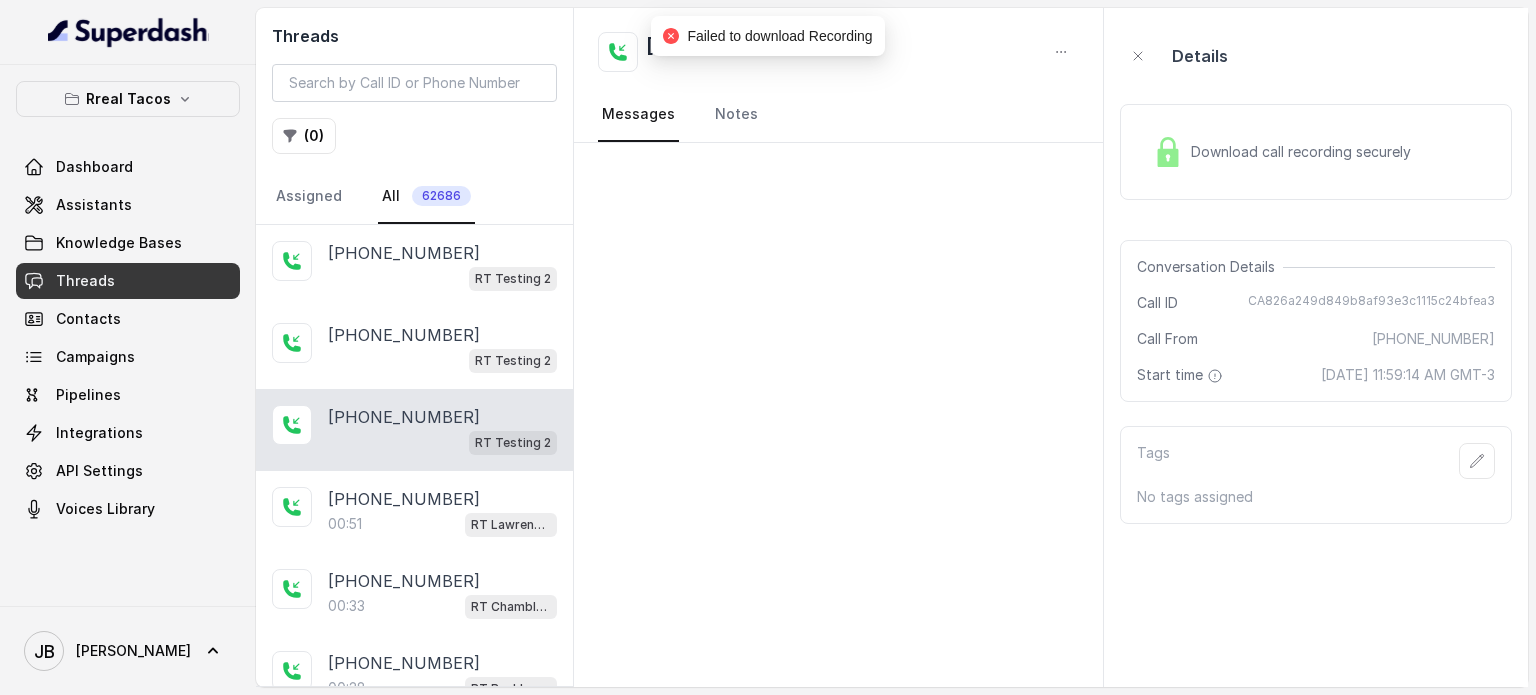 click on "Tags No tags assigned" at bounding box center [1316, 475] 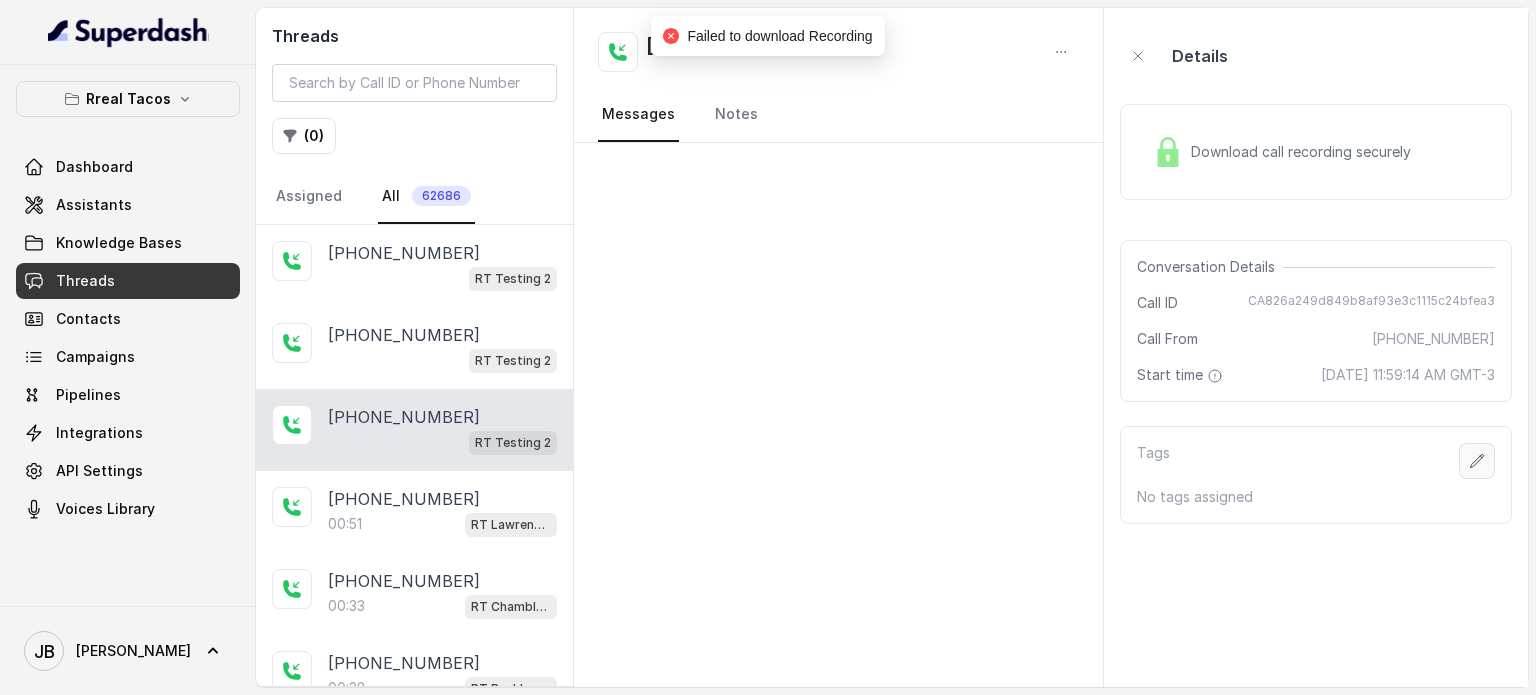 click at bounding box center [1477, 461] 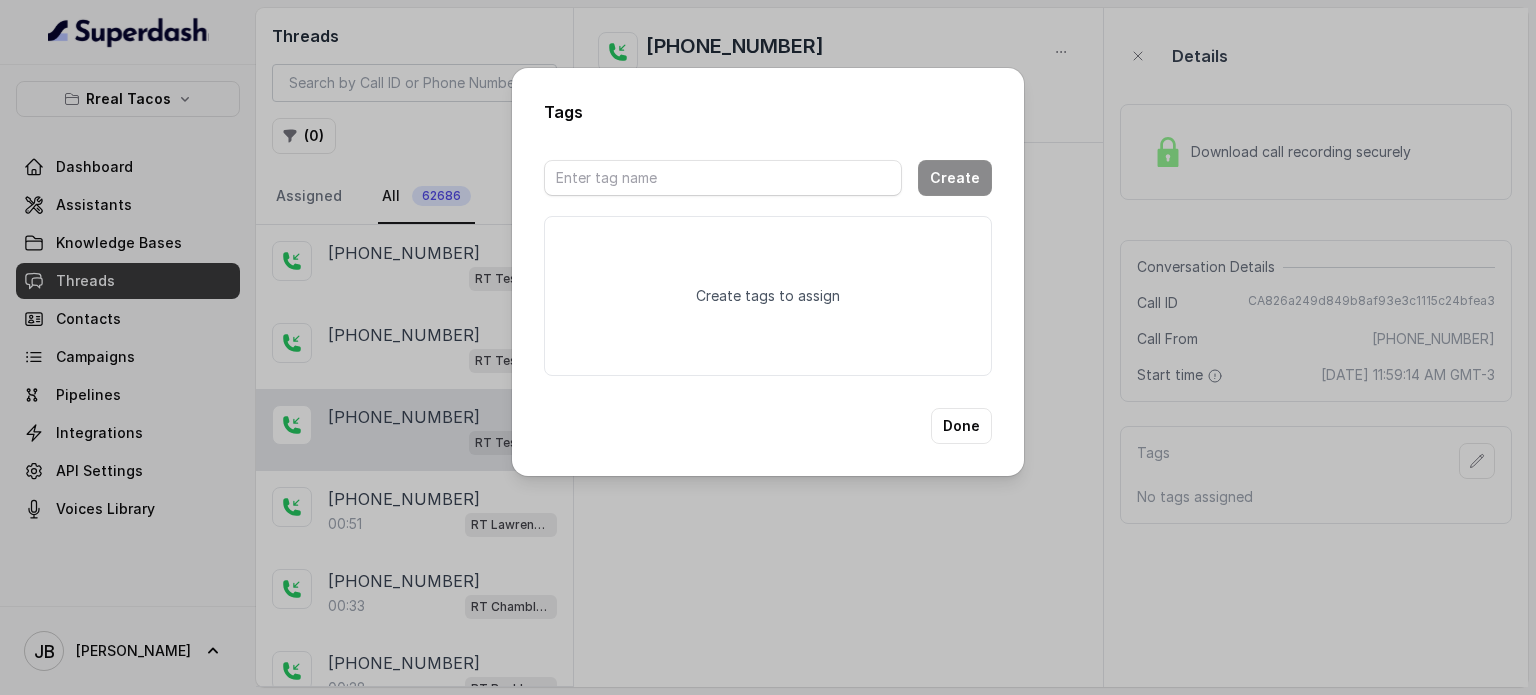 type 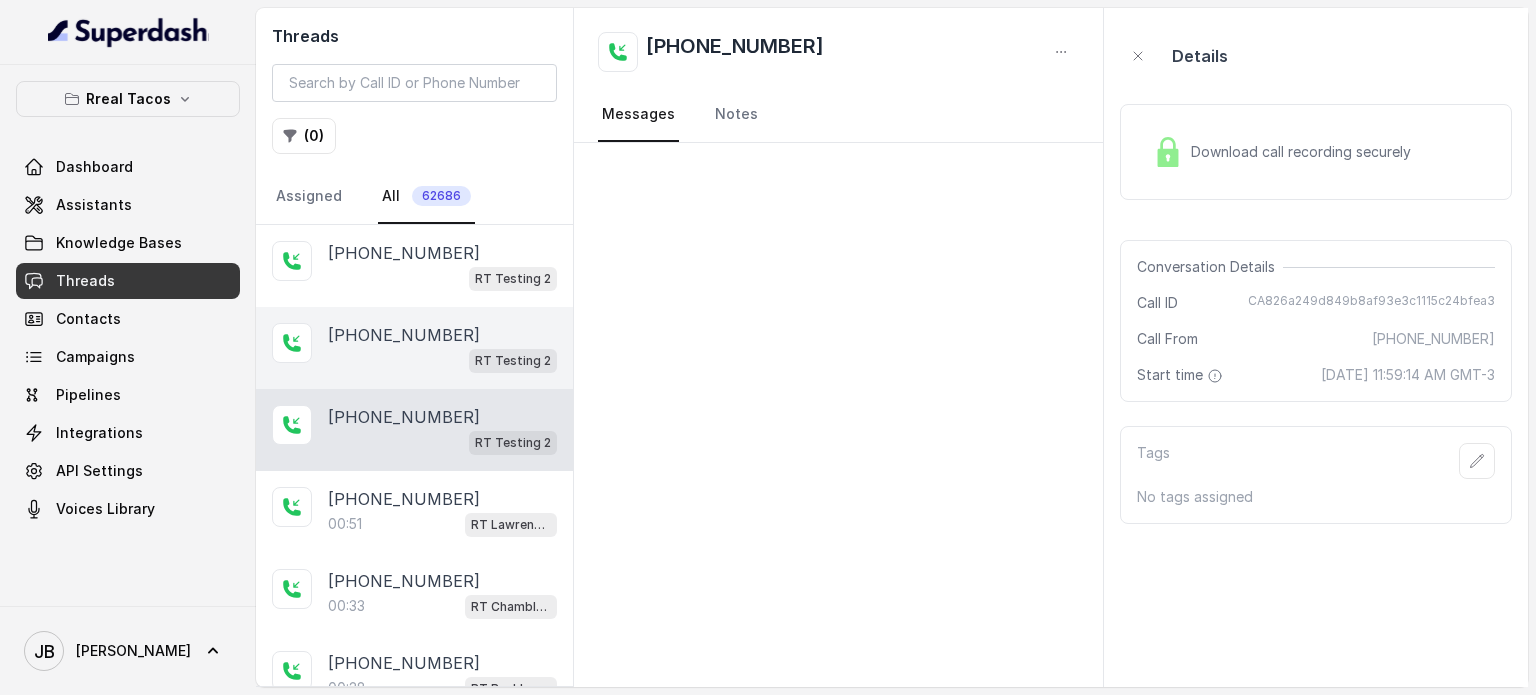 click on "[PHONE_NUMBER]" at bounding box center (404, 335) 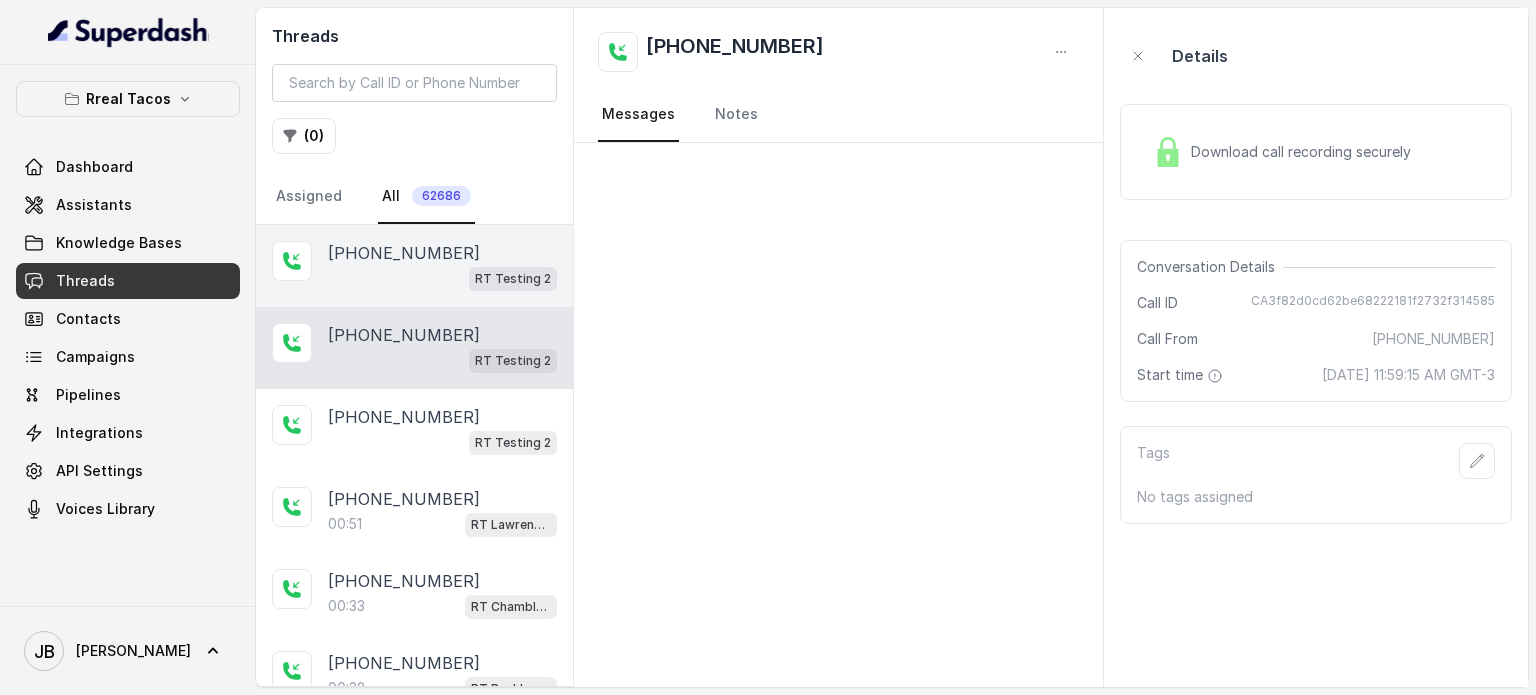 click on "[PHONE_NUMBER]" at bounding box center (404, 253) 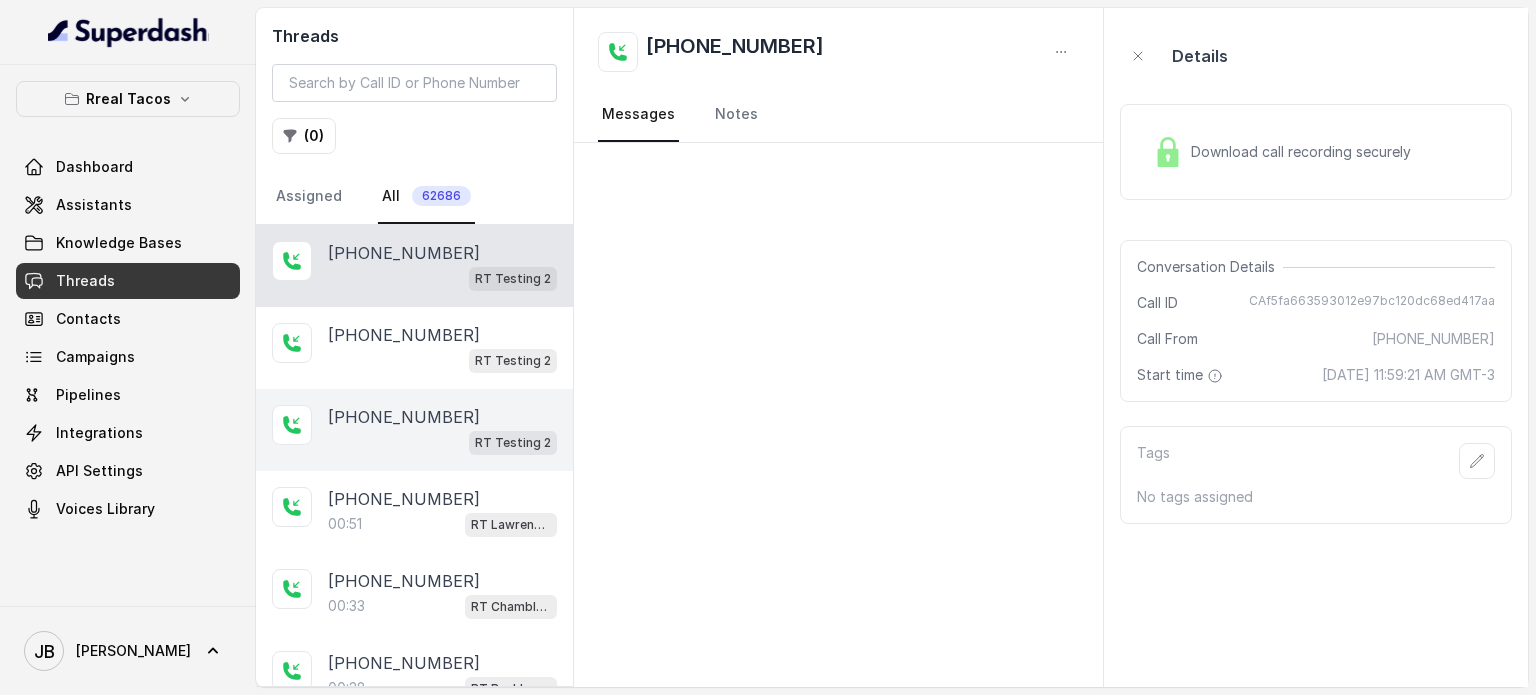 click on "RT Testing 2" at bounding box center [442, 442] 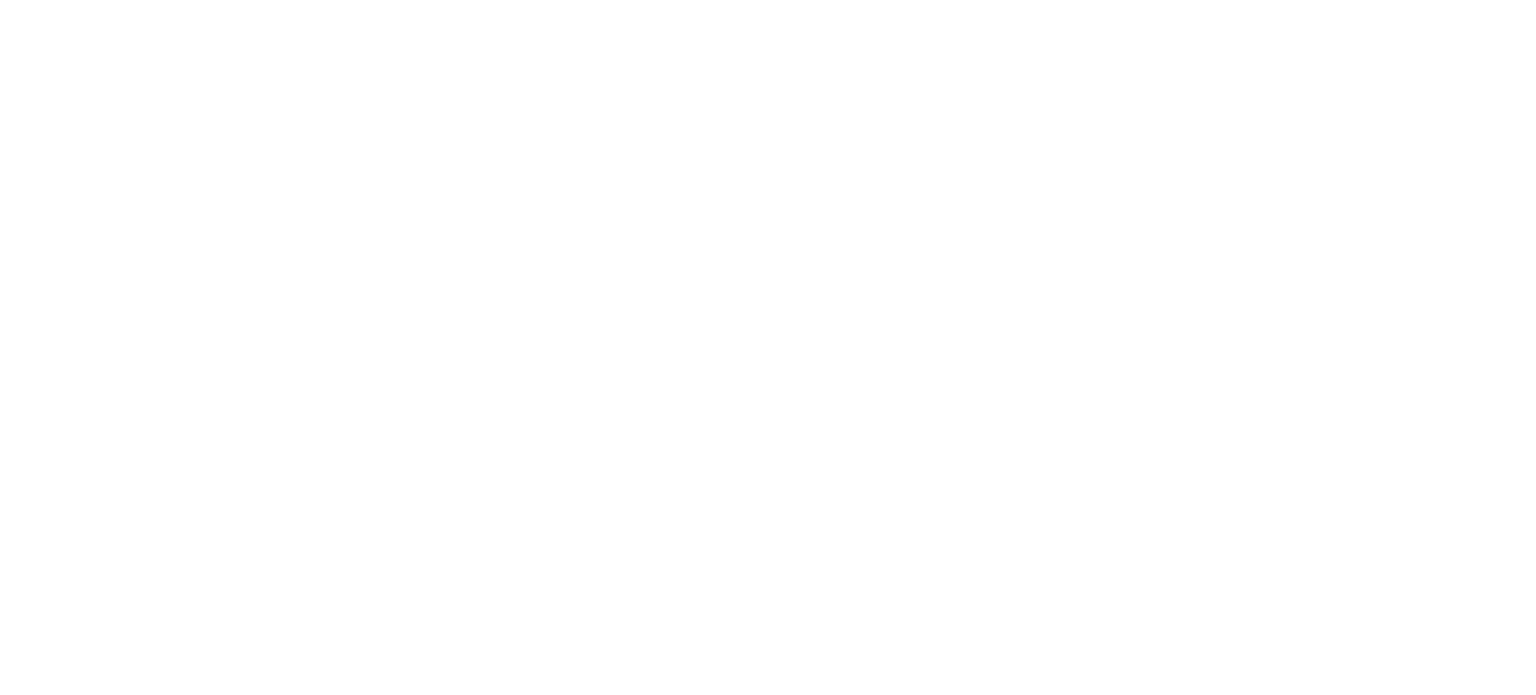 scroll, scrollTop: 0, scrollLeft: 0, axis: both 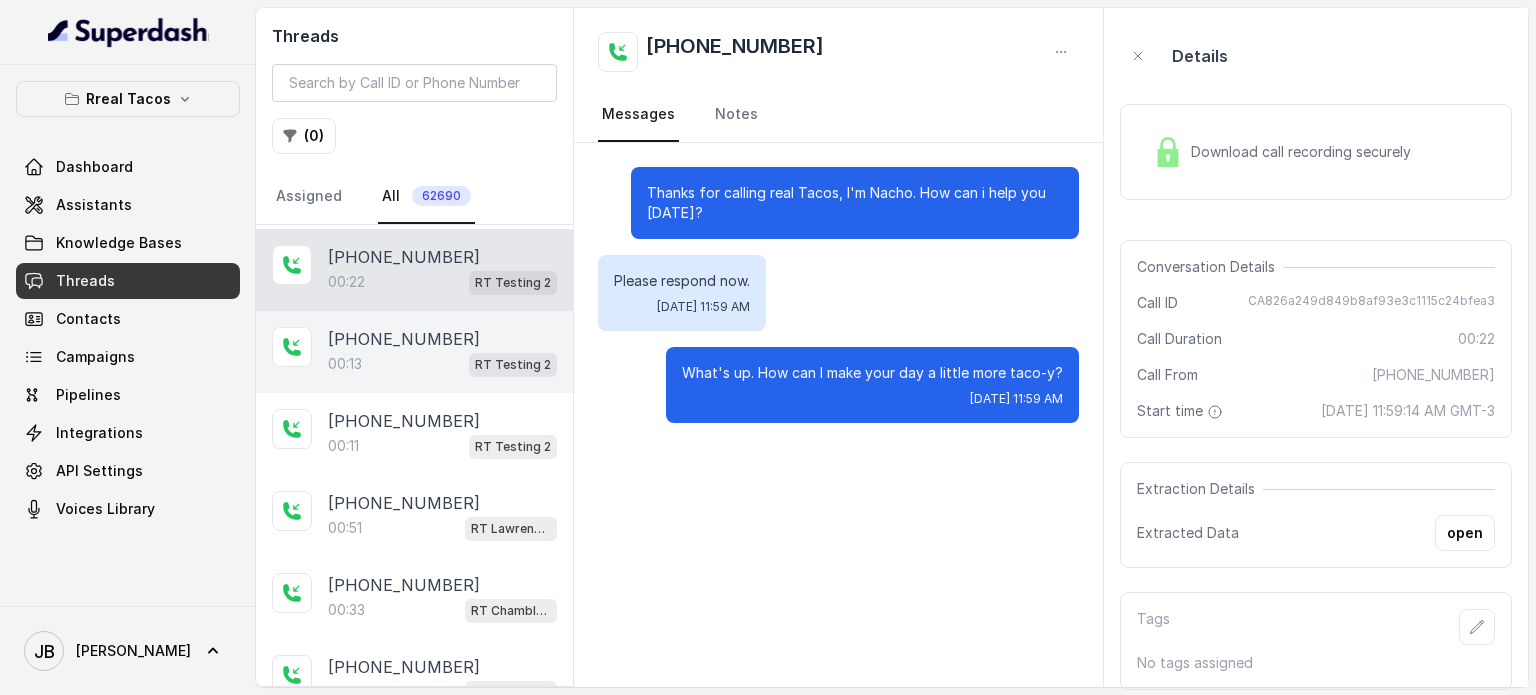 click on "[PHONE_NUMBER]" at bounding box center [404, 339] 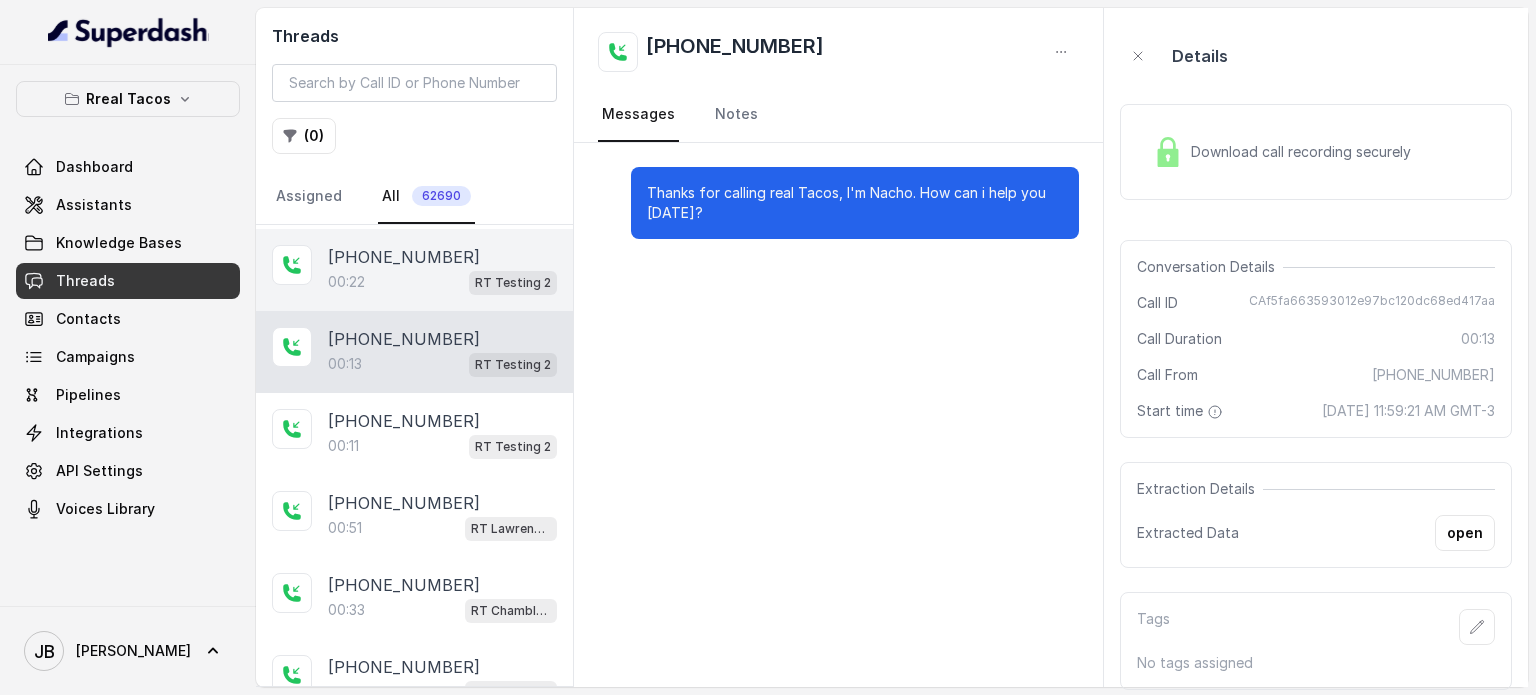 click on "+17547998960" at bounding box center [404, 257] 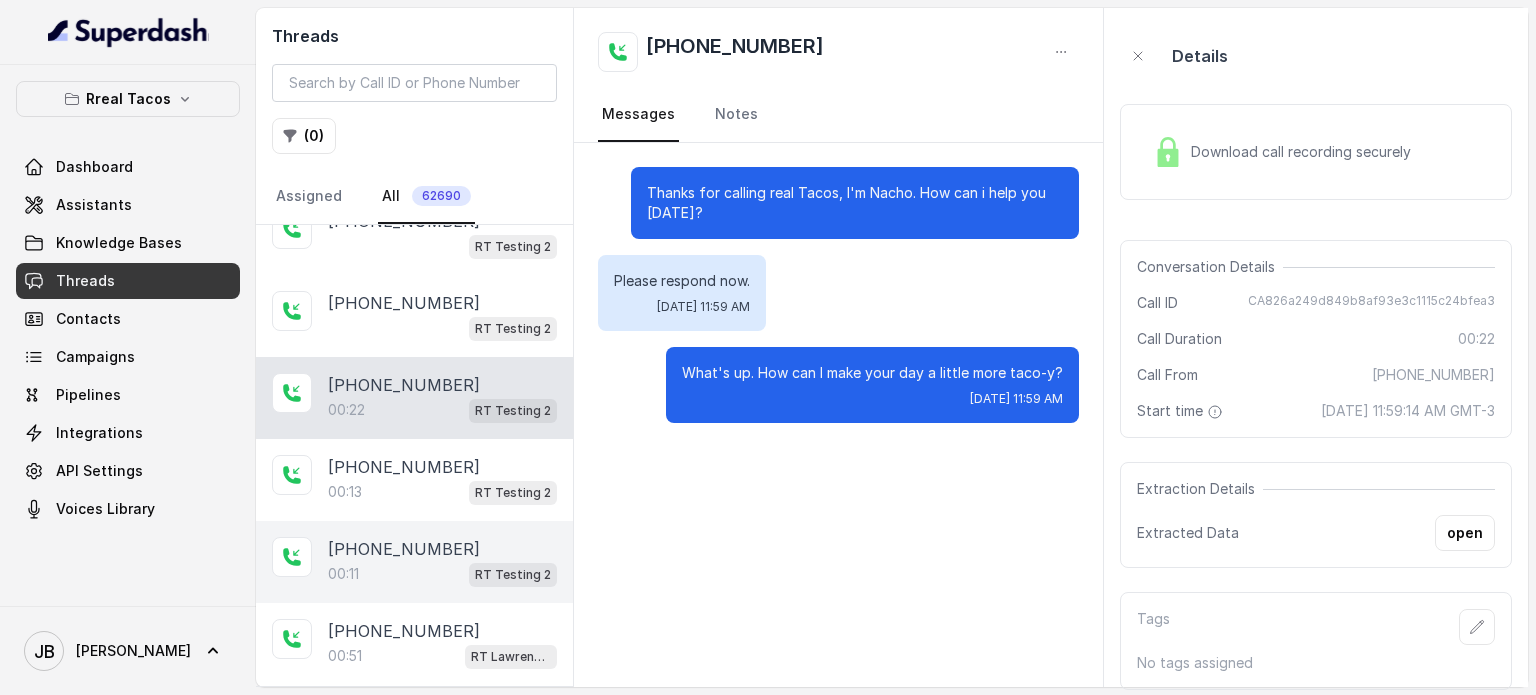 scroll, scrollTop: 424, scrollLeft: 0, axis: vertical 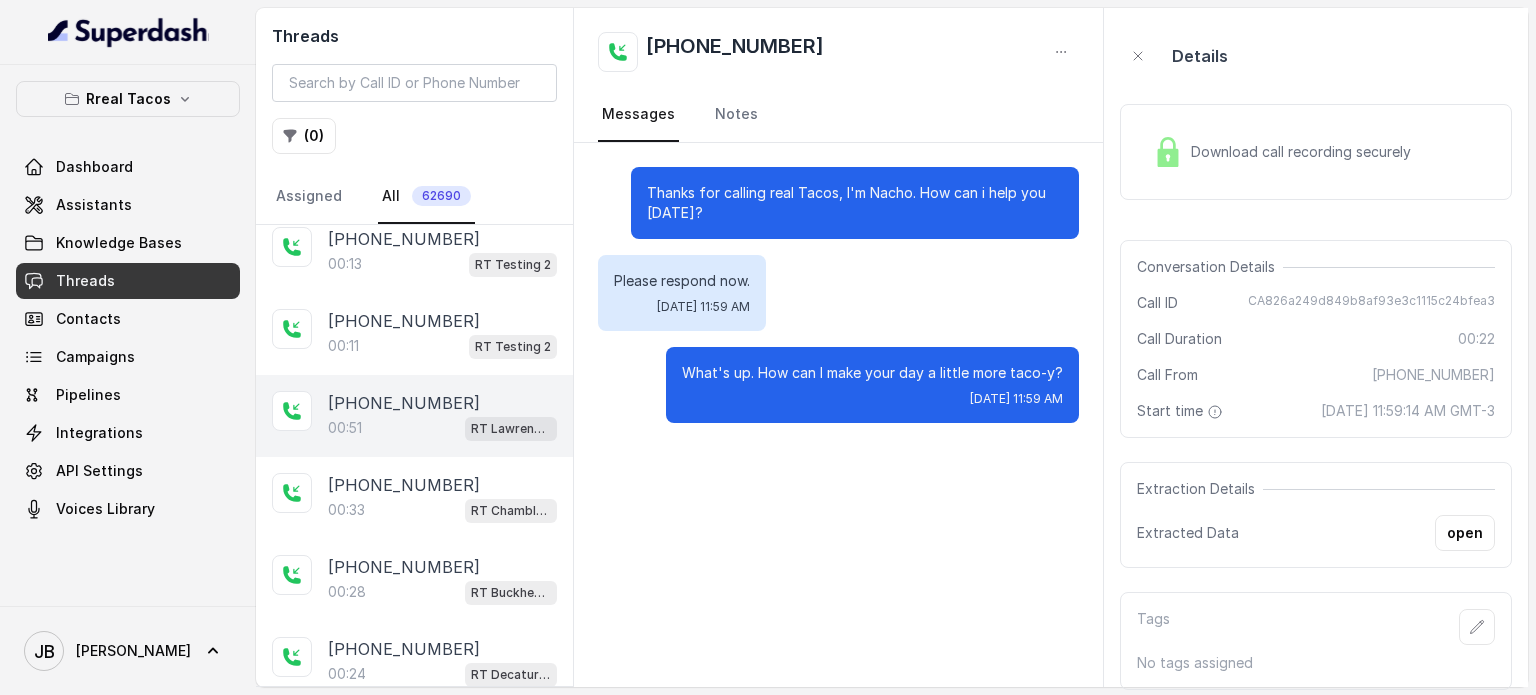 click on "+16466708858" at bounding box center (404, 403) 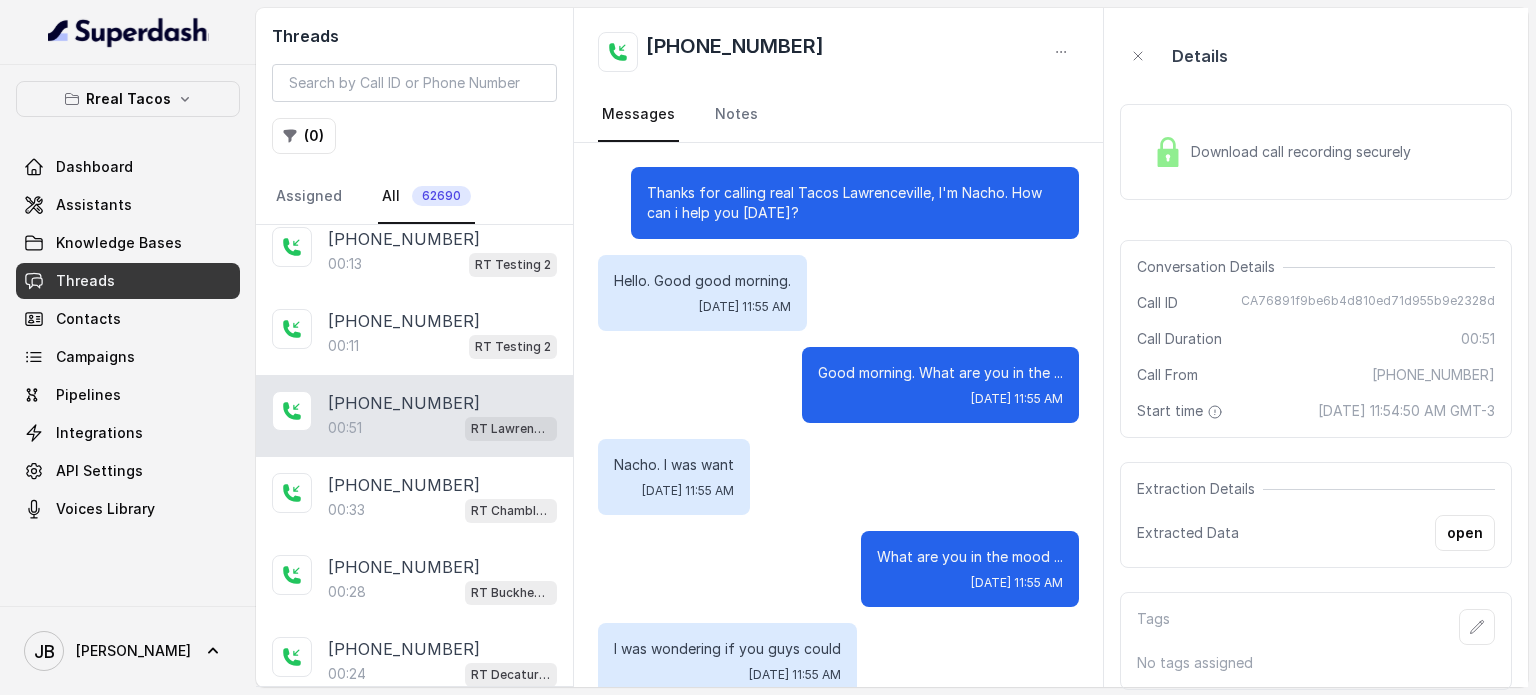 scroll, scrollTop: 555, scrollLeft: 0, axis: vertical 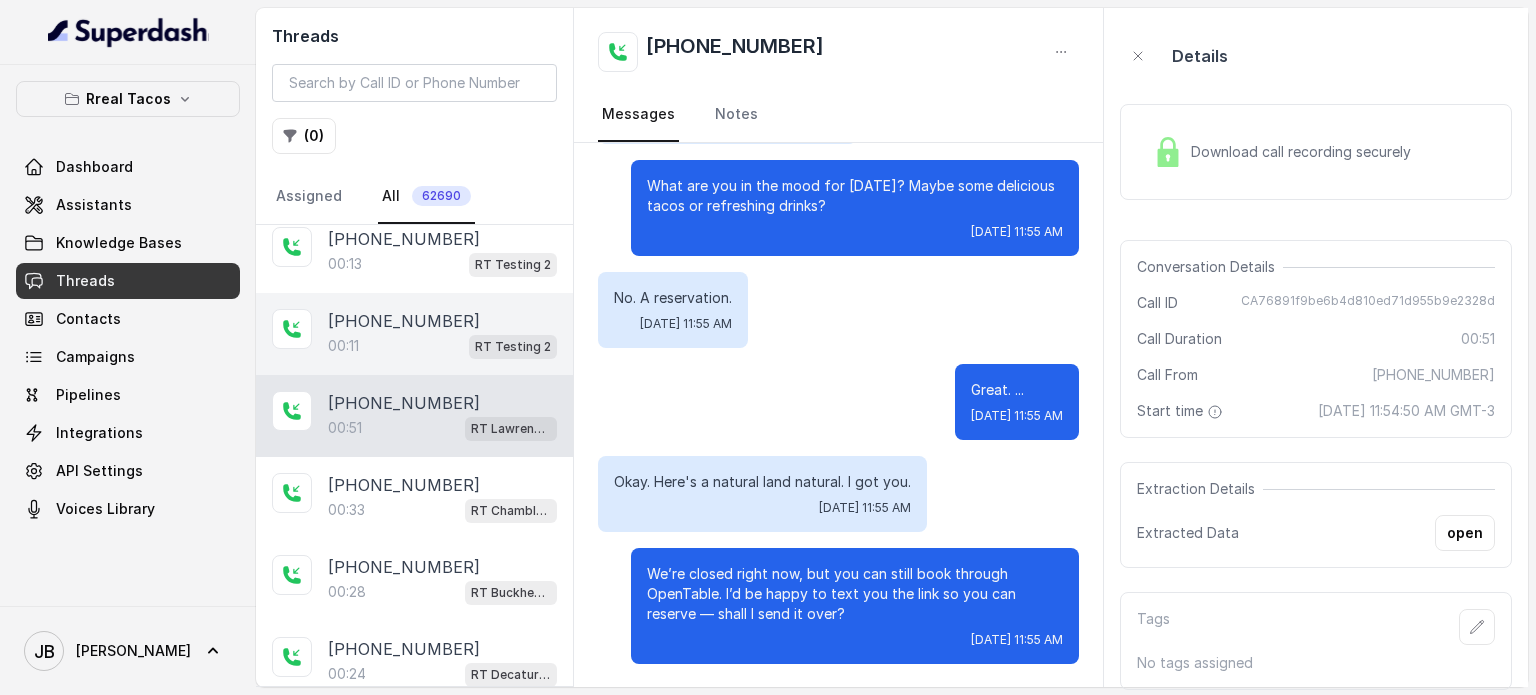 click on "+17547998960" at bounding box center [404, 321] 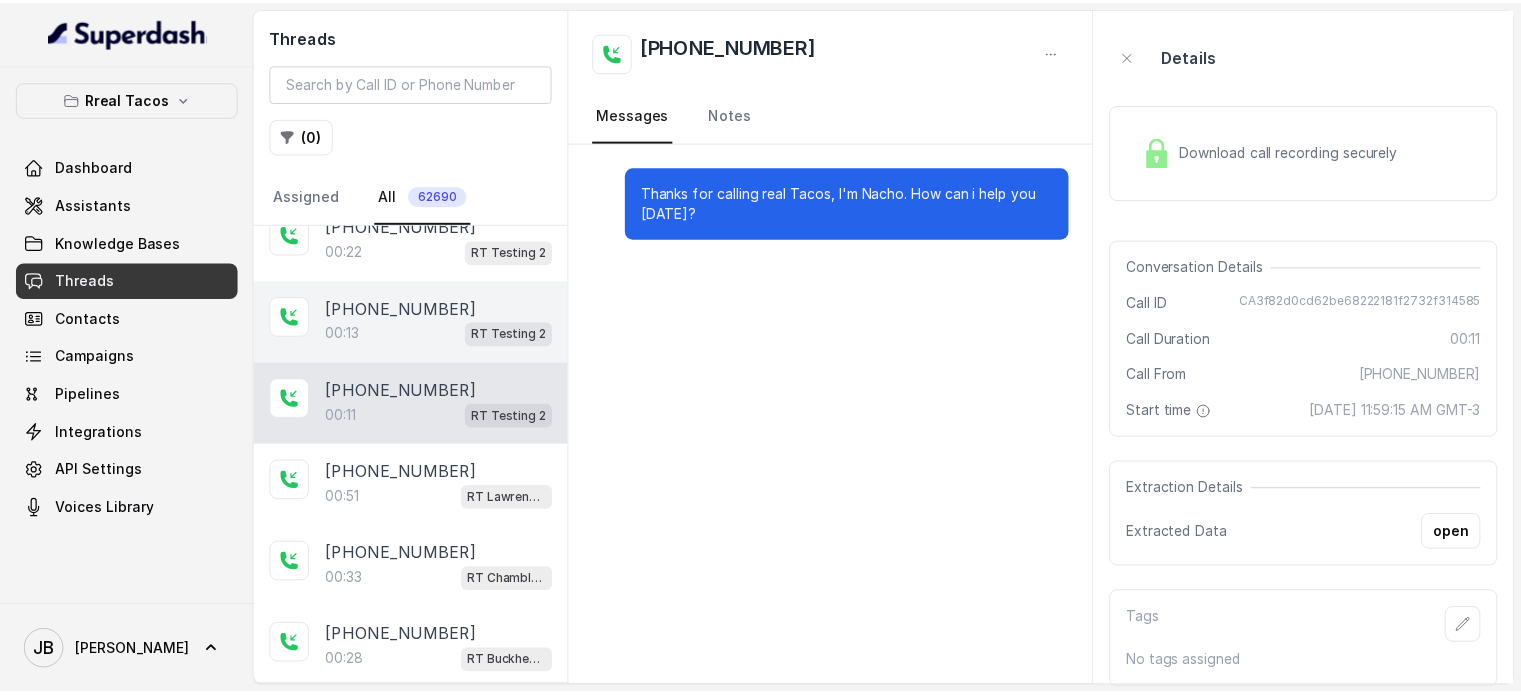 scroll, scrollTop: 324, scrollLeft: 0, axis: vertical 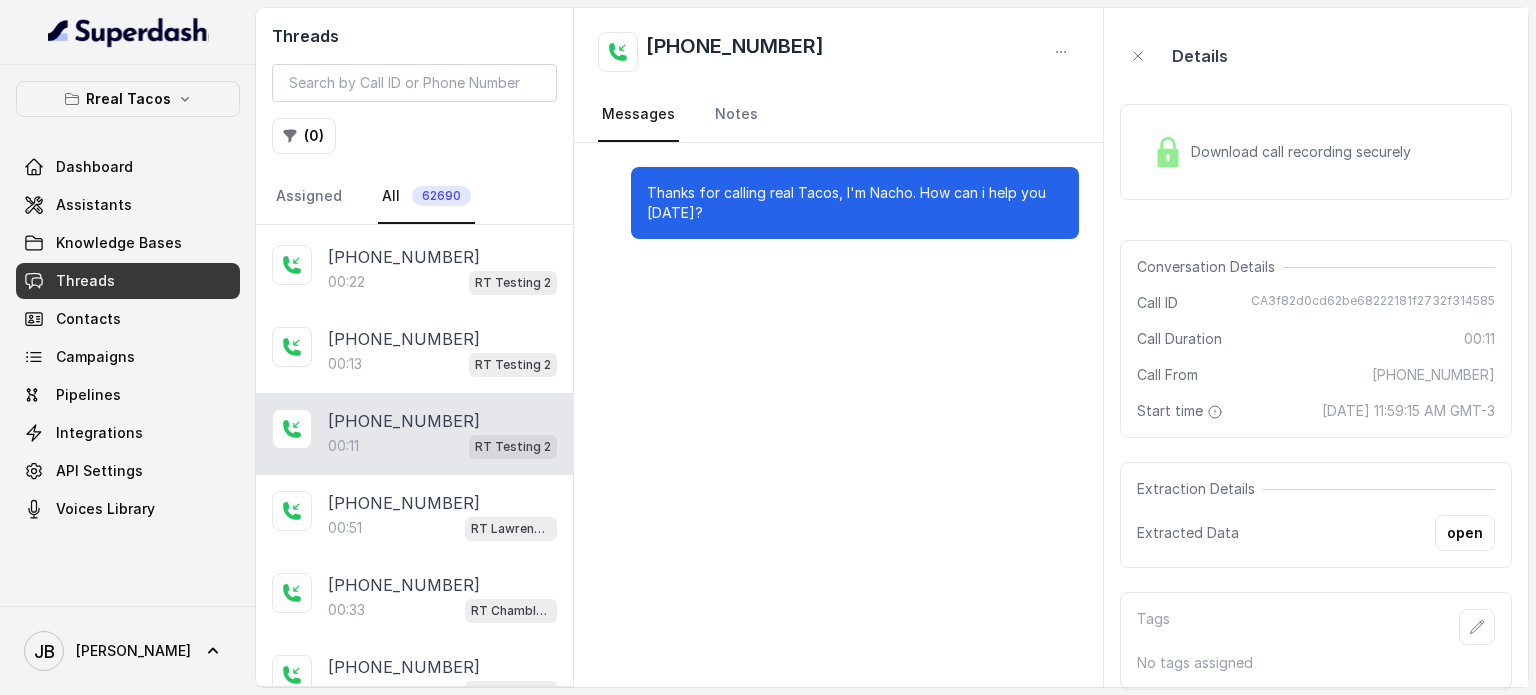 click on "Download call recording securely" at bounding box center [1305, 152] 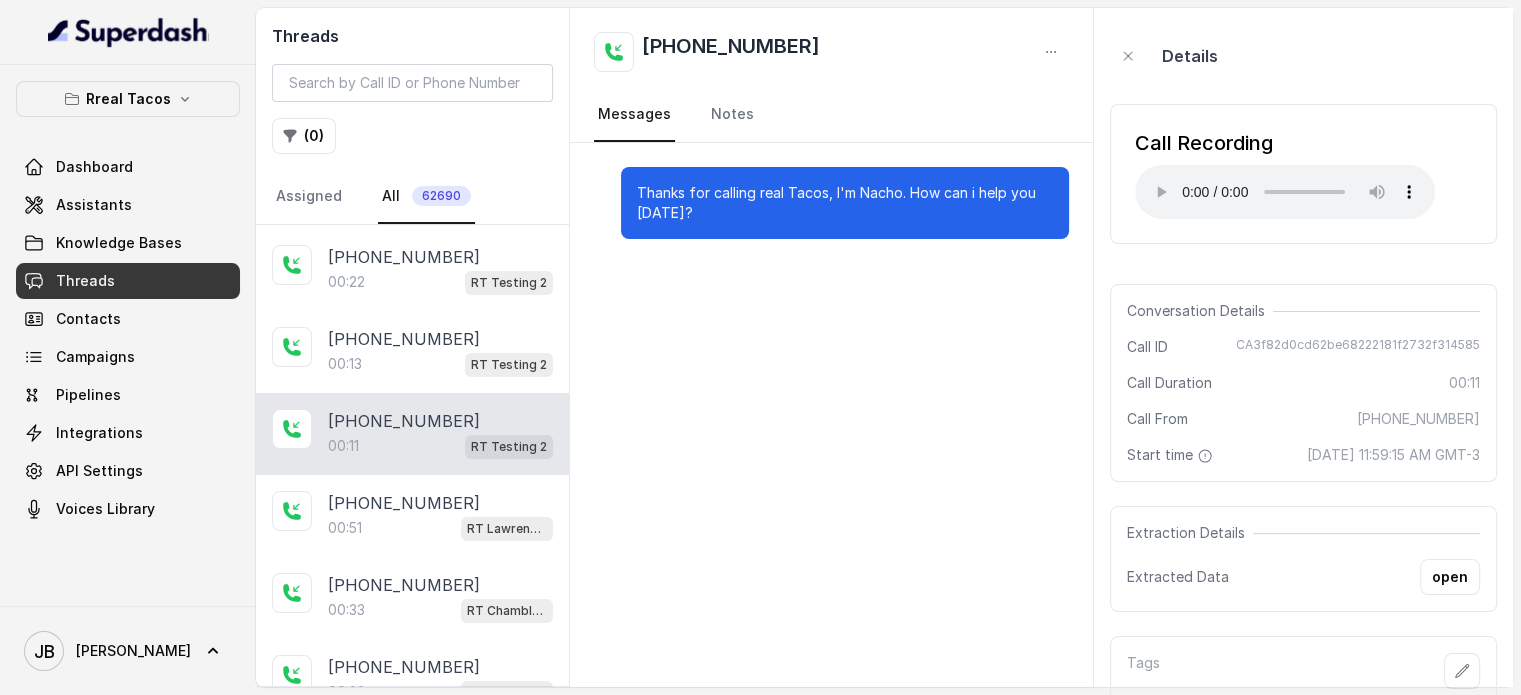type 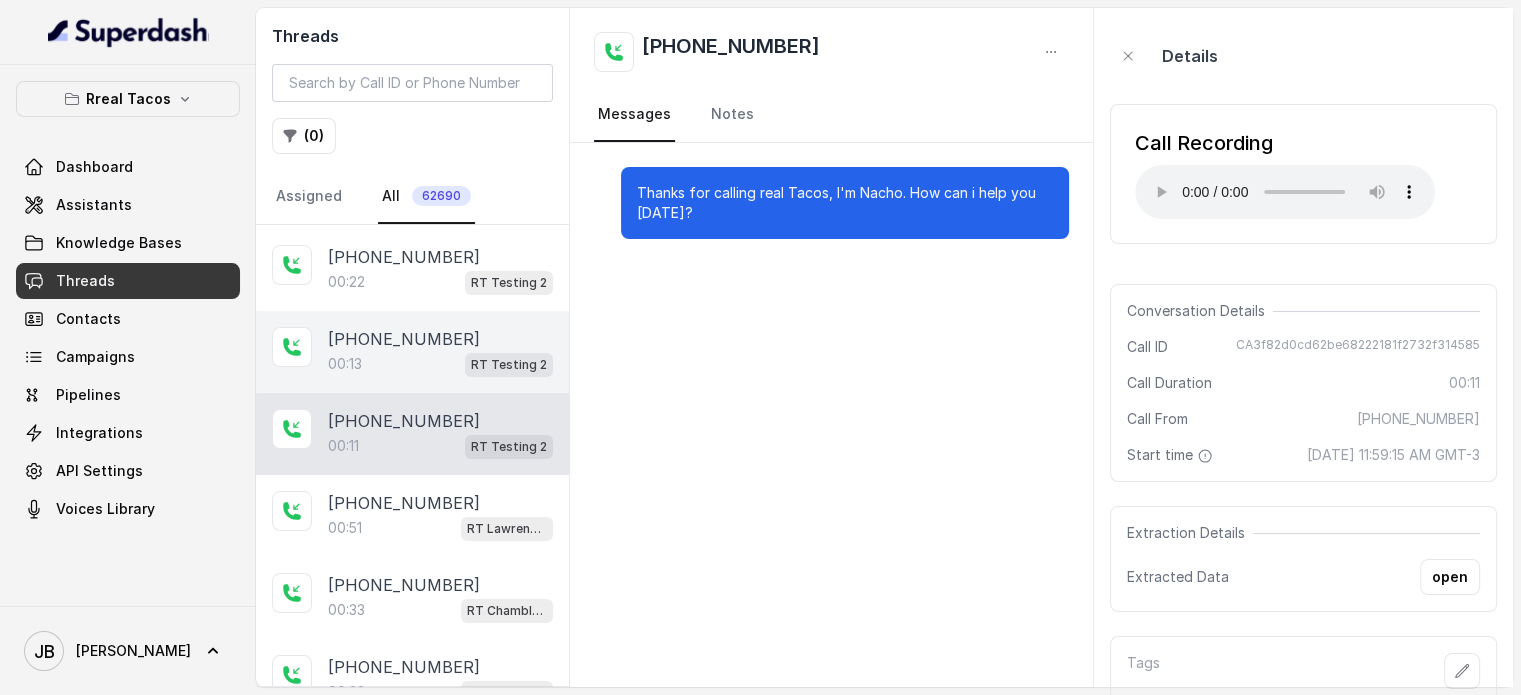 click on "00:13 RT Testing 2" at bounding box center (440, 364) 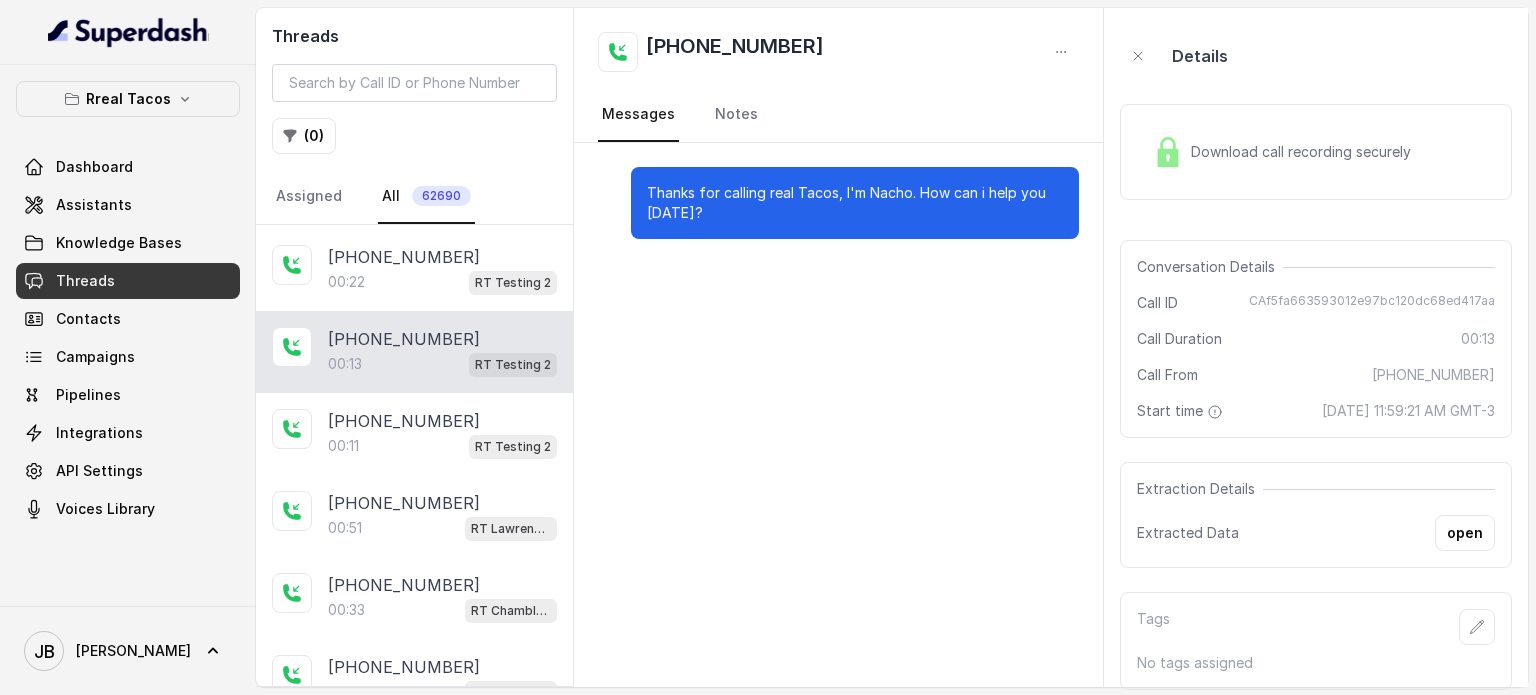 click on "Download call recording securely" at bounding box center [1282, 152] 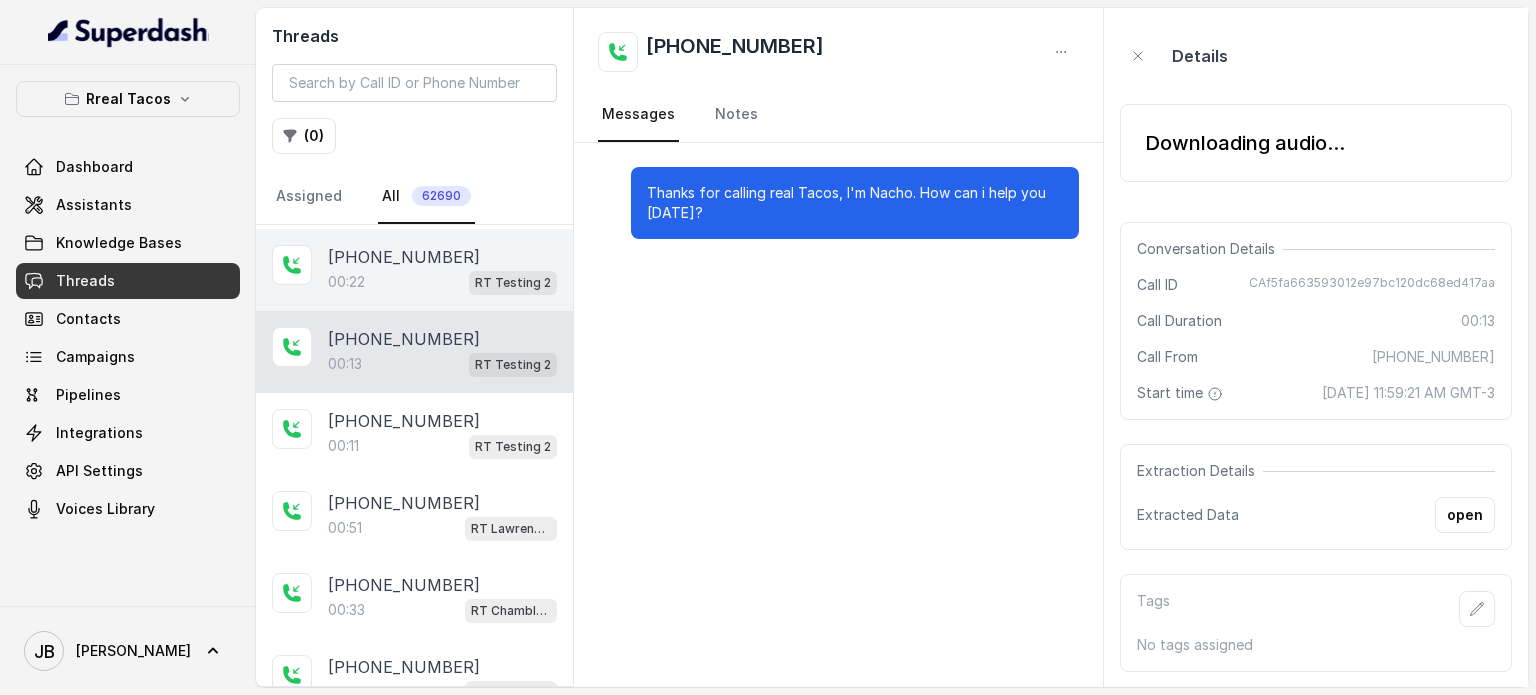 click on "00:22" at bounding box center [346, 282] 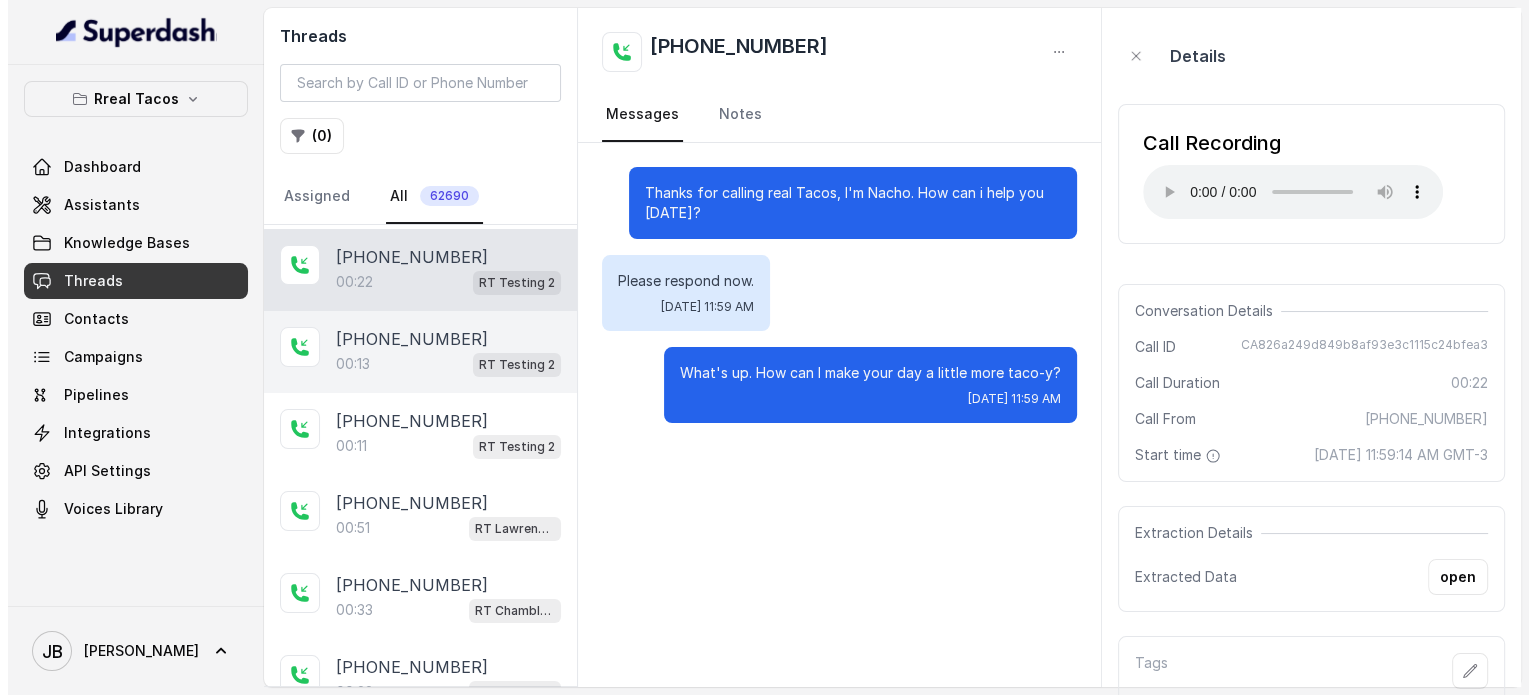 scroll, scrollTop: 224, scrollLeft: 0, axis: vertical 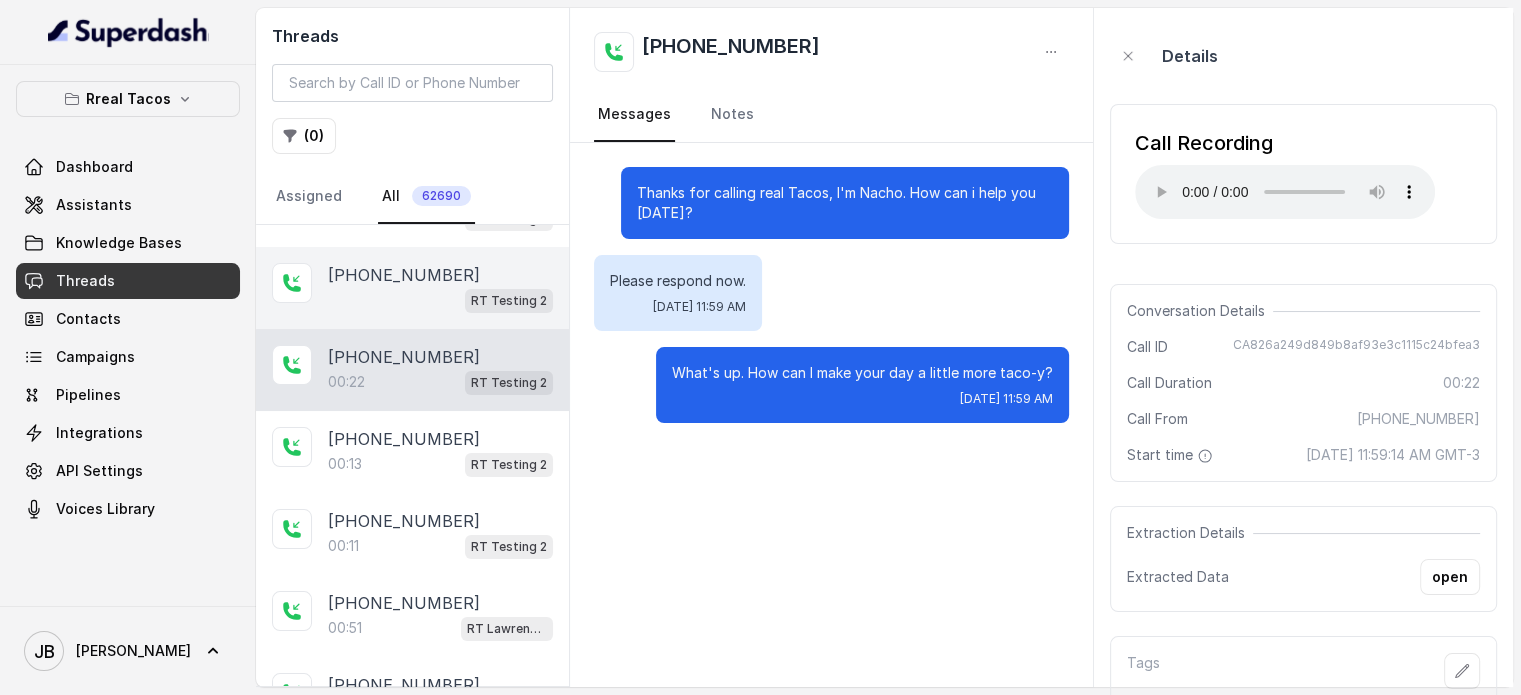 click on "RT Testing 2" at bounding box center (440, 300) 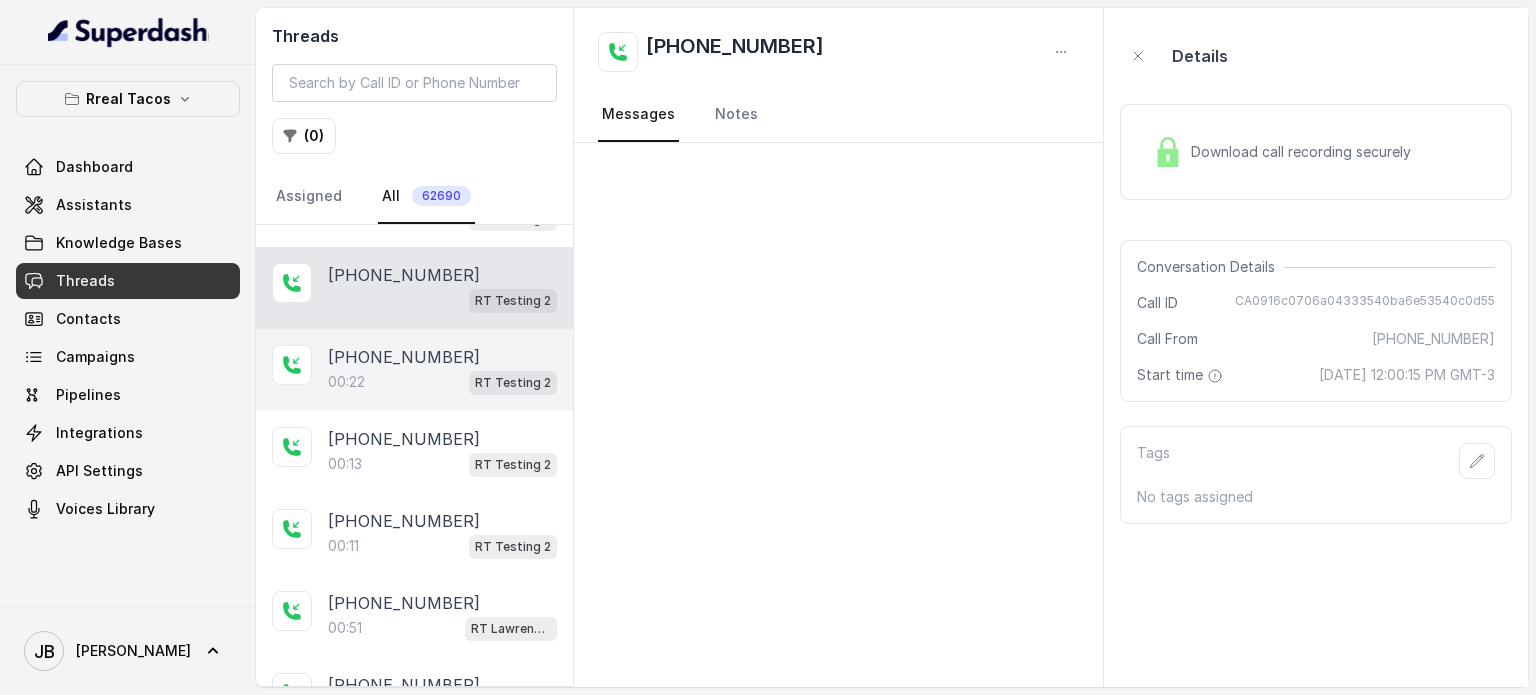 click on "+17547998960" at bounding box center [404, 357] 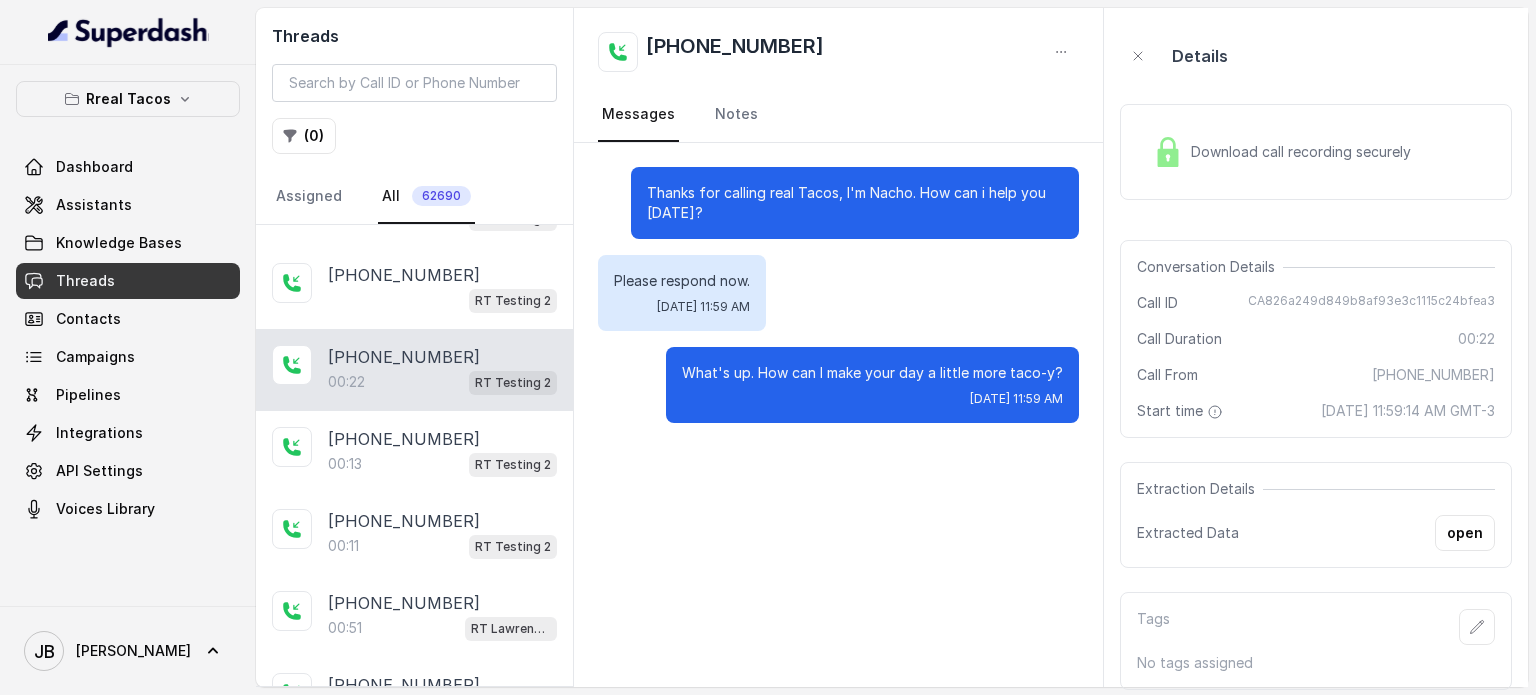 drag, startPoint x: 794, startPoint y: 363, endPoint x: 795, endPoint y: 373, distance: 10.049875 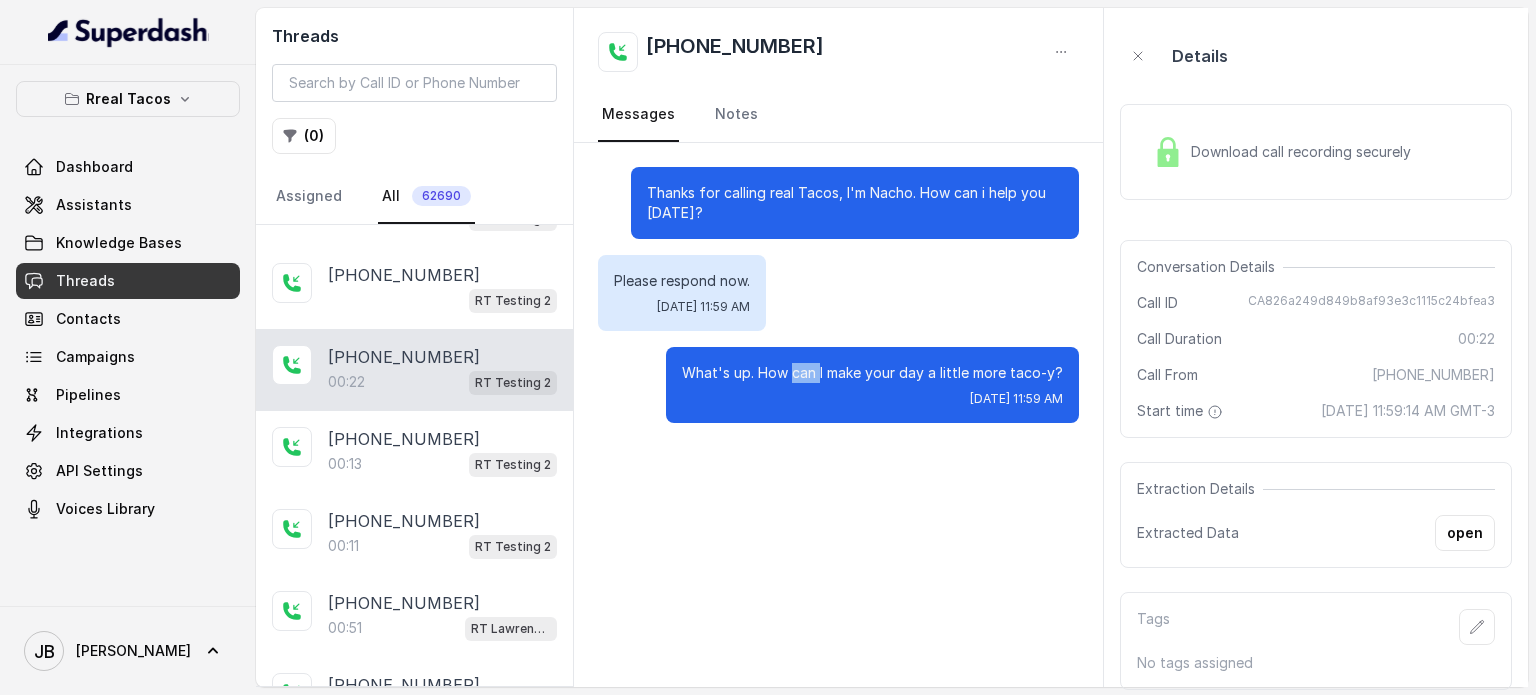 click on "What's up. How can I make your day a little more taco-y?" at bounding box center (872, 373) 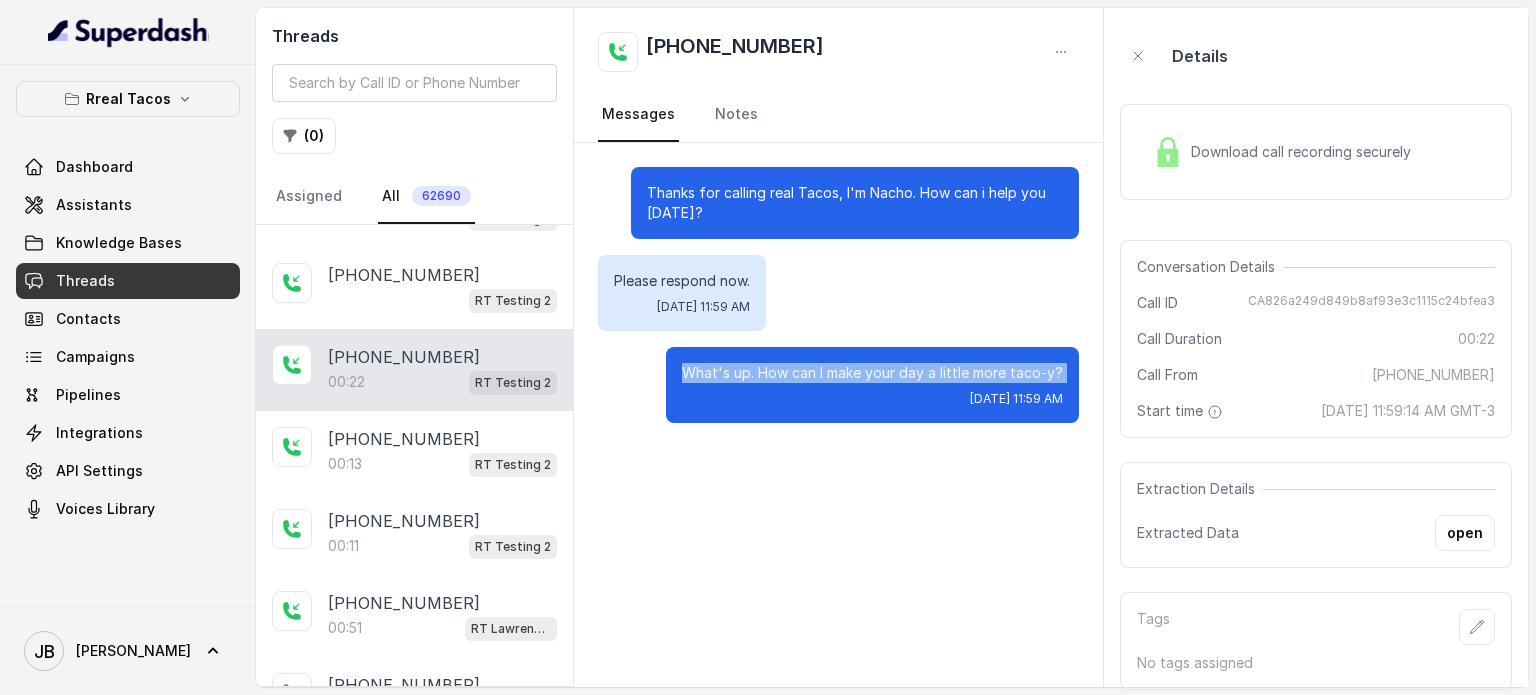 drag, startPoint x: 796, startPoint y: 376, endPoint x: 787, endPoint y: 411, distance: 36.138622 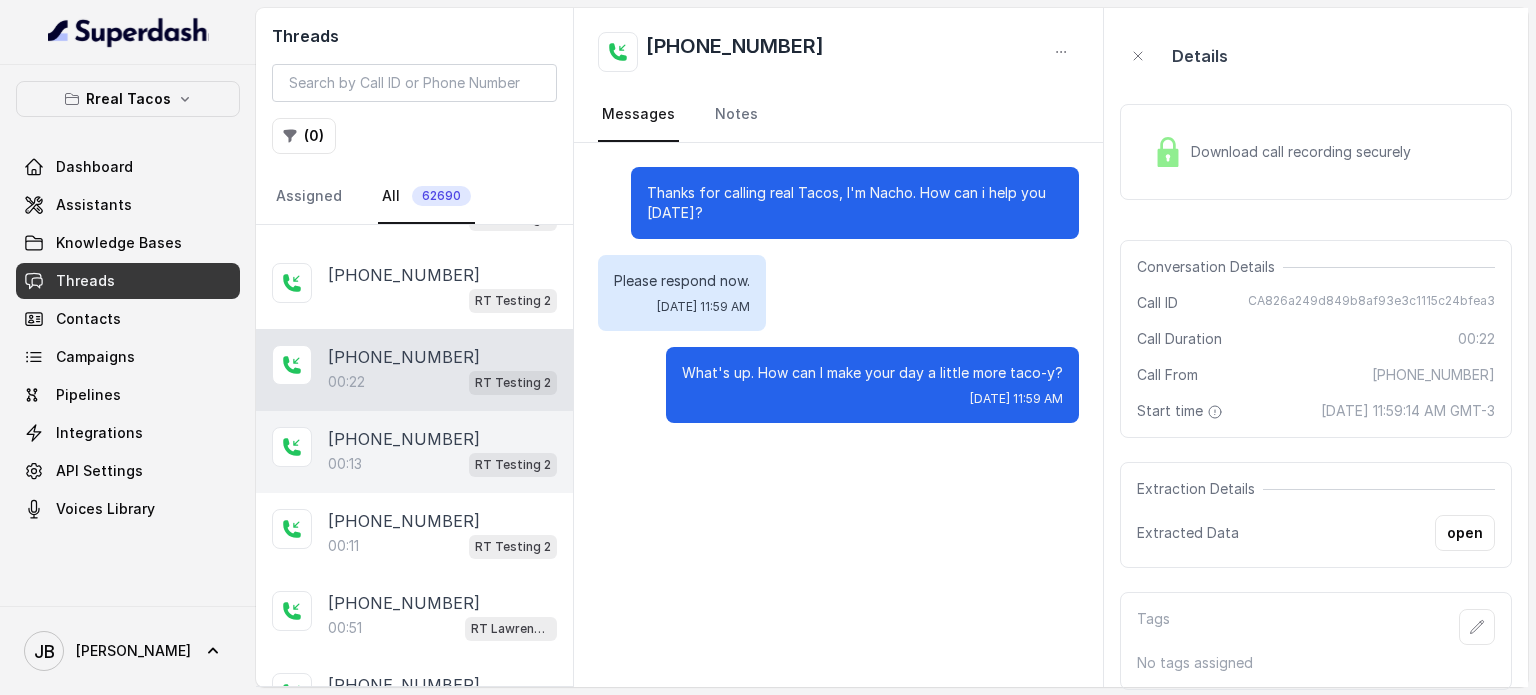 scroll, scrollTop: 324, scrollLeft: 0, axis: vertical 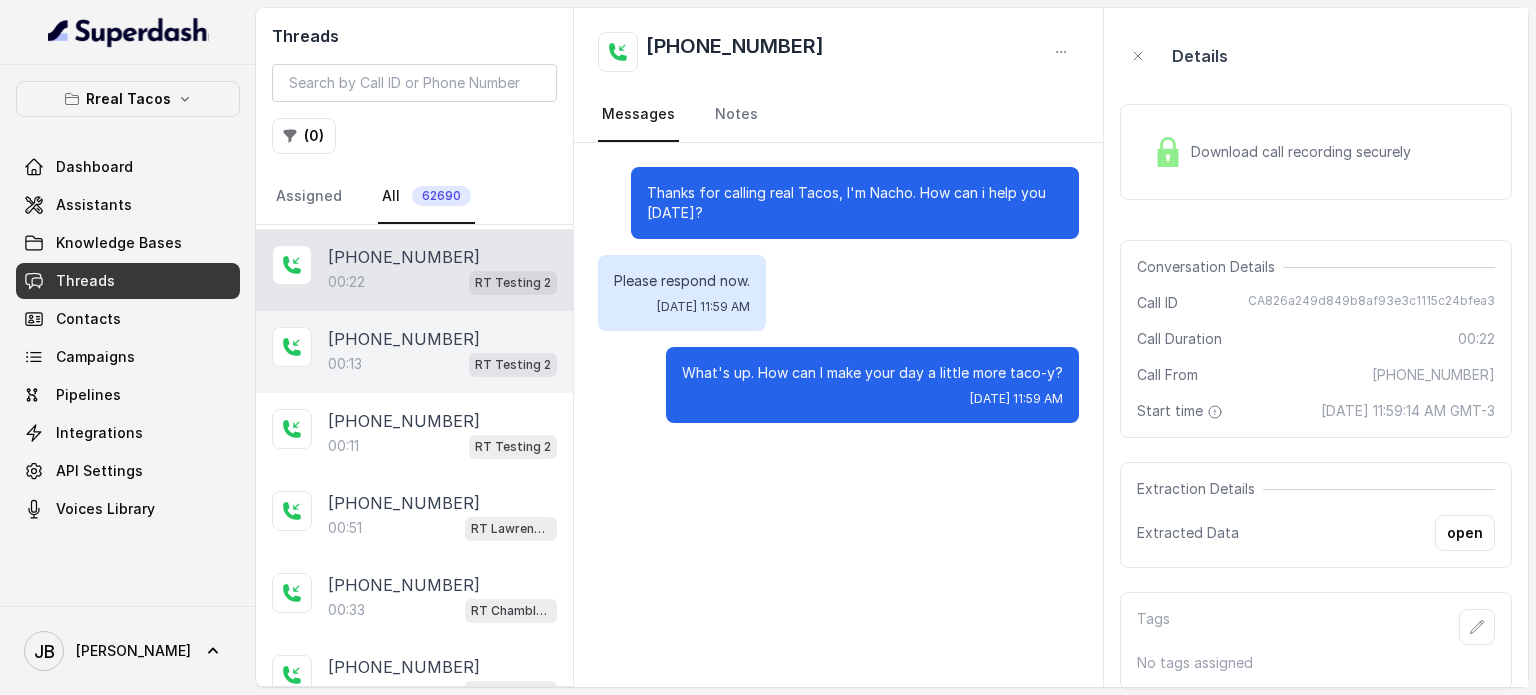 click on "+17547998960   00:13 RT Testing 2" at bounding box center [414, 352] 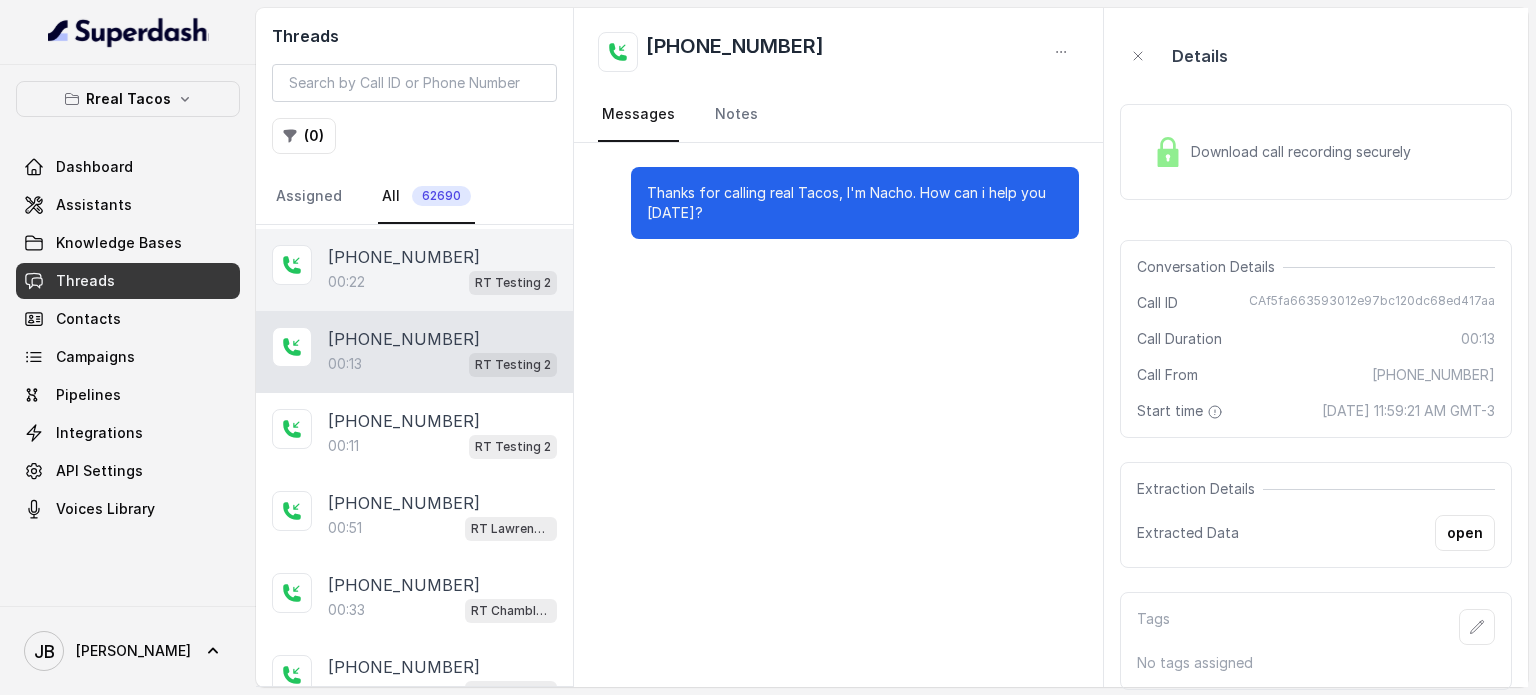click on "+17547998960   00:22 RT Testing 2" at bounding box center (414, 270) 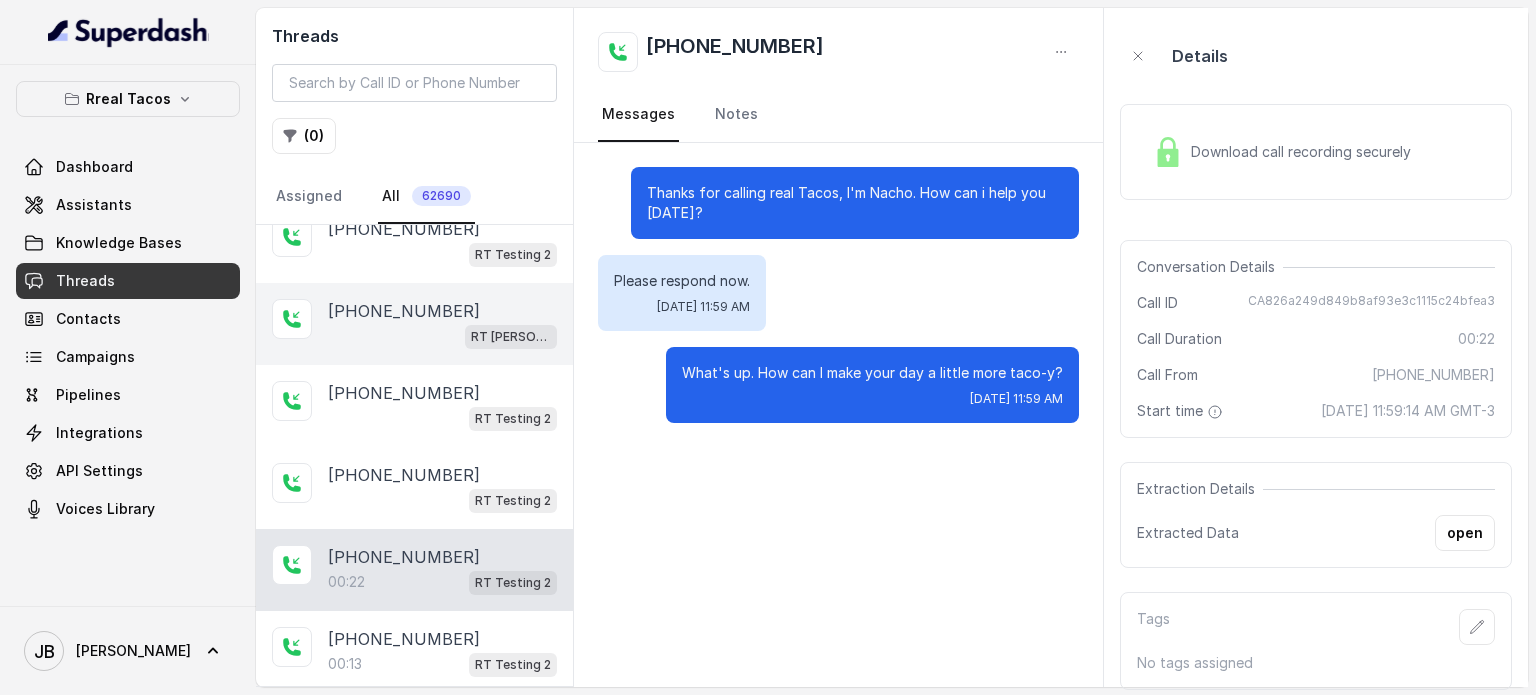scroll, scrollTop: 0, scrollLeft: 0, axis: both 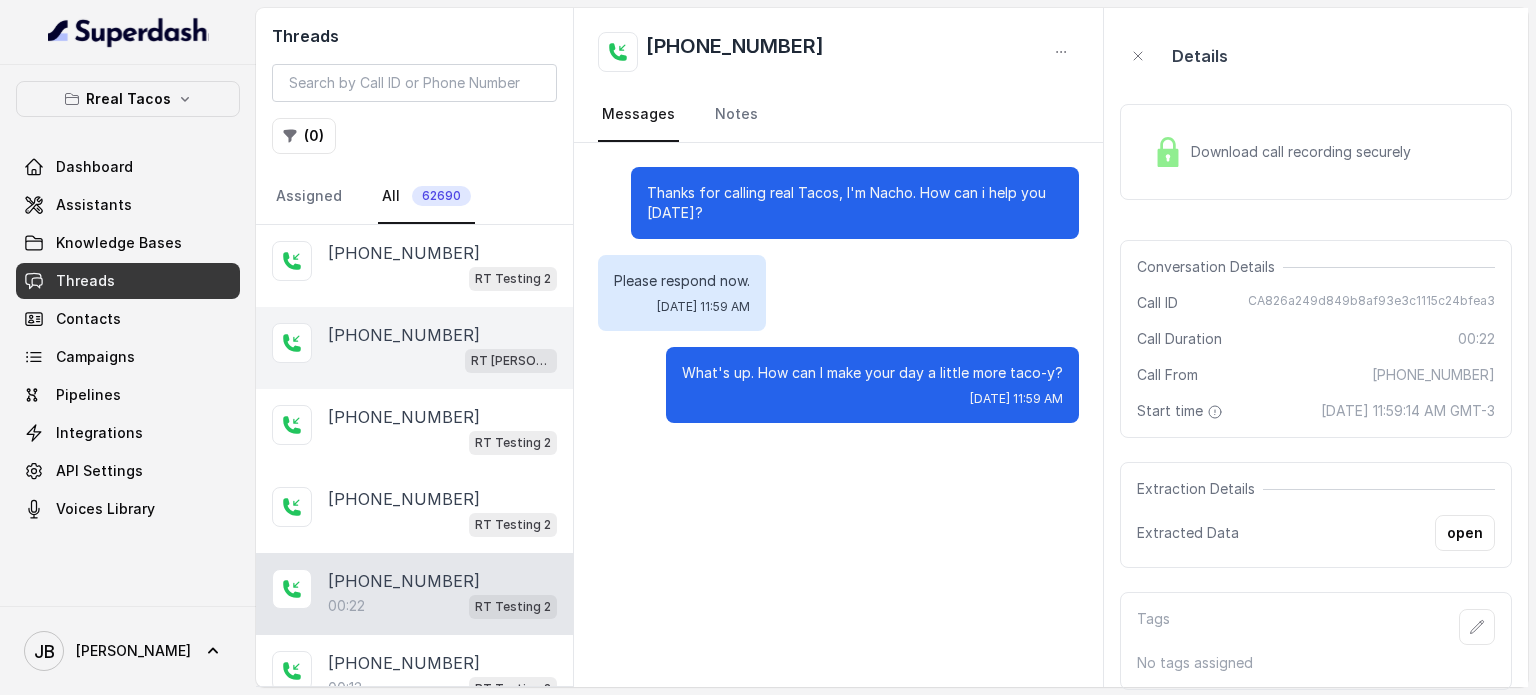 click on "RT [PERSON_NAME][GEOGRAPHIC_DATA] / EN" at bounding box center (442, 360) 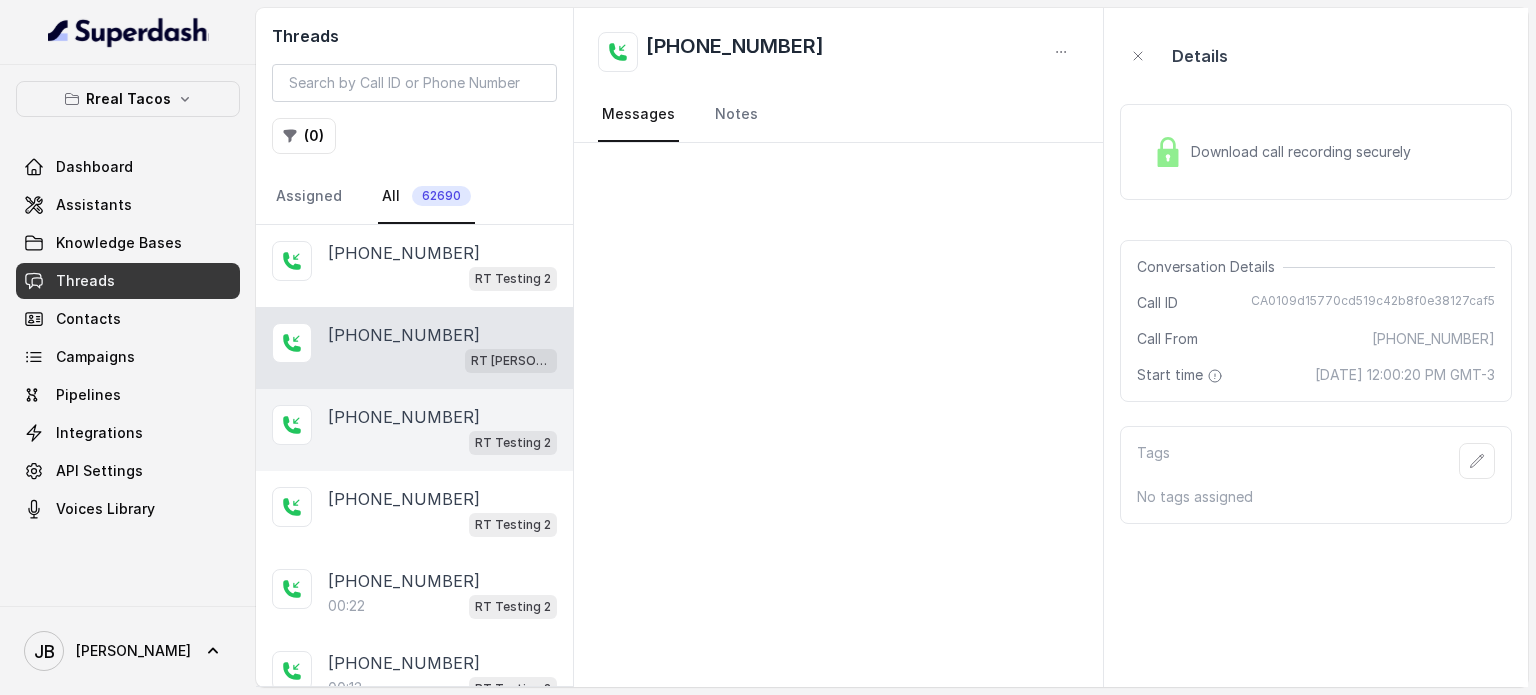 click on "RT Testing 2" at bounding box center [442, 442] 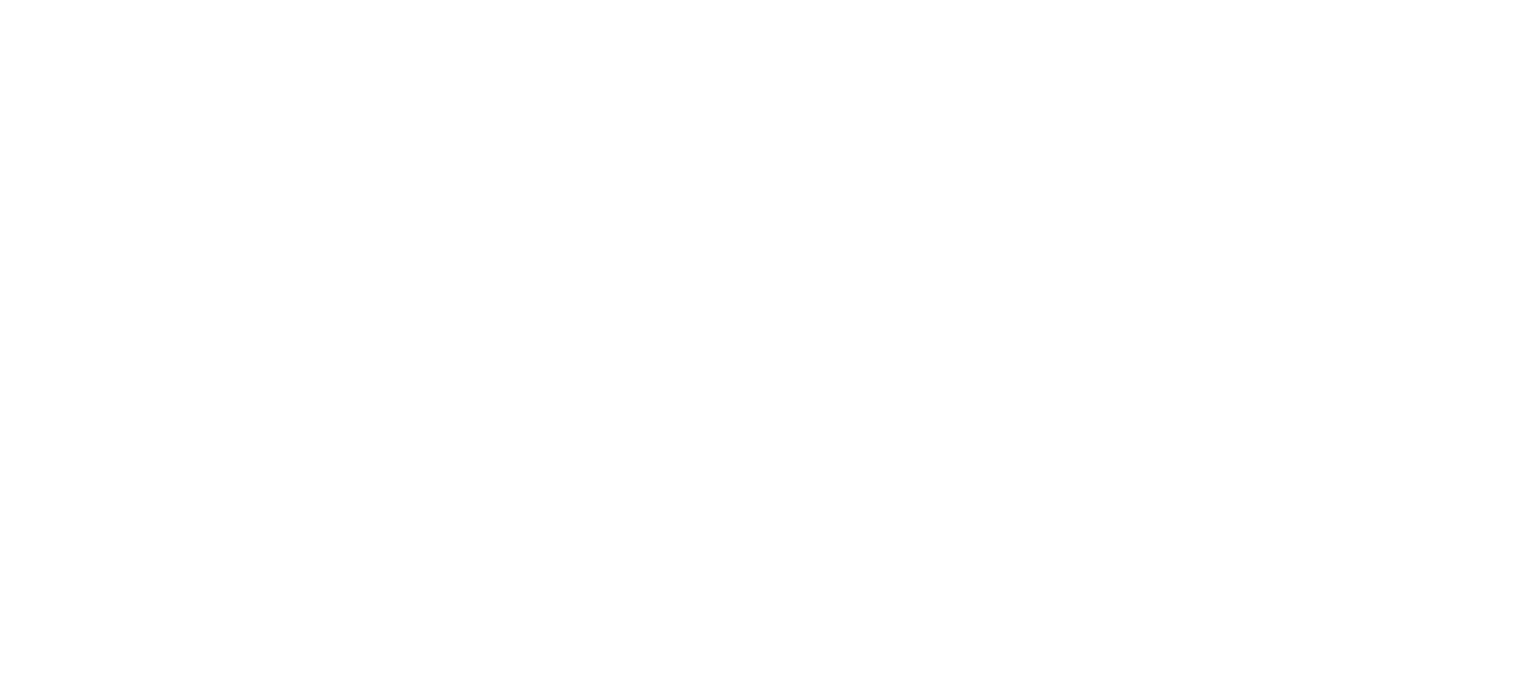 scroll, scrollTop: 0, scrollLeft: 0, axis: both 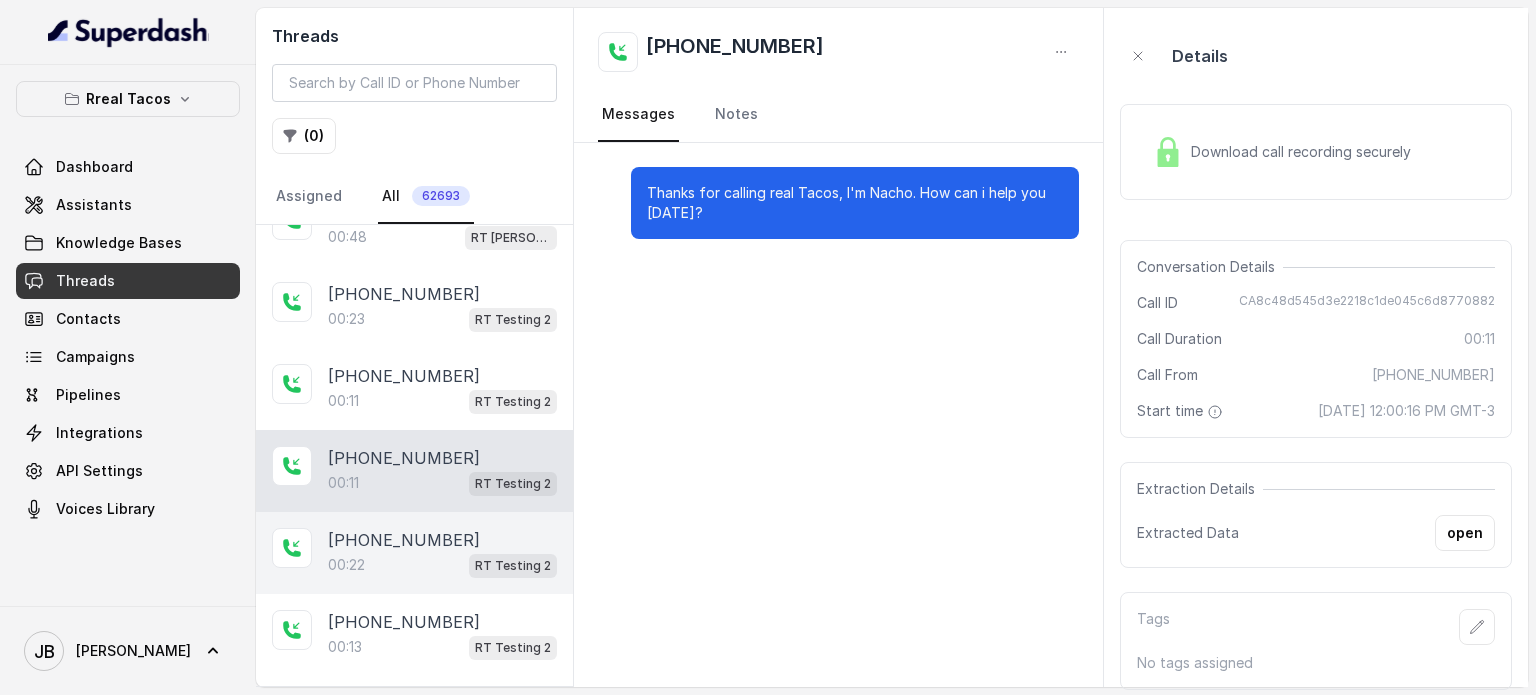 click on "[PHONE_NUMBER]" at bounding box center (404, 540) 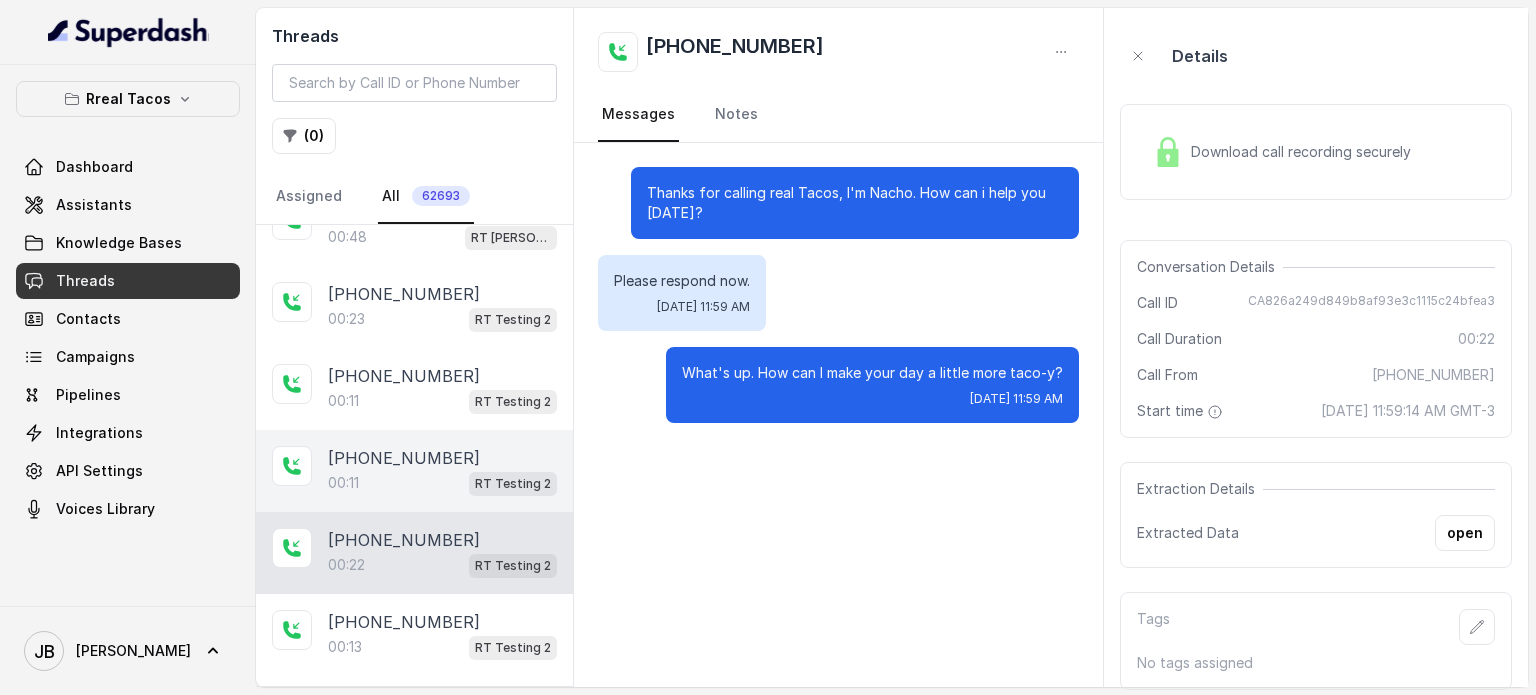click on "+17547998960   00:11 RT Testing 2" at bounding box center [414, 471] 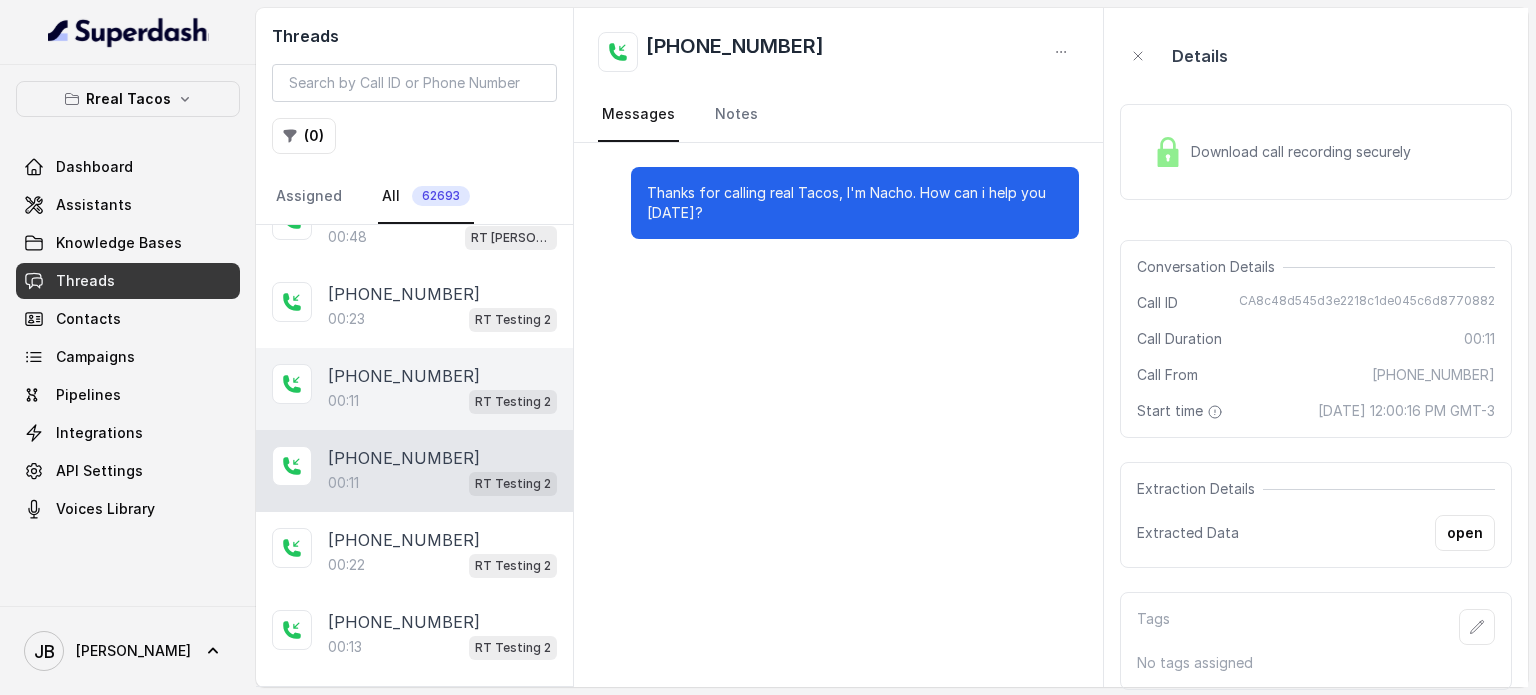 click on "00:11 RT Testing 2" at bounding box center [442, 401] 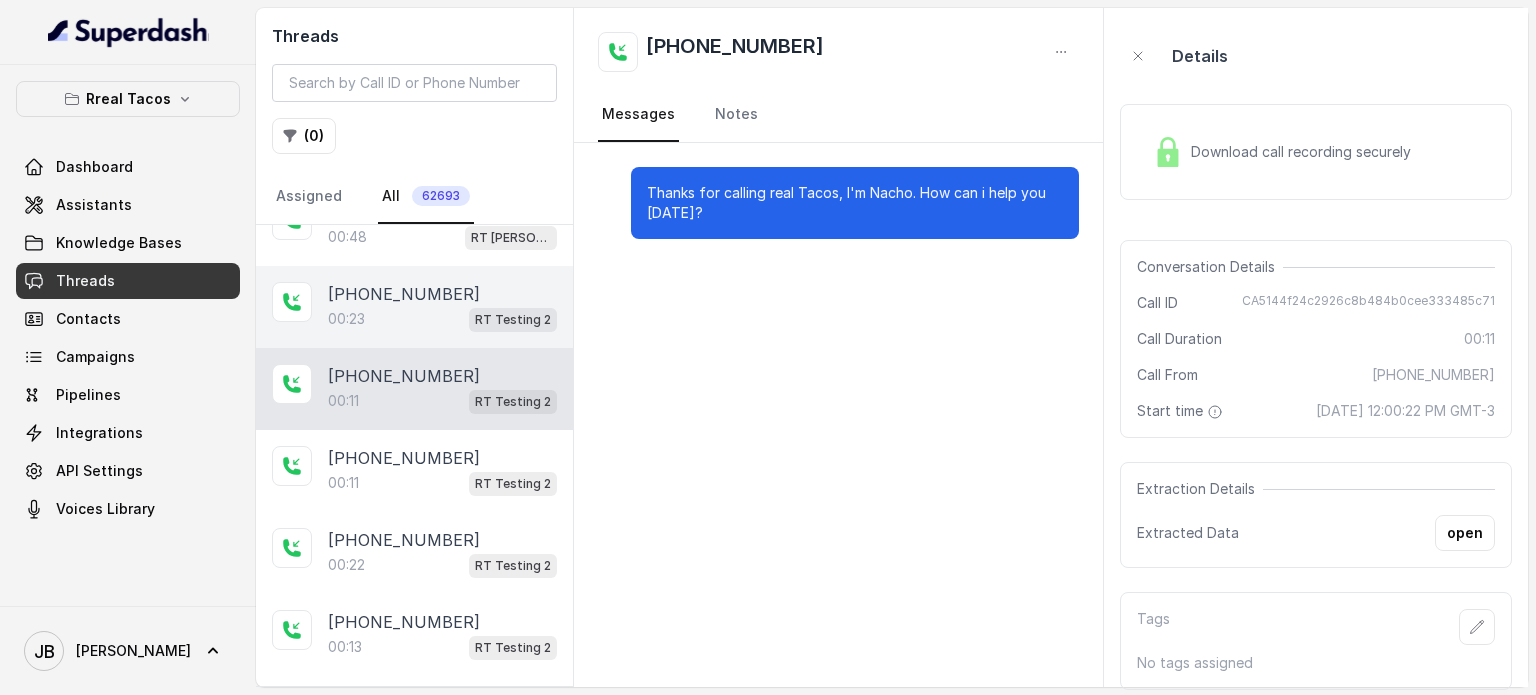 click on "00:23 RT Testing 2" at bounding box center (442, 319) 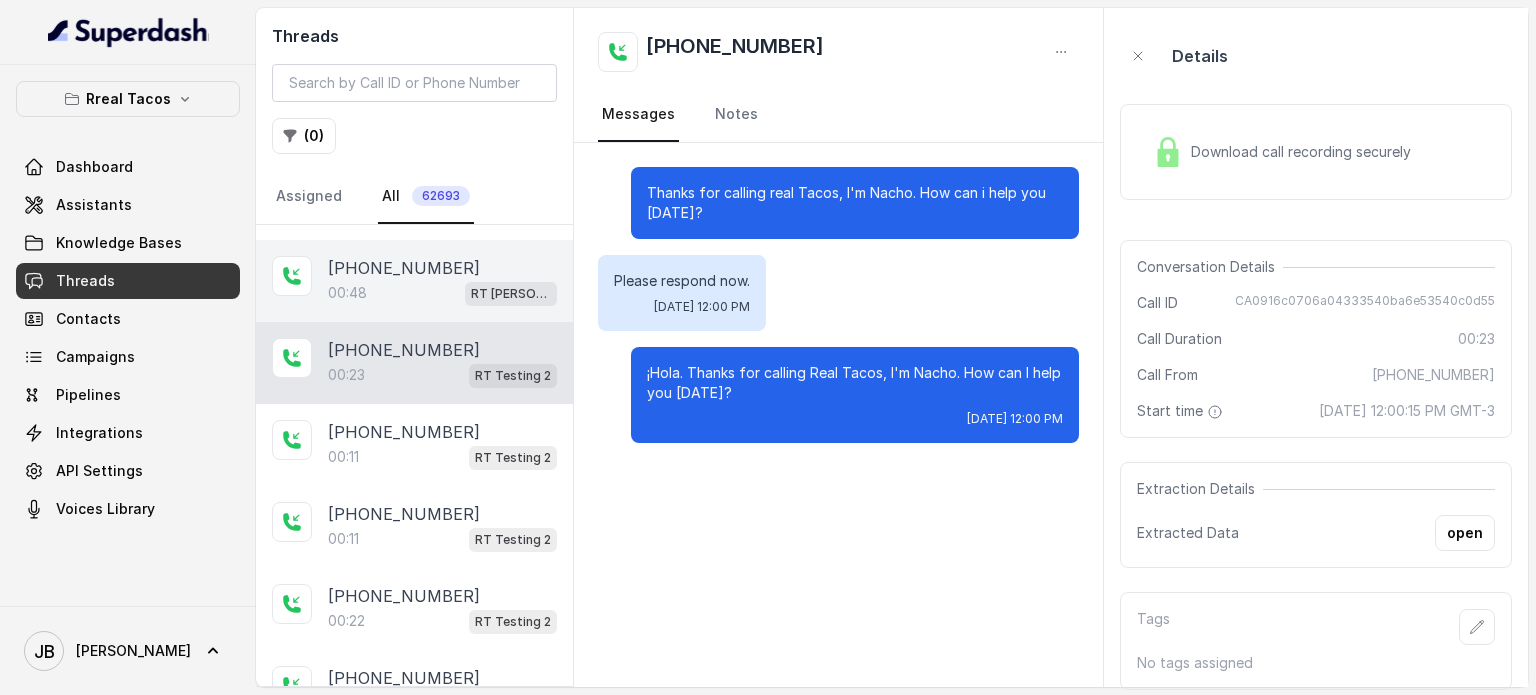 scroll, scrollTop: 187, scrollLeft: 0, axis: vertical 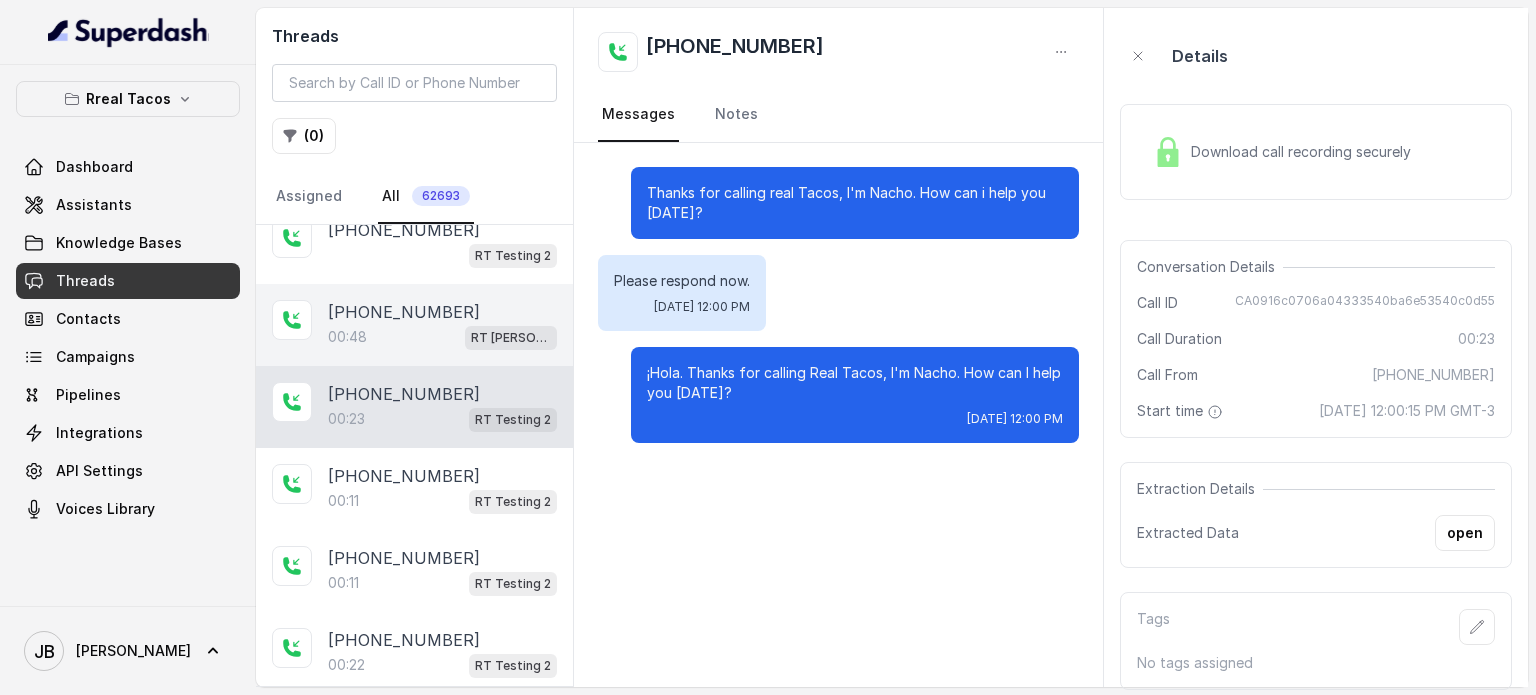 click on "+15305749724" at bounding box center [404, 312] 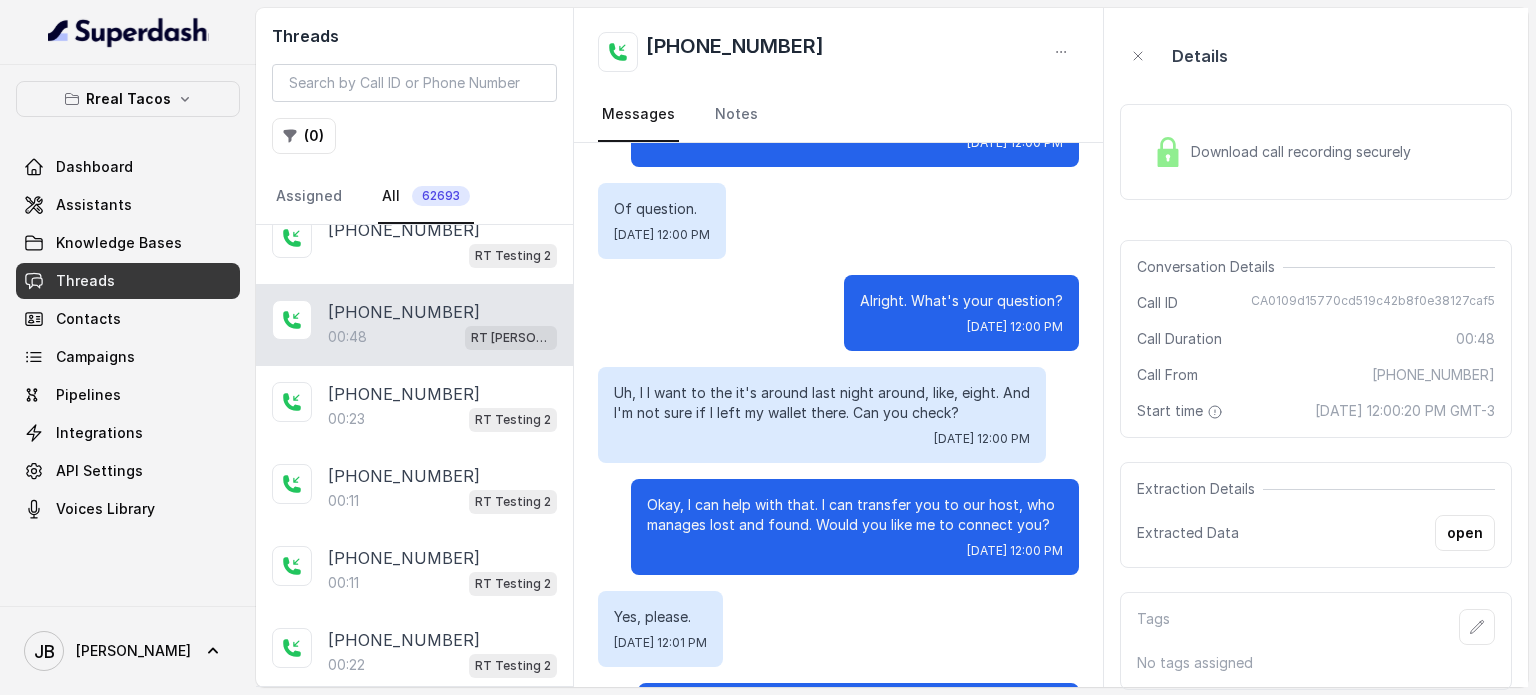 scroll, scrollTop: 0, scrollLeft: 0, axis: both 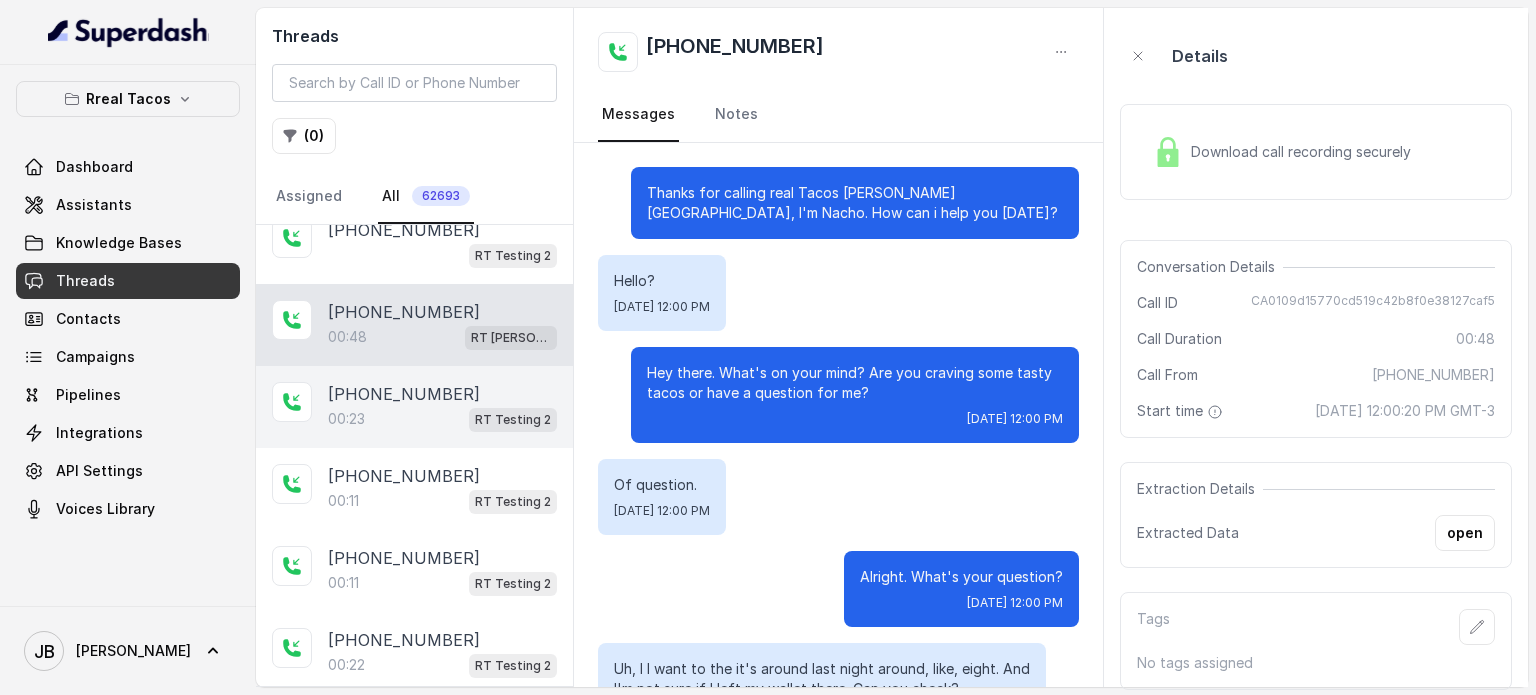 click on "+17547998960" at bounding box center [404, 394] 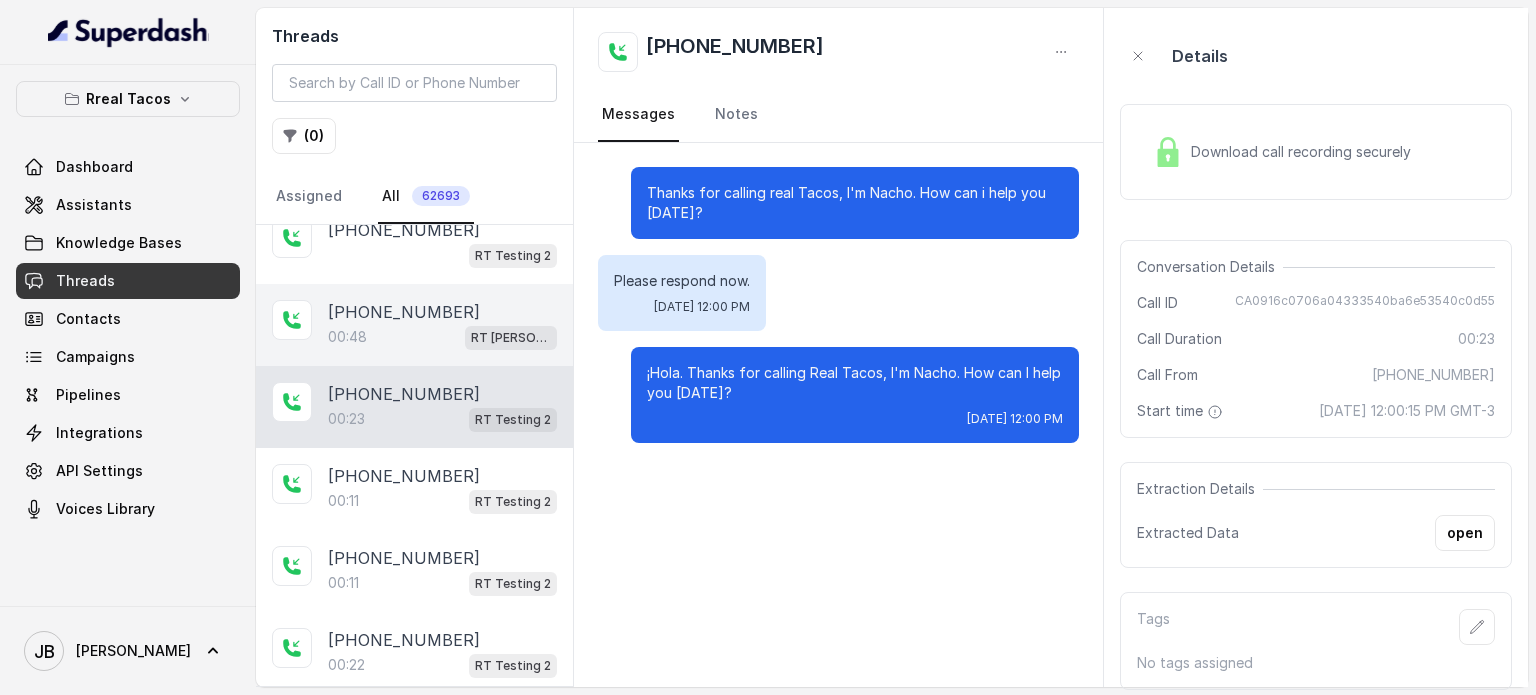 scroll, scrollTop: 0, scrollLeft: 0, axis: both 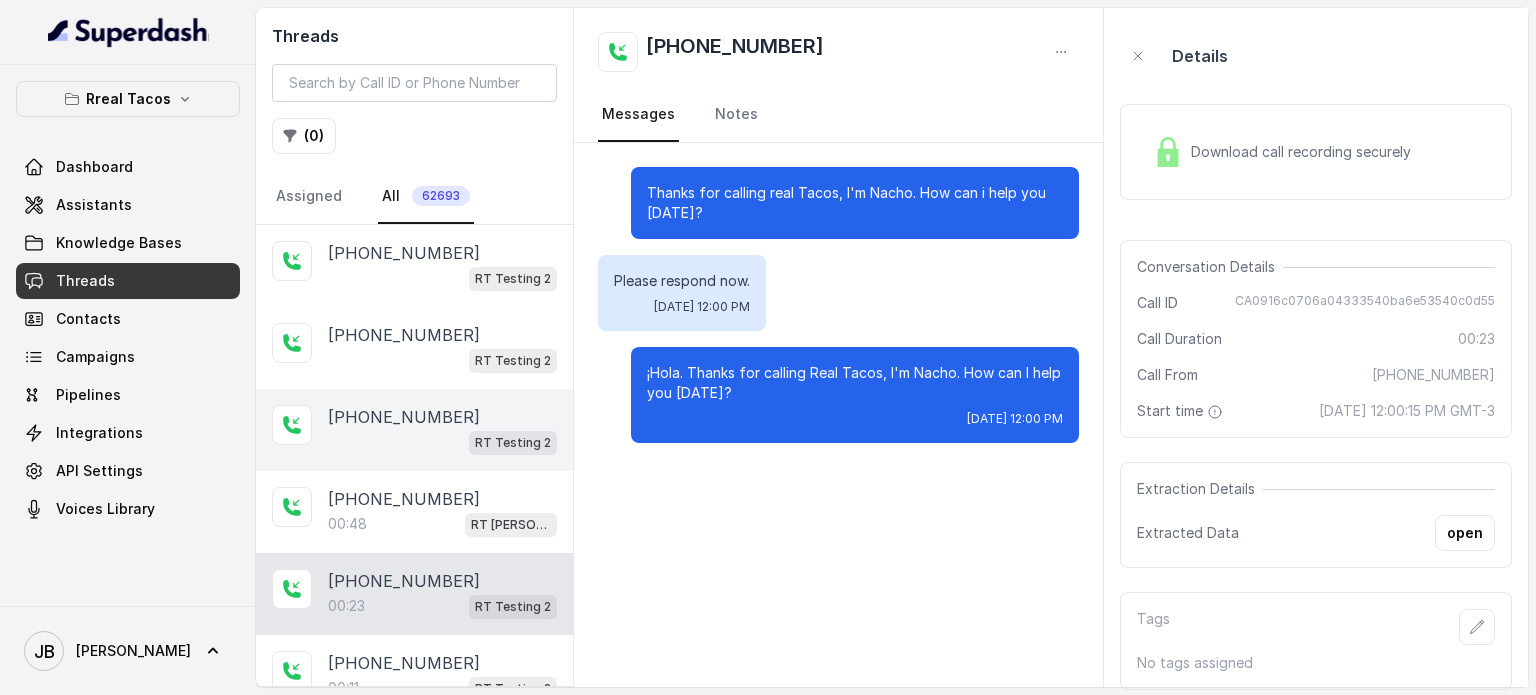 click on "RT Testing 2" at bounding box center [442, 442] 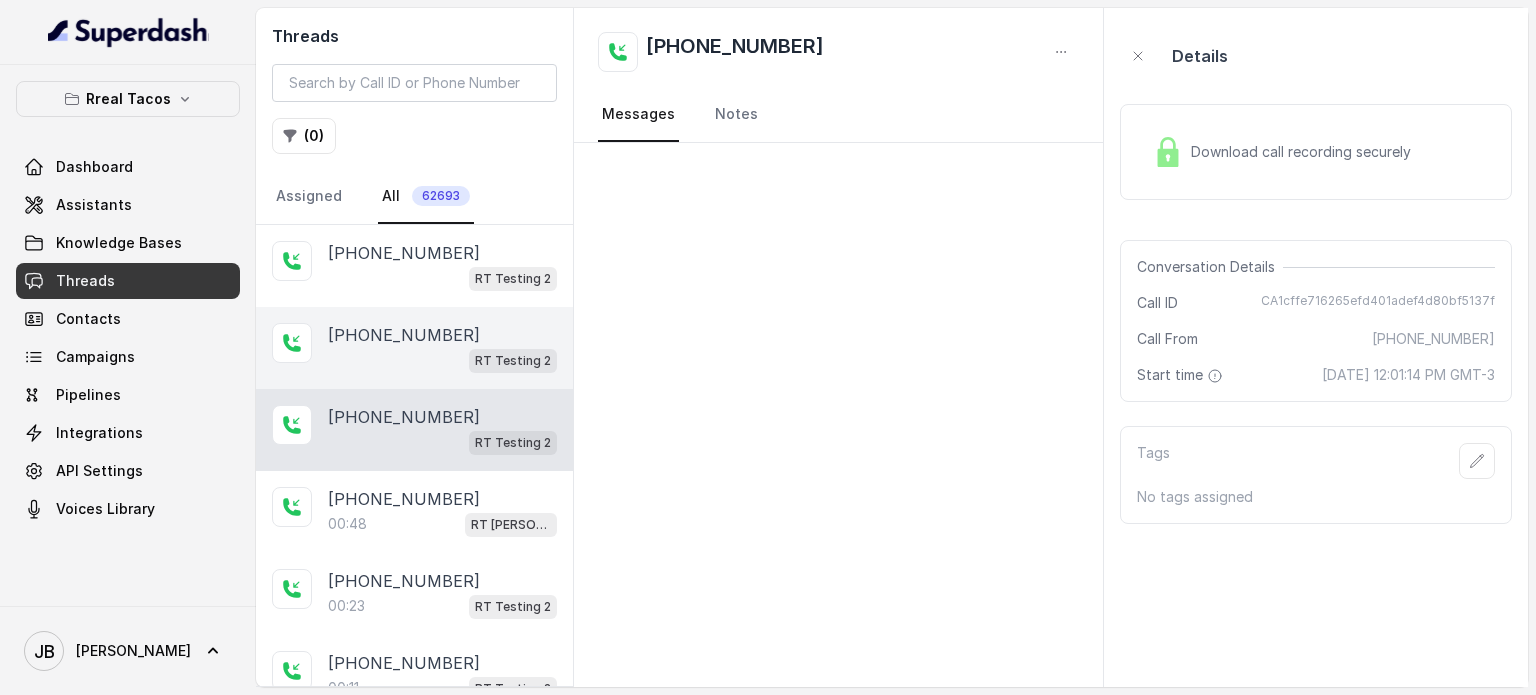 click on "RT Testing 2" at bounding box center (442, 360) 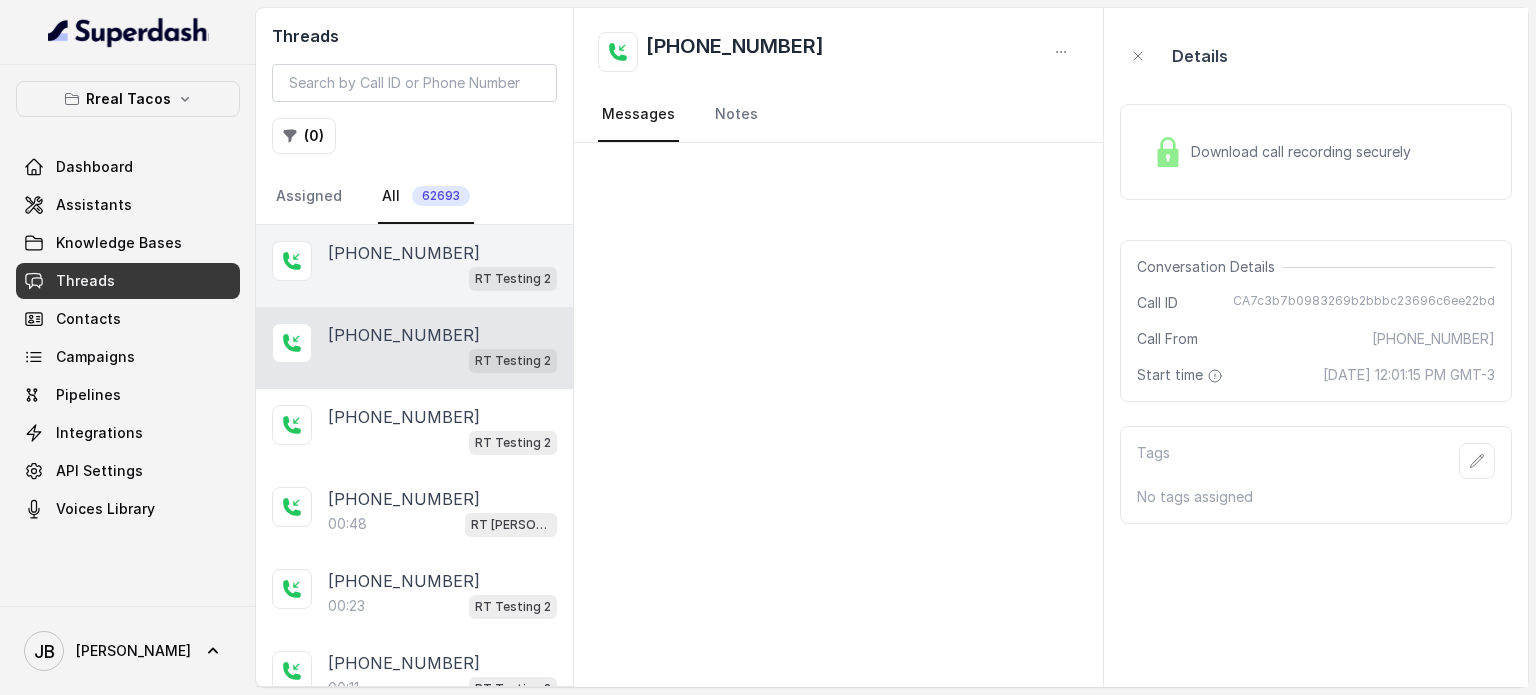 click on "+17547998960" at bounding box center [404, 253] 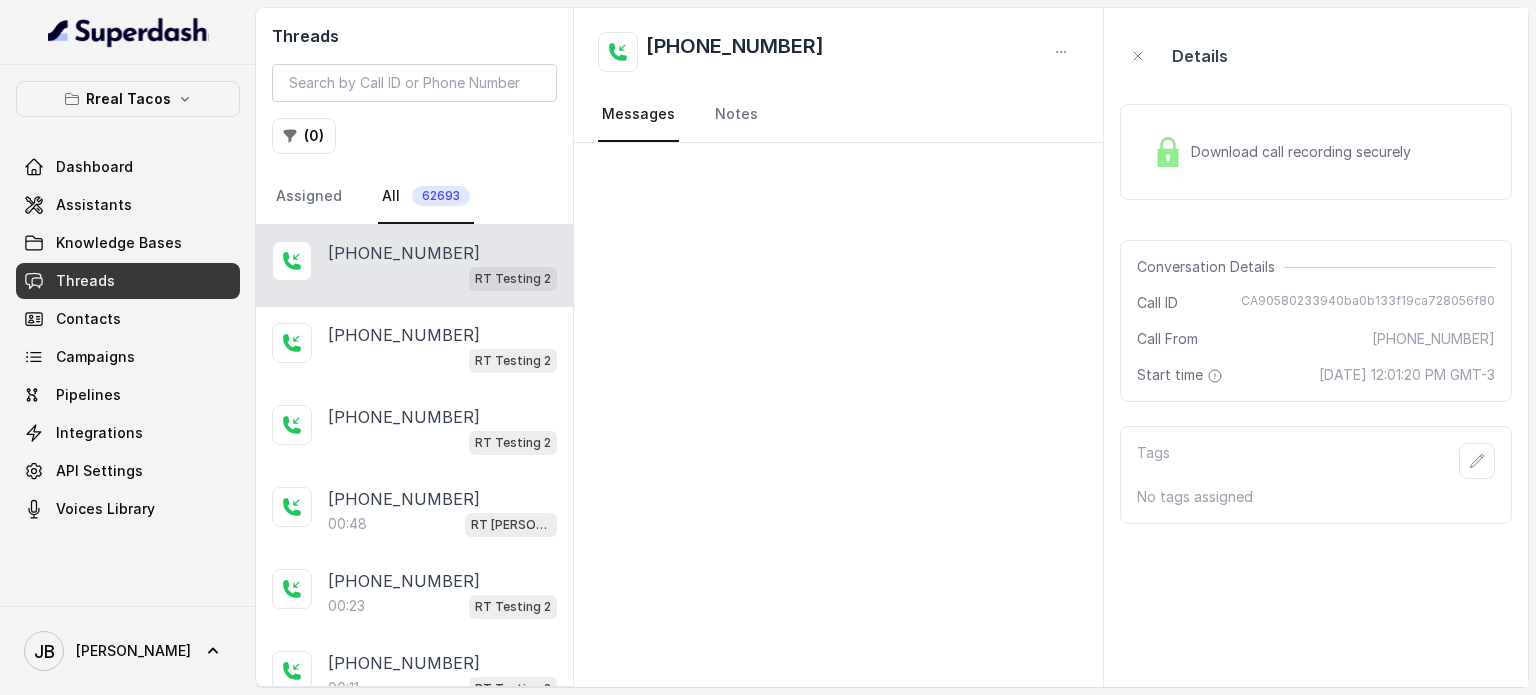 click on "RT Testing 2" at bounding box center (442, 278) 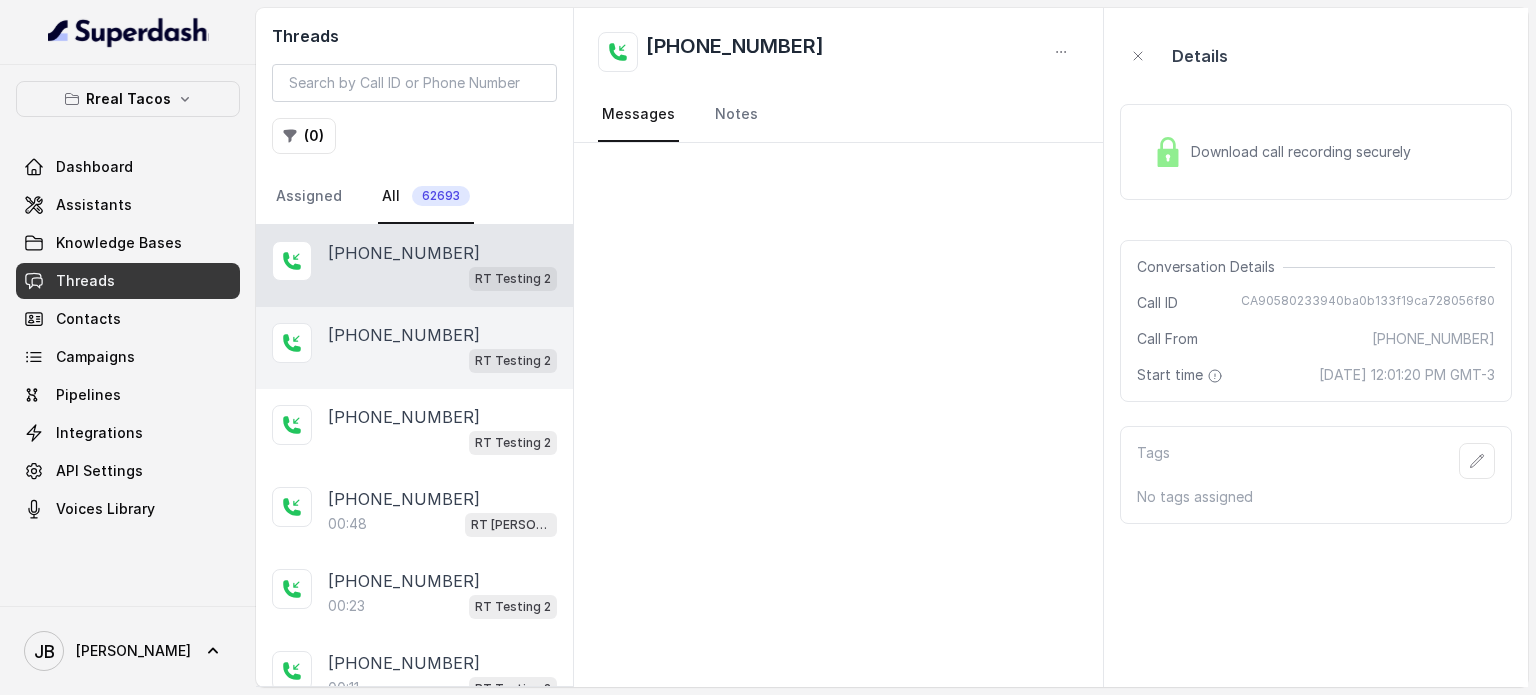 click on "RT Testing 2" at bounding box center [442, 360] 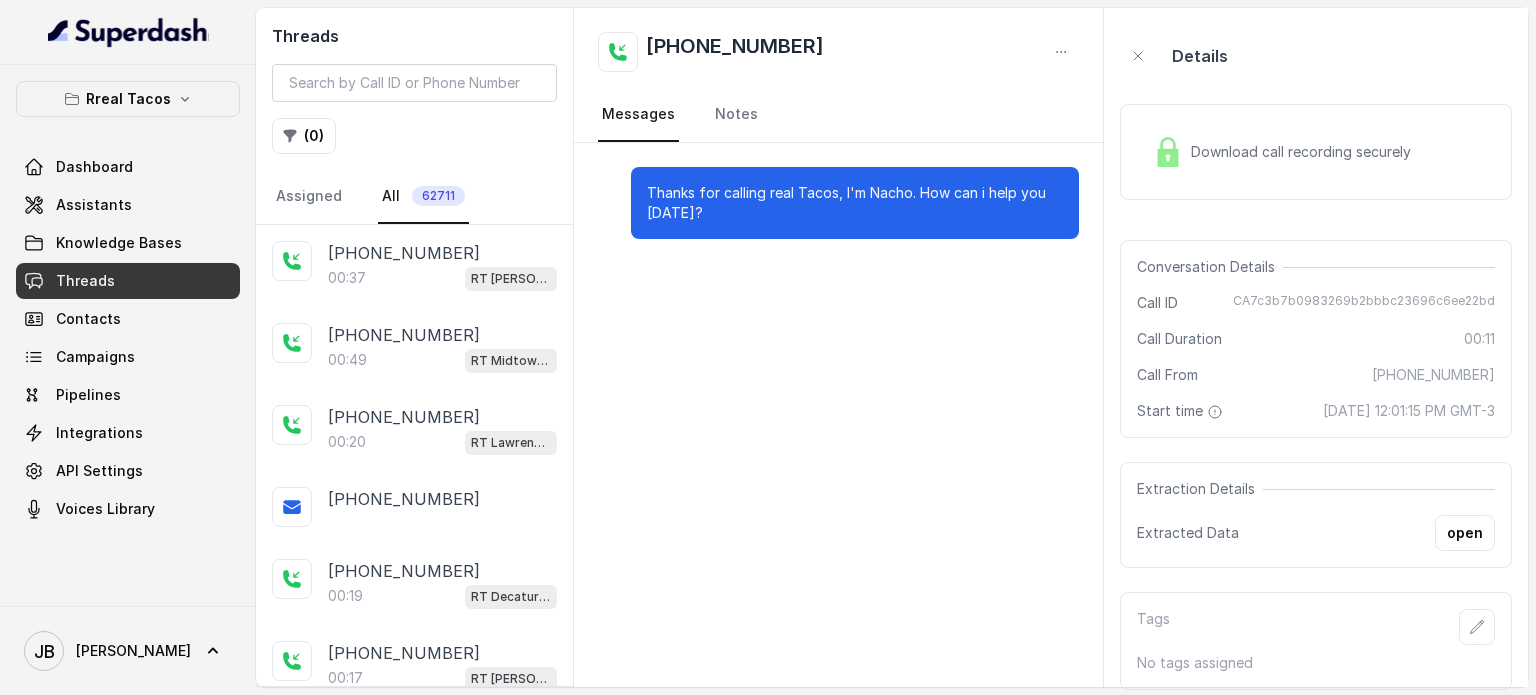 scroll, scrollTop: 0, scrollLeft: 0, axis: both 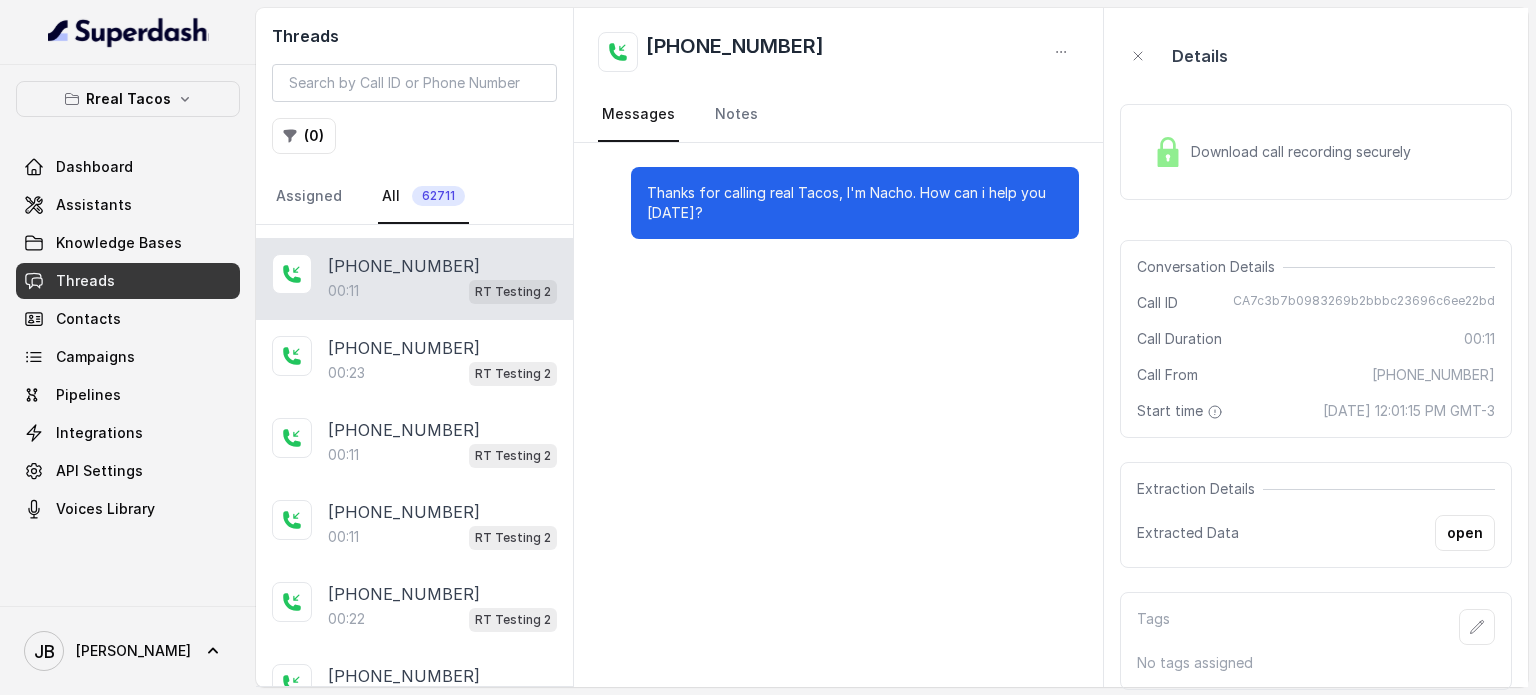 click on "[PHONE_NUMBER]:11 RT Testing 2" at bounding box center (414, 279) 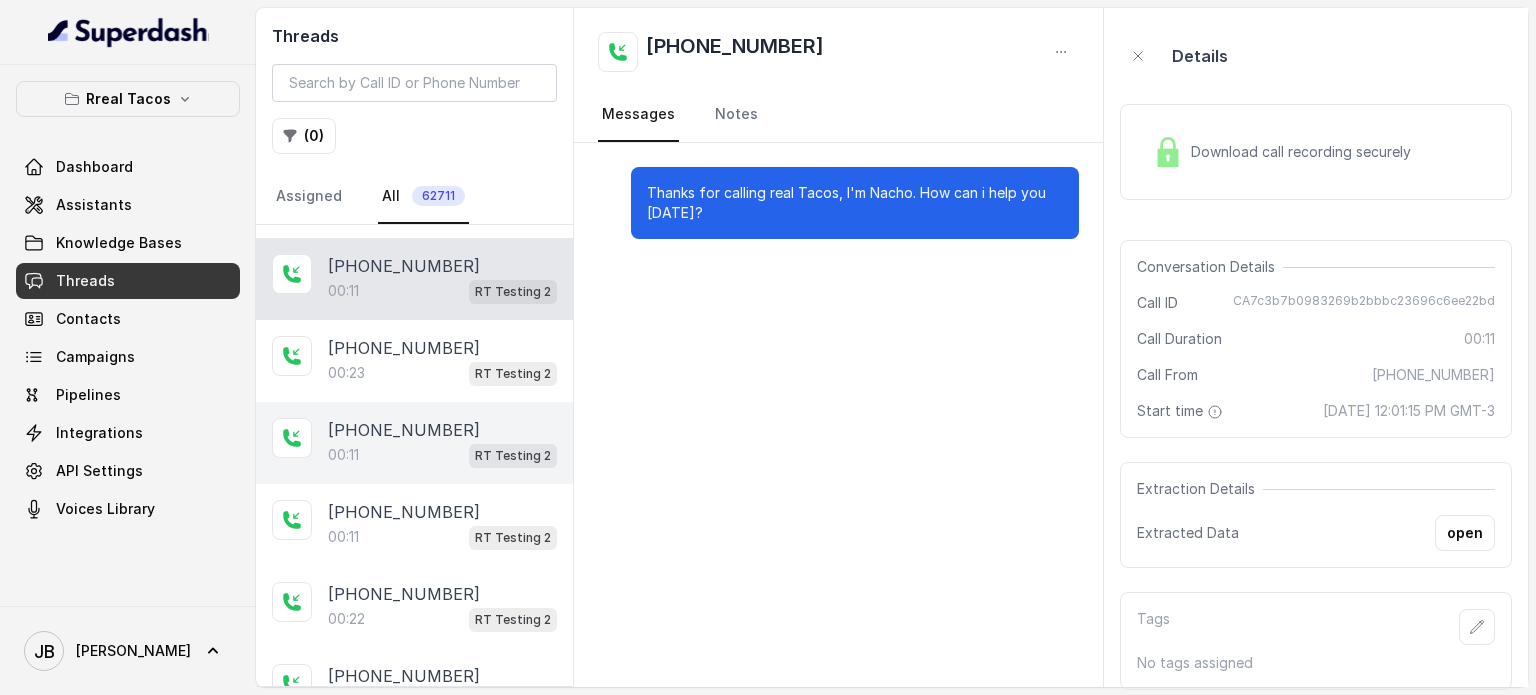 click on "[PHONE_NUMBER]:11 RT Testing 2" at bounding box center [414, 443] 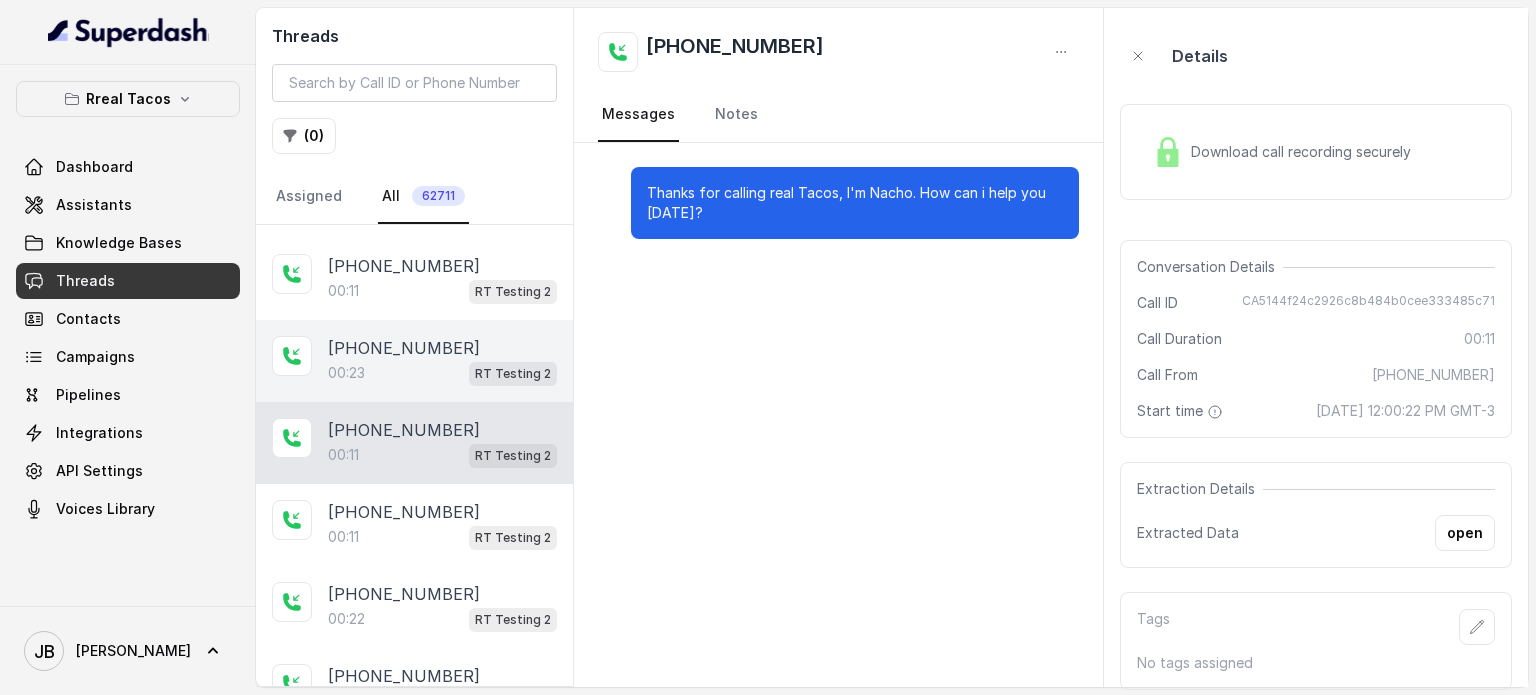 click on "00:23 RT Testing 2" at bounding box center (442, 373) 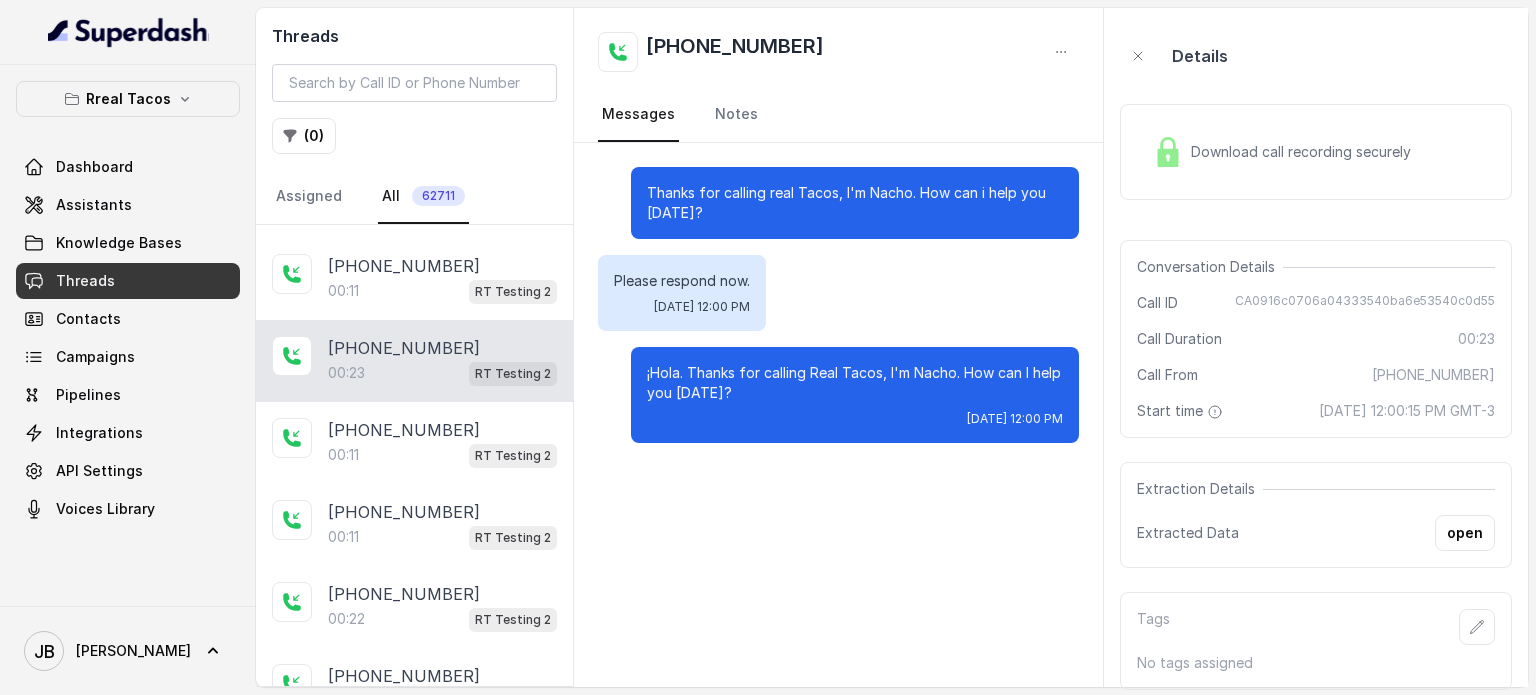 click on "¡Hola. Thanks for calling Real Tacos, I'm Nacho. How can I help you [DATE]?" at bounding box center (855, 383) 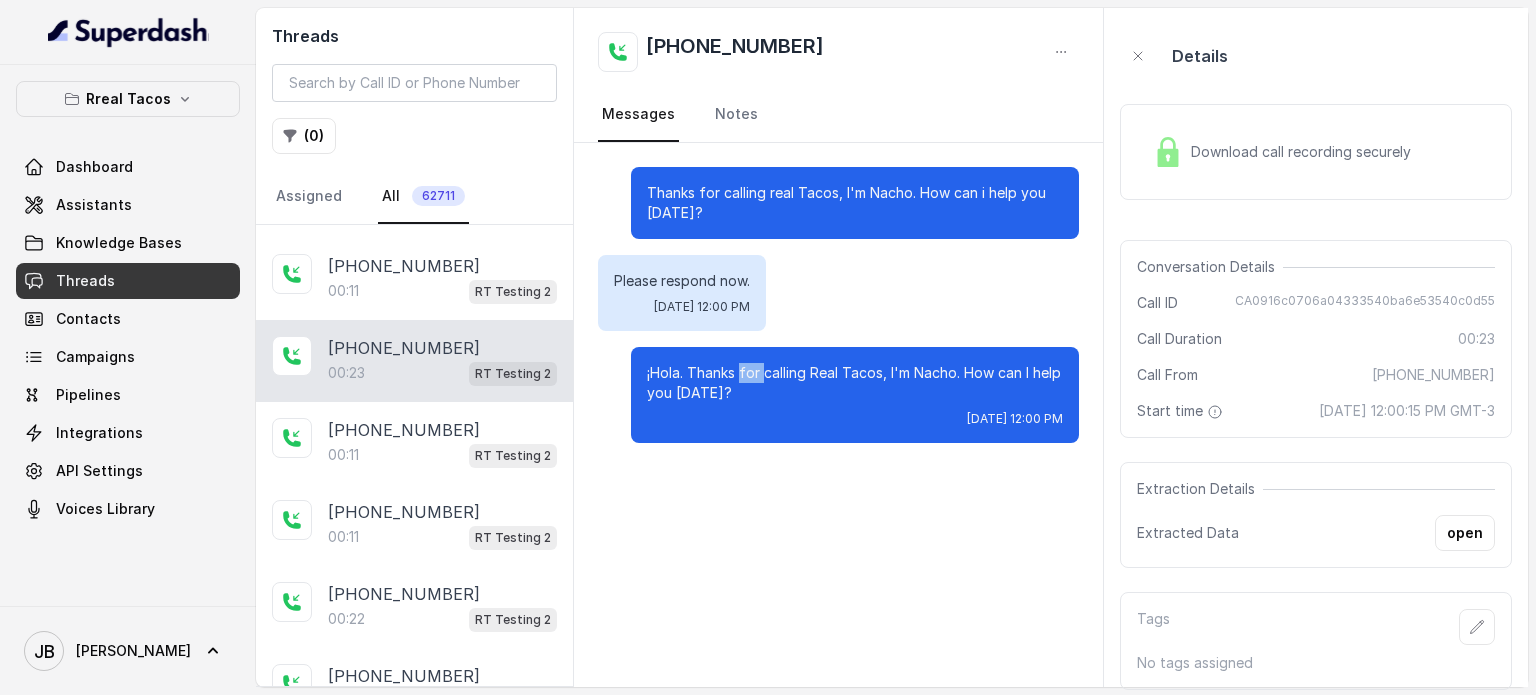 click on "¡Hola. Thanks for calling Real Tacos, I'm Nacho. How can I help you [DATE]?" at bounding box center (855, 383) 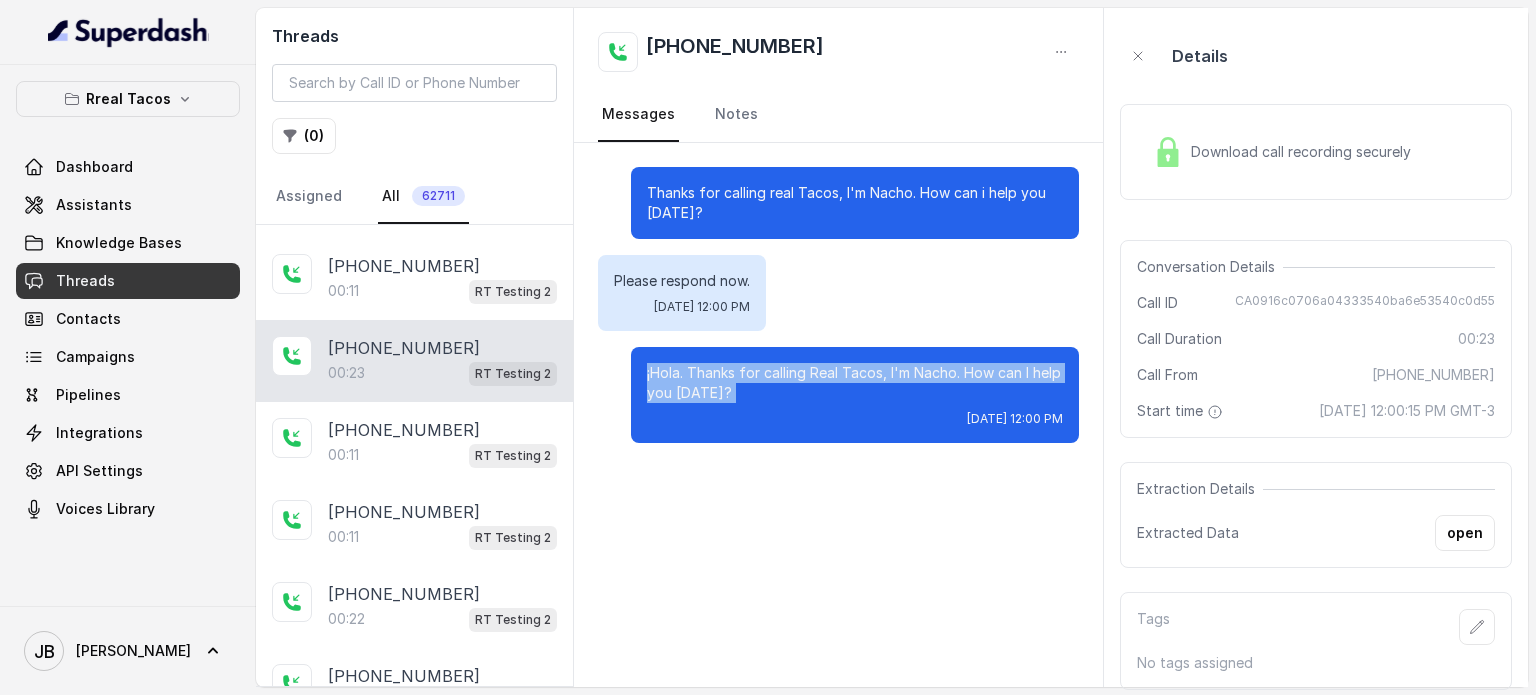 click on "¡Hola. Thanks for calling Real Tacos, I'm Nacho. How can I help you [DATE]?" at bounding box center (855, 383) 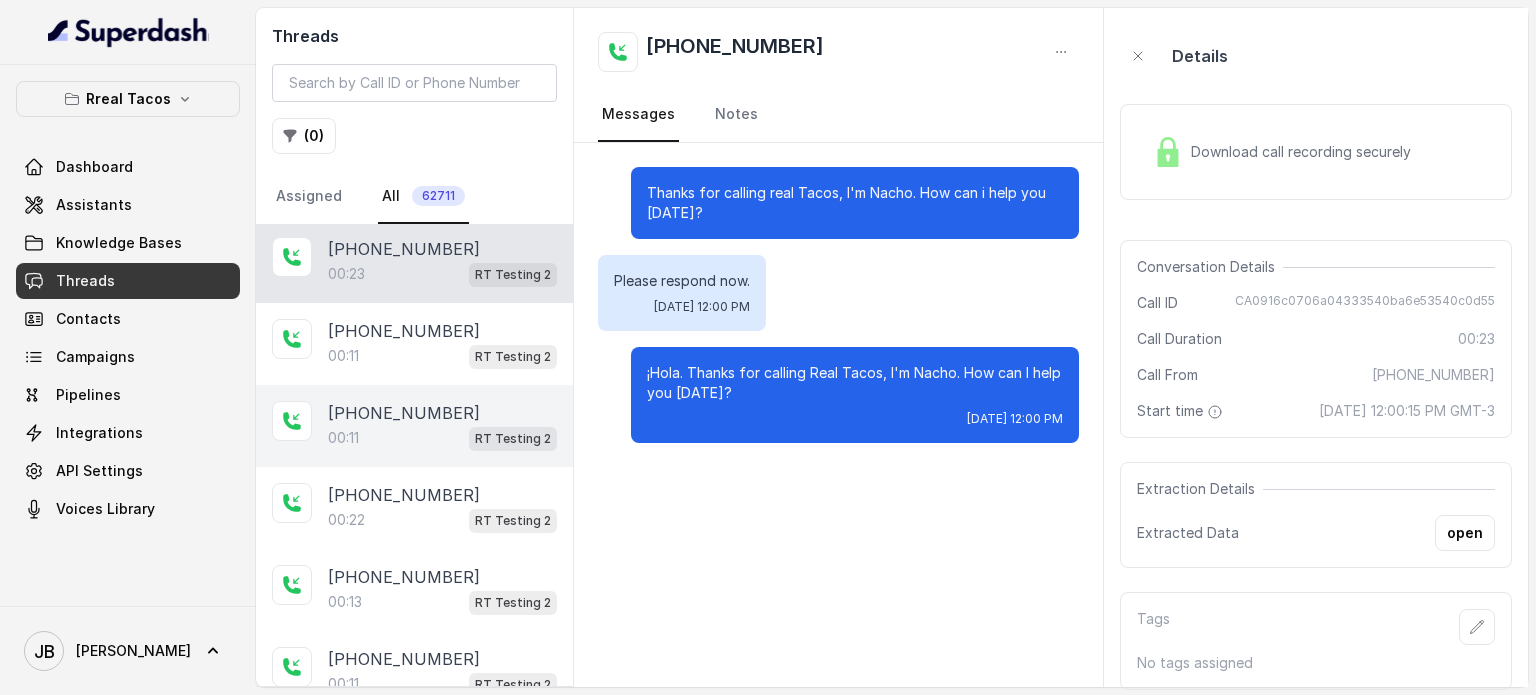 scroll, scrollTop: 1759, scrollLeft: 0, axis: vertical 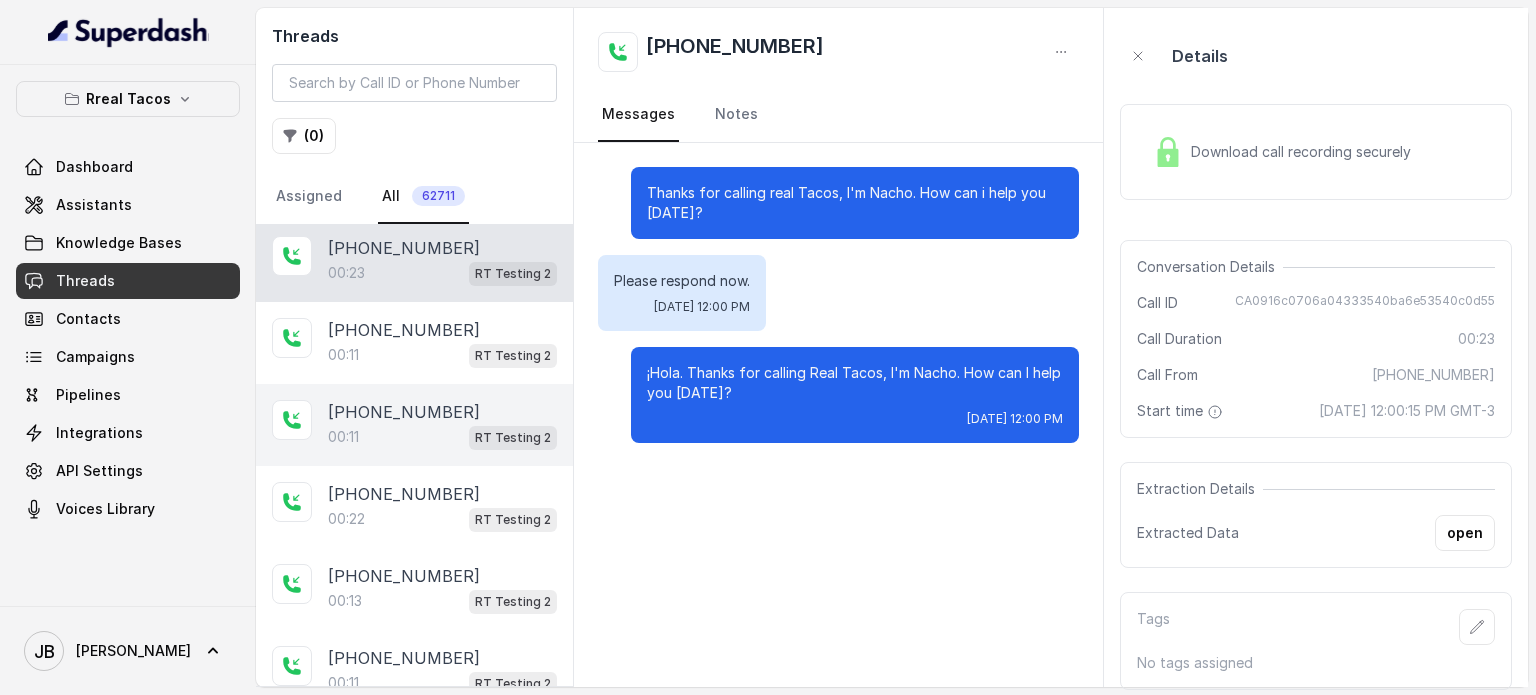 click on "[PHONE_NUMBER]" at bounding box center [404, 412] 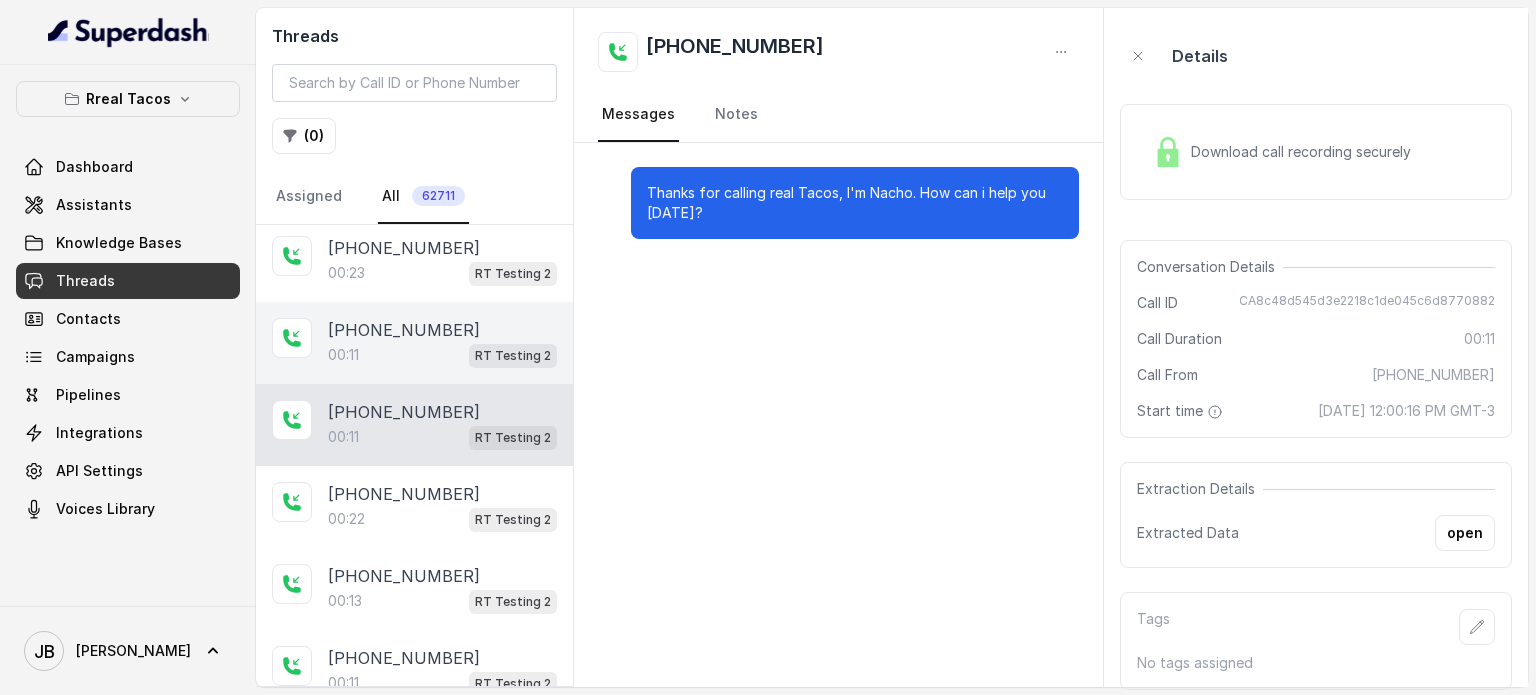 click on "[PHONE_NUMBER]:11 RT Testing 2" at bounding box center [414, 343] 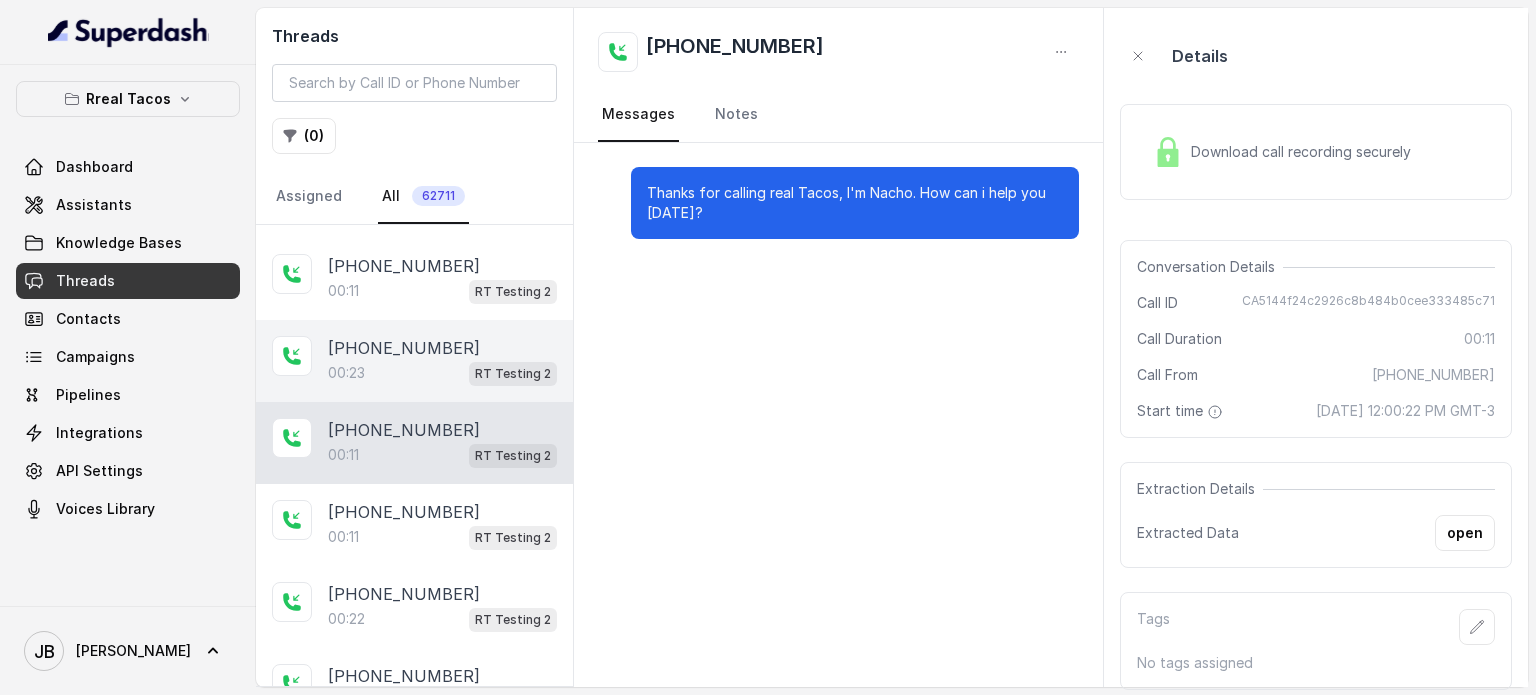 click on "00:23 RT Testing 2" at bounding box center [442, 373] 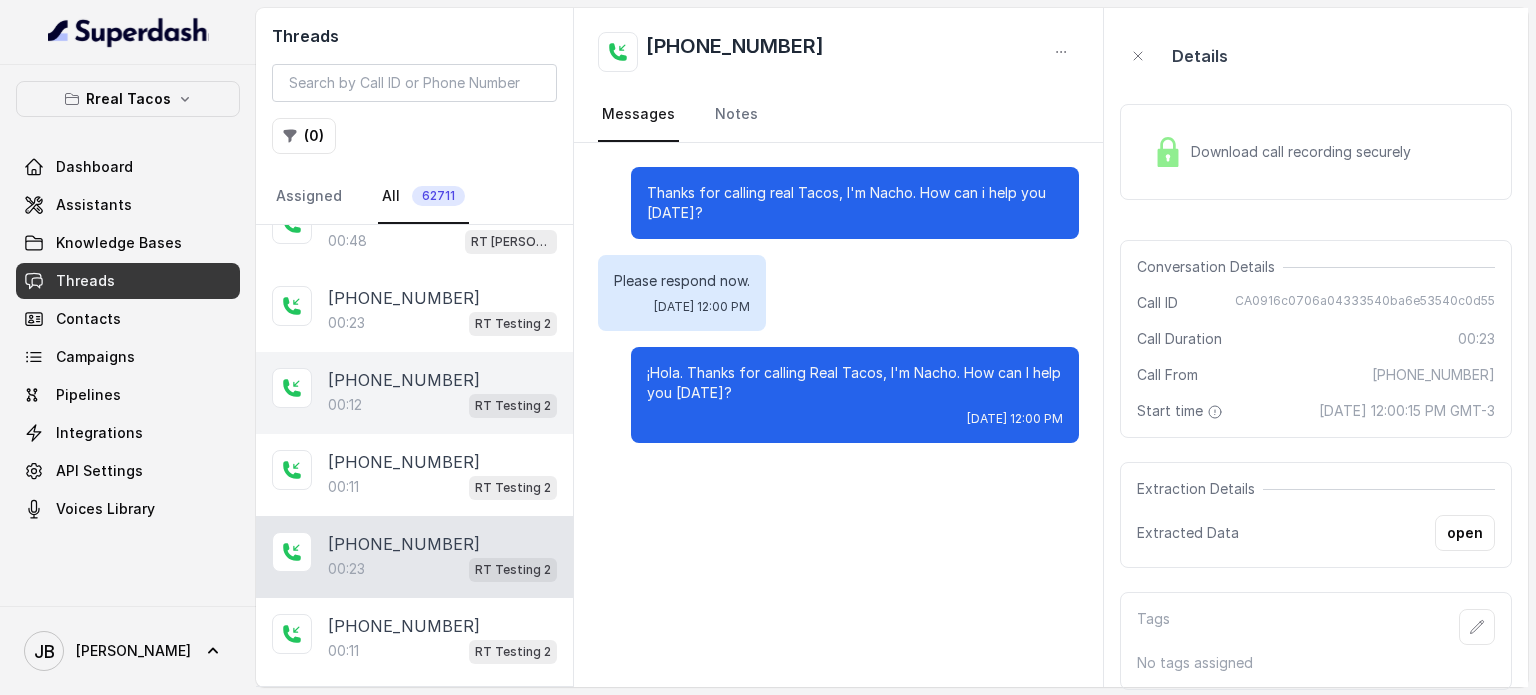 scroll, scrollTop: 1459, scrollLeft: 0, axis: vertical 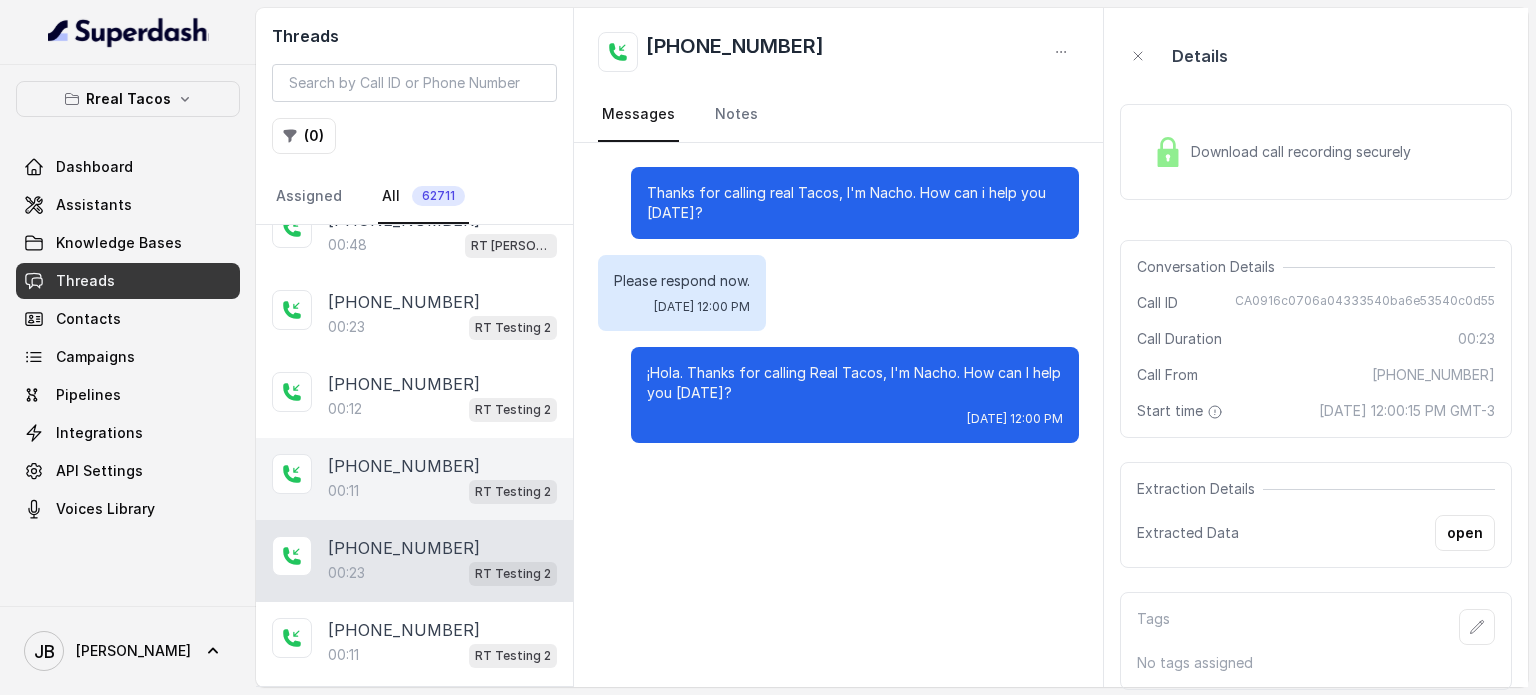 click on "[PHONE_NUMBER]" at bounding box center [404, 466] 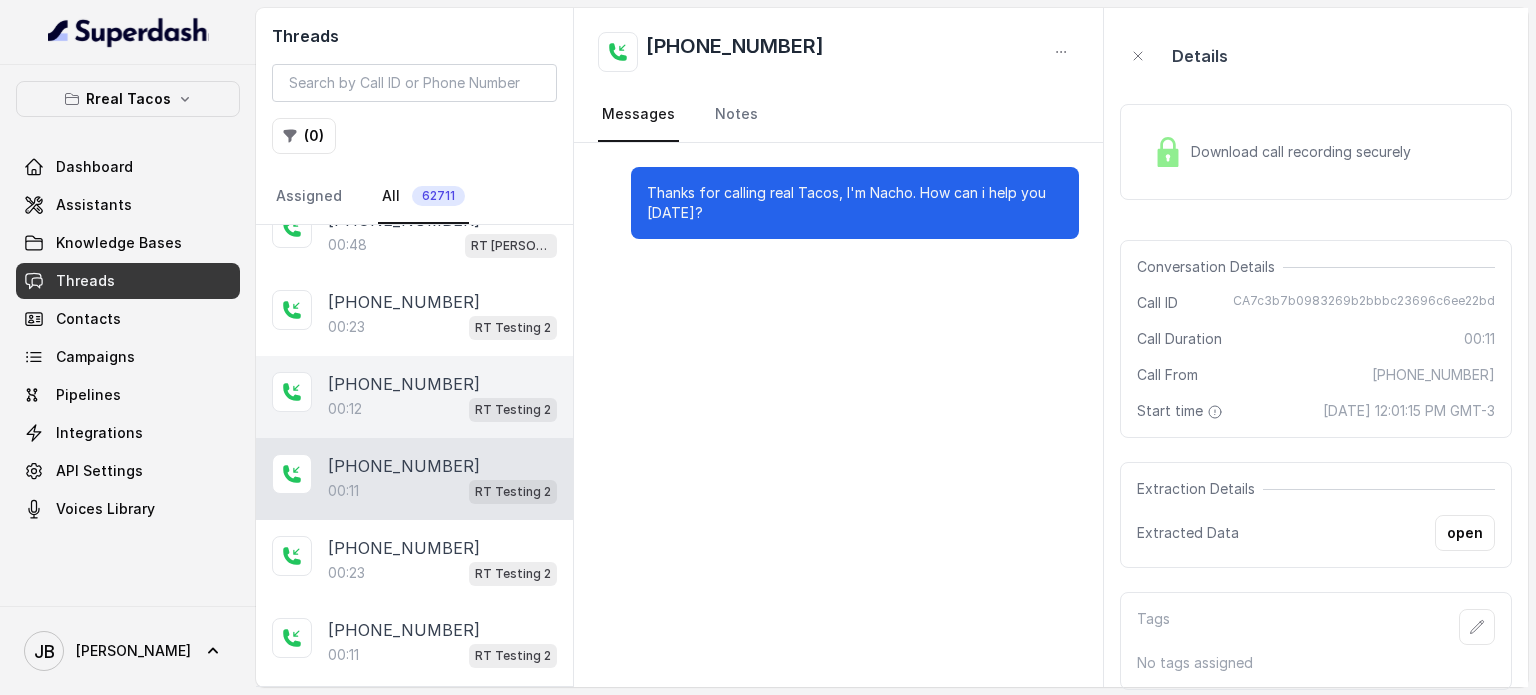 click on "00:12 RT Testing 2" at bounding box center [442, 409] 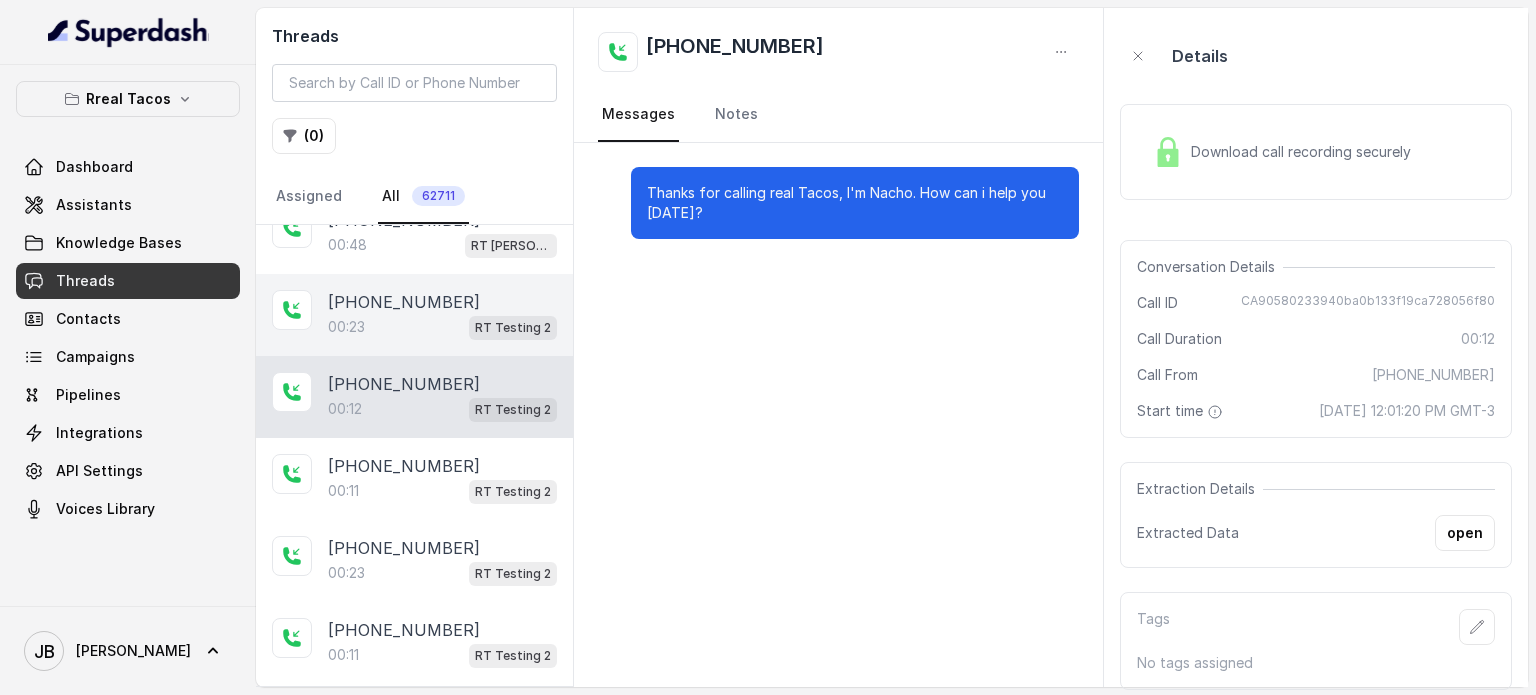 click on "[PHONE_NUMBER]" at bounding box center [404, 302] 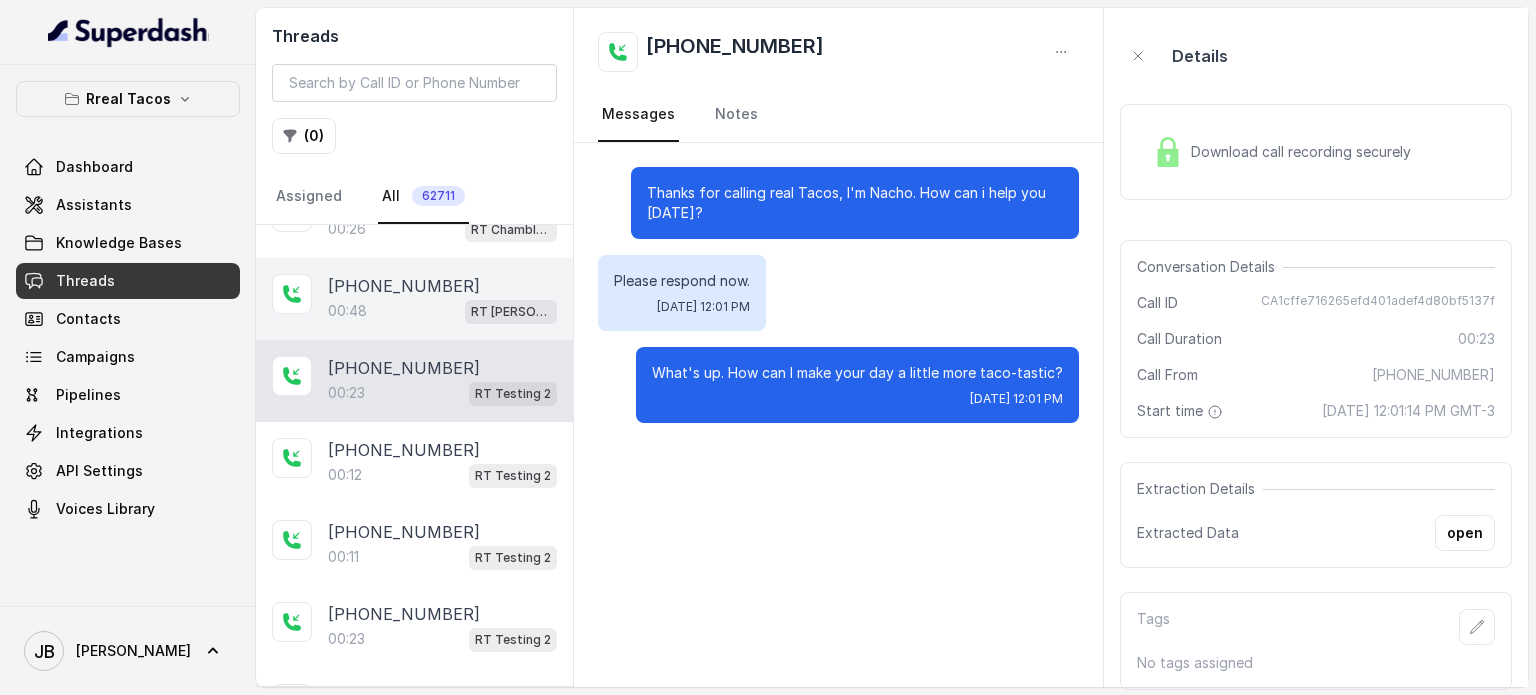 scroll, scrollTop: 1359, scrollLeft: 0, axis: vertical 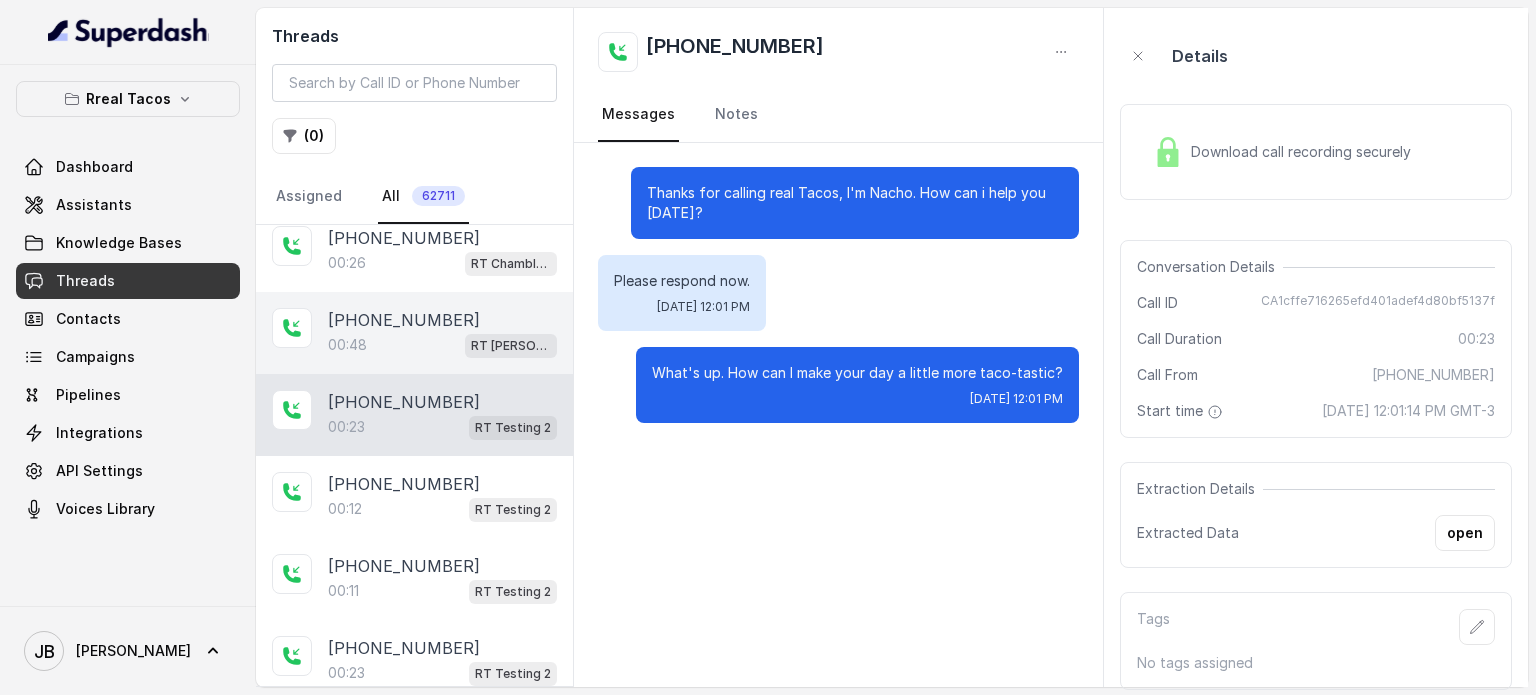 click on "00:[STREET_ADDRESS][PERSON_NAME]" at bounding box center [442, 345] 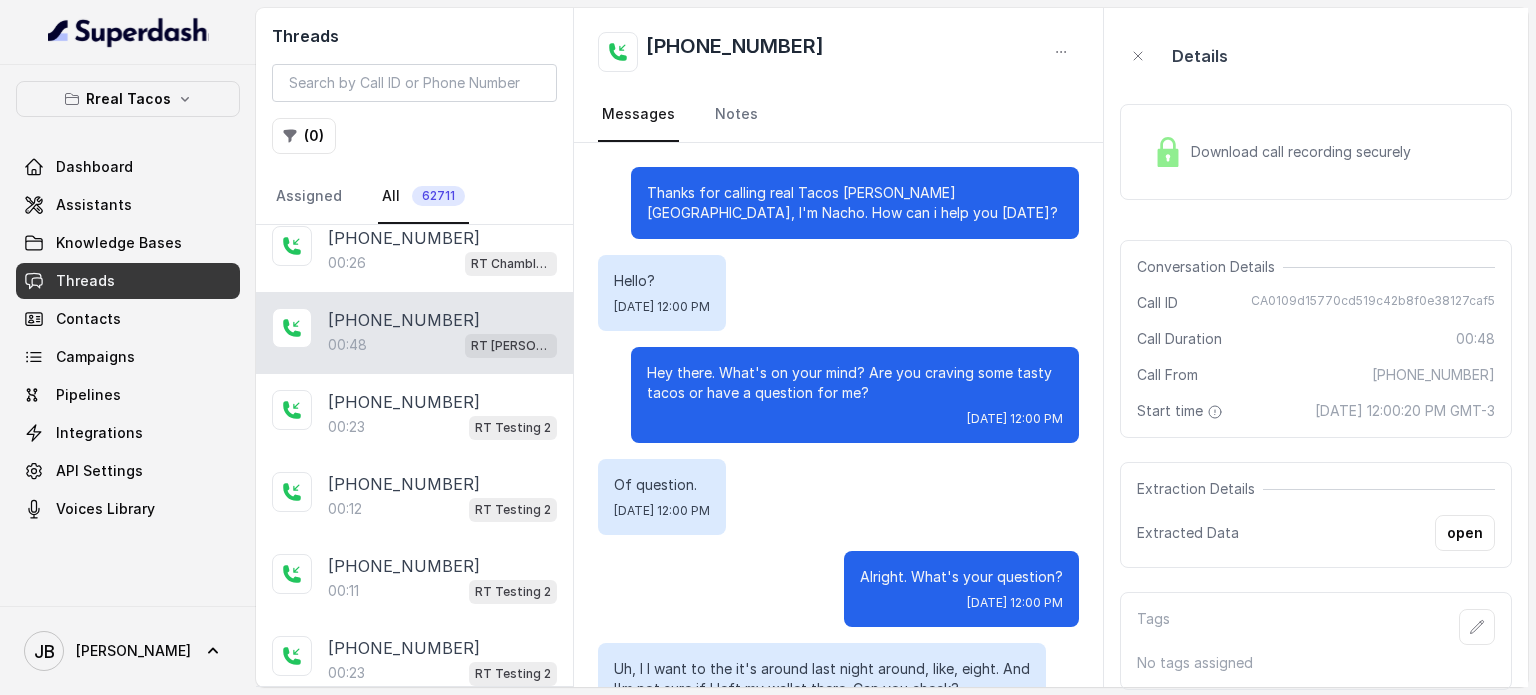 scroll, scrollTop: 371, scrollLeft: 0, axis: vertical 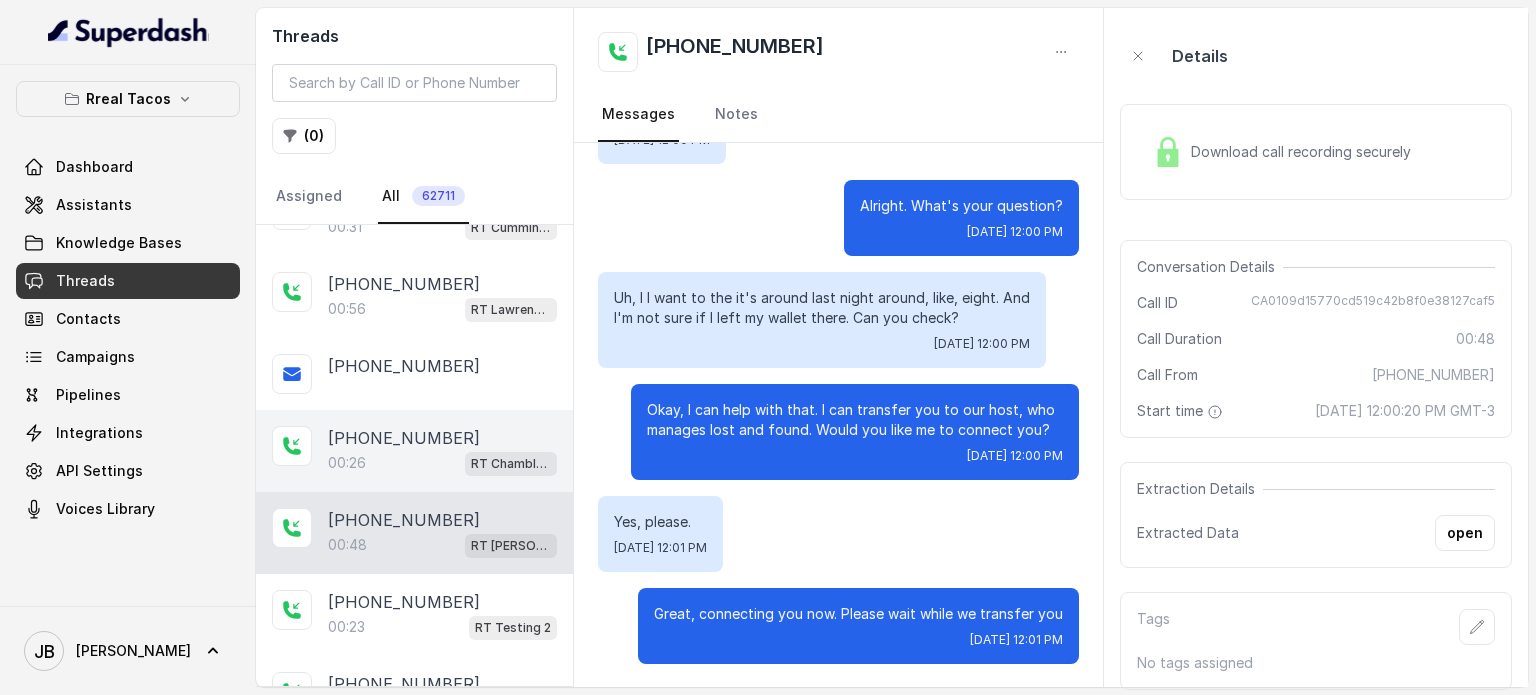 click on "[PHONE_NUMBER]:26 [PERSON_NAME] / EN" at bounding box center (414, 451) 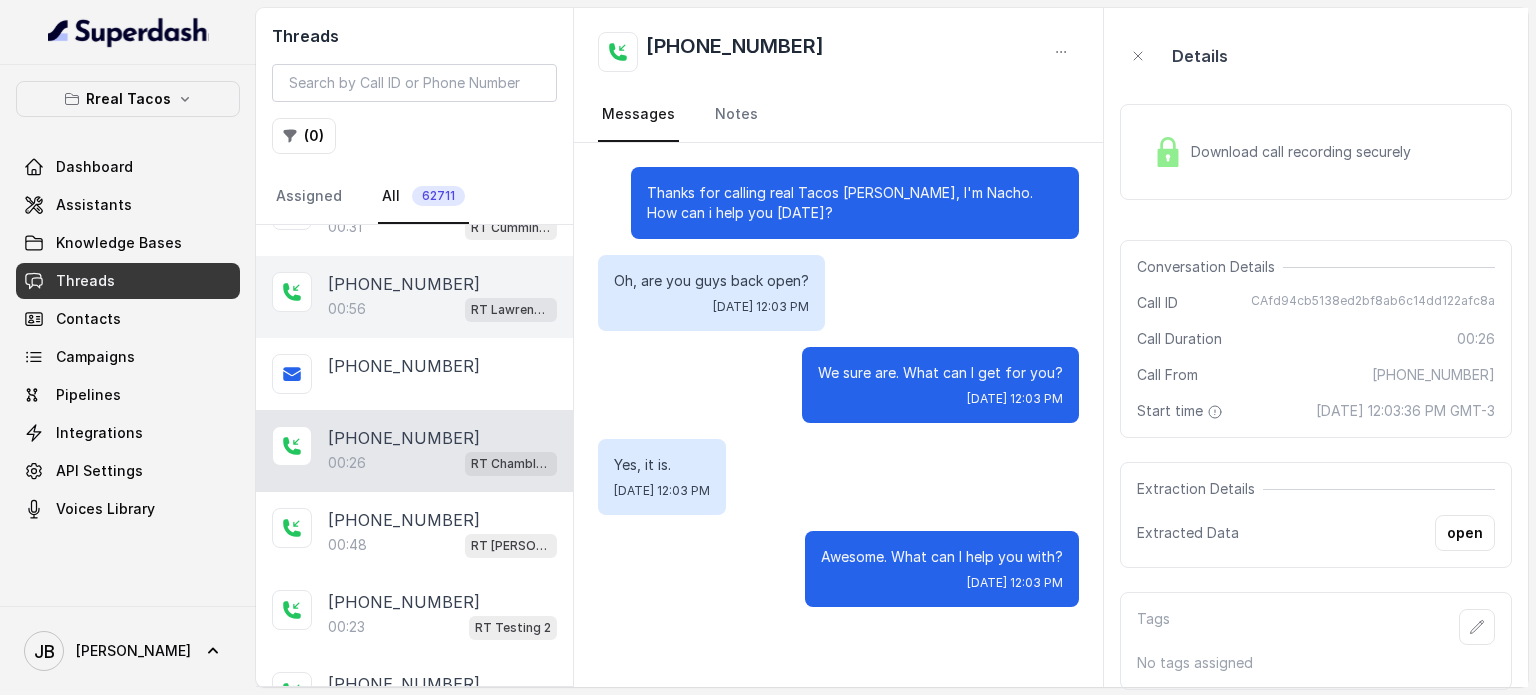click on "00:56 RT Lawrenceville" at bounding box center [442, 309] 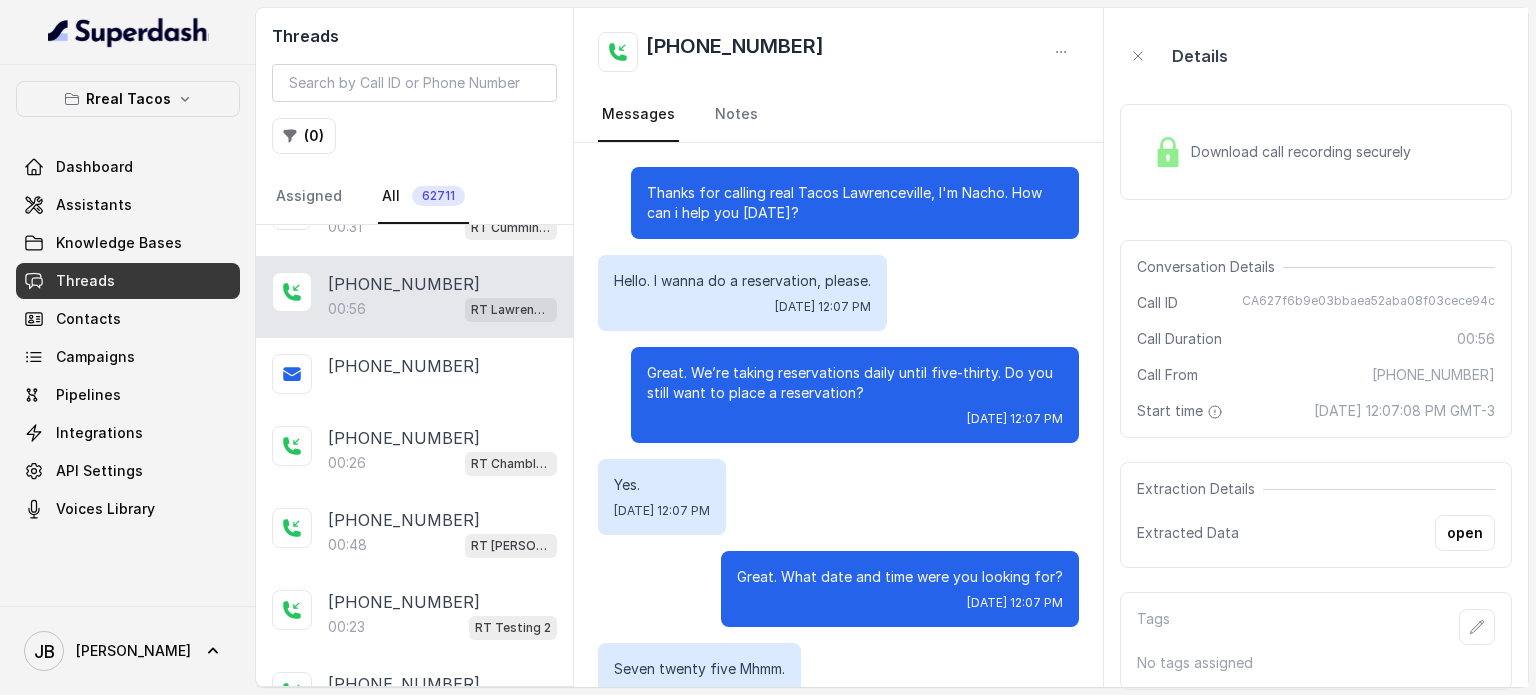 scroll, scrollTop: 959, scrollLeft: 0, axis: vertical 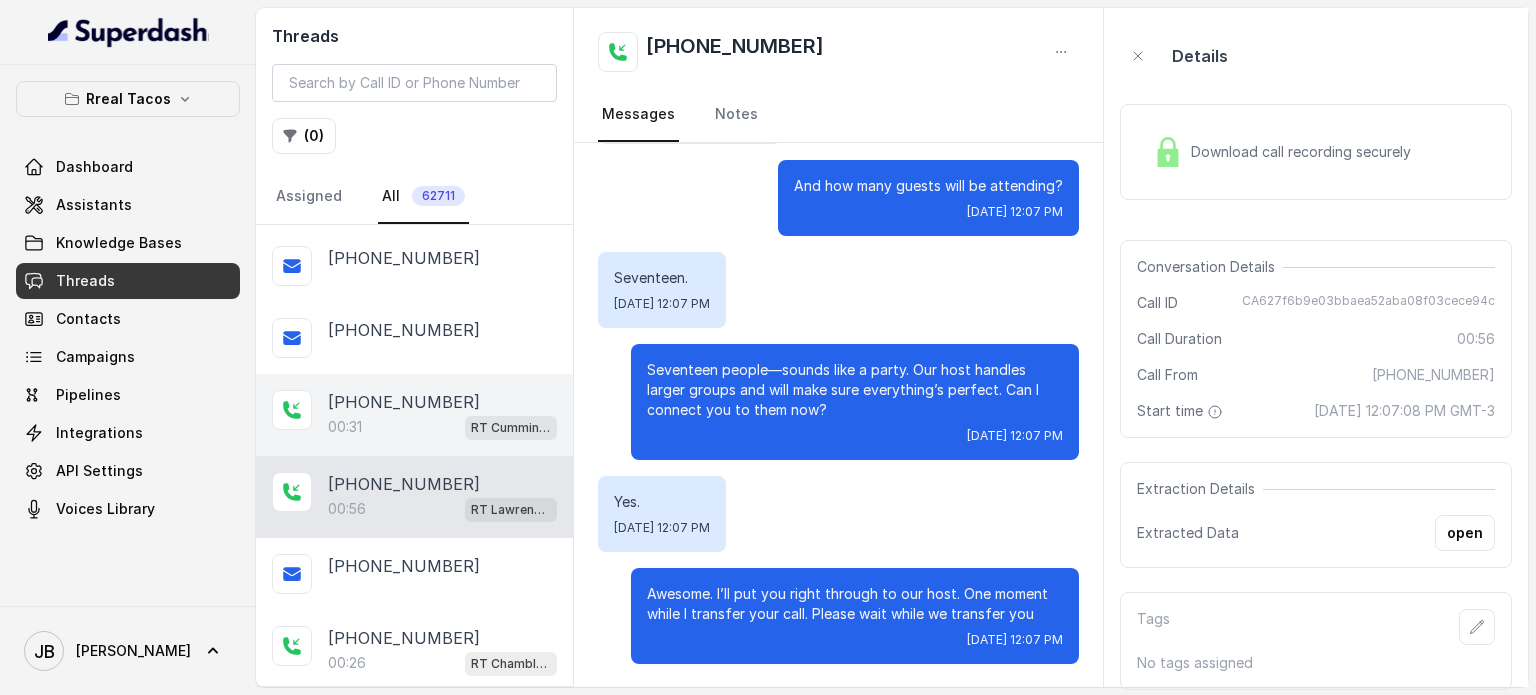 click on "[PHONE_NUMBER]:31 [PERSON_NAME] / EN" at bounding box center (414, 415) 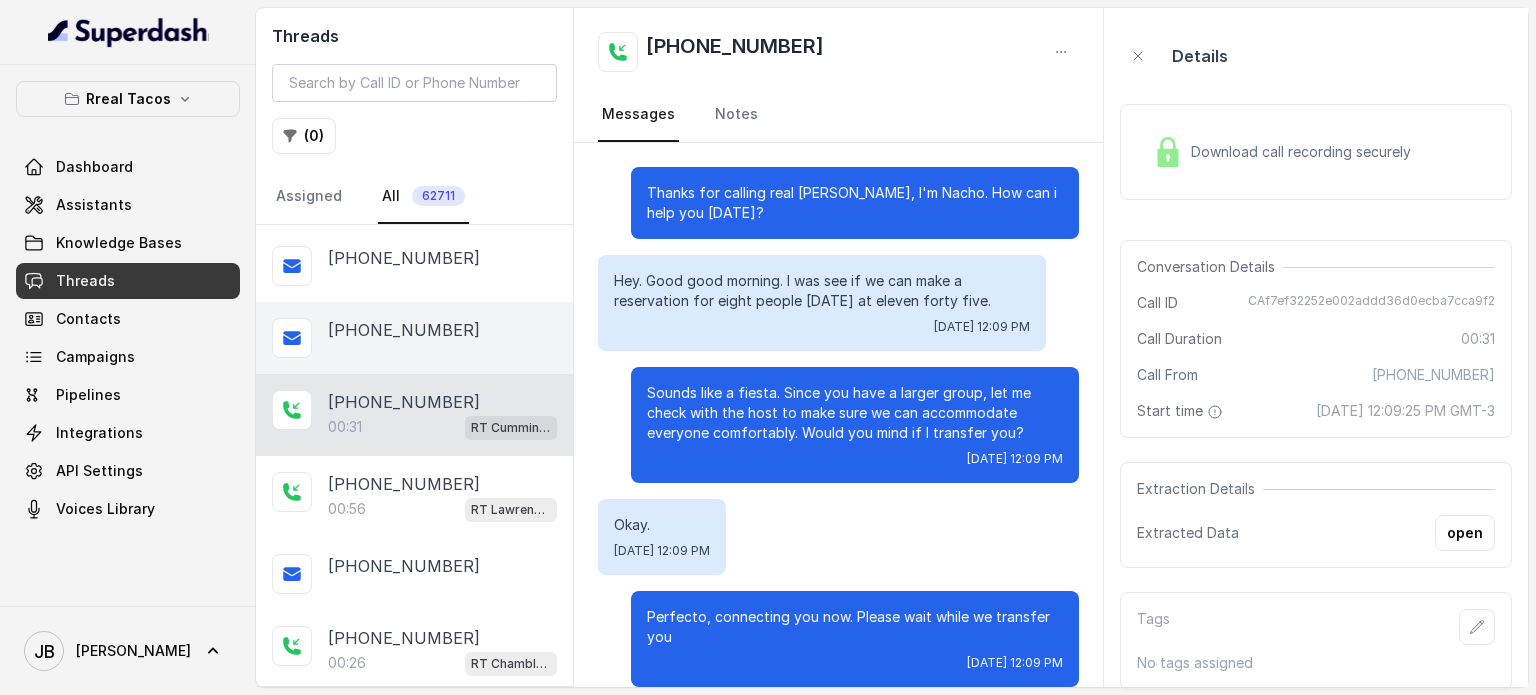 scroll, scrollTop: 23, scrollLeft: 0, axis: vertical 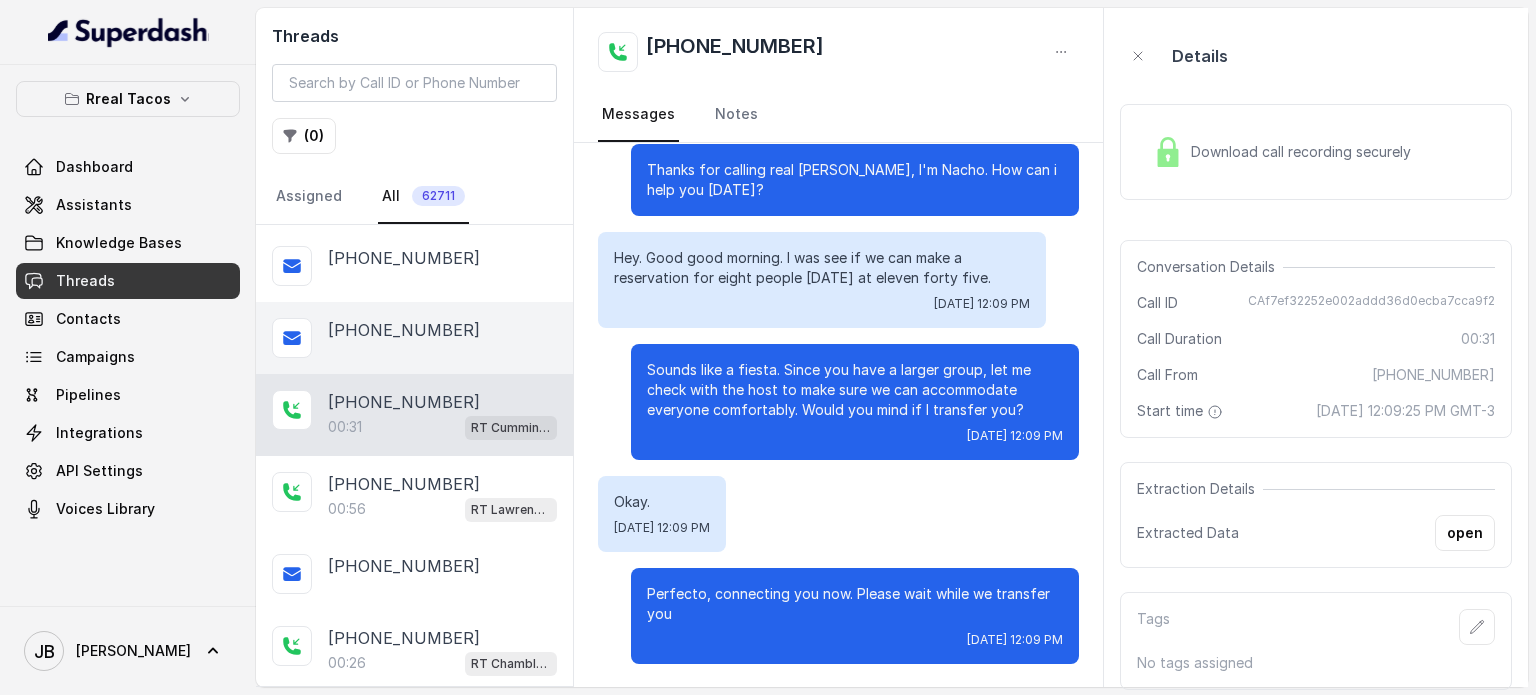 click on "[PHONE_NUMBER]" at bounding box center [404, 330] 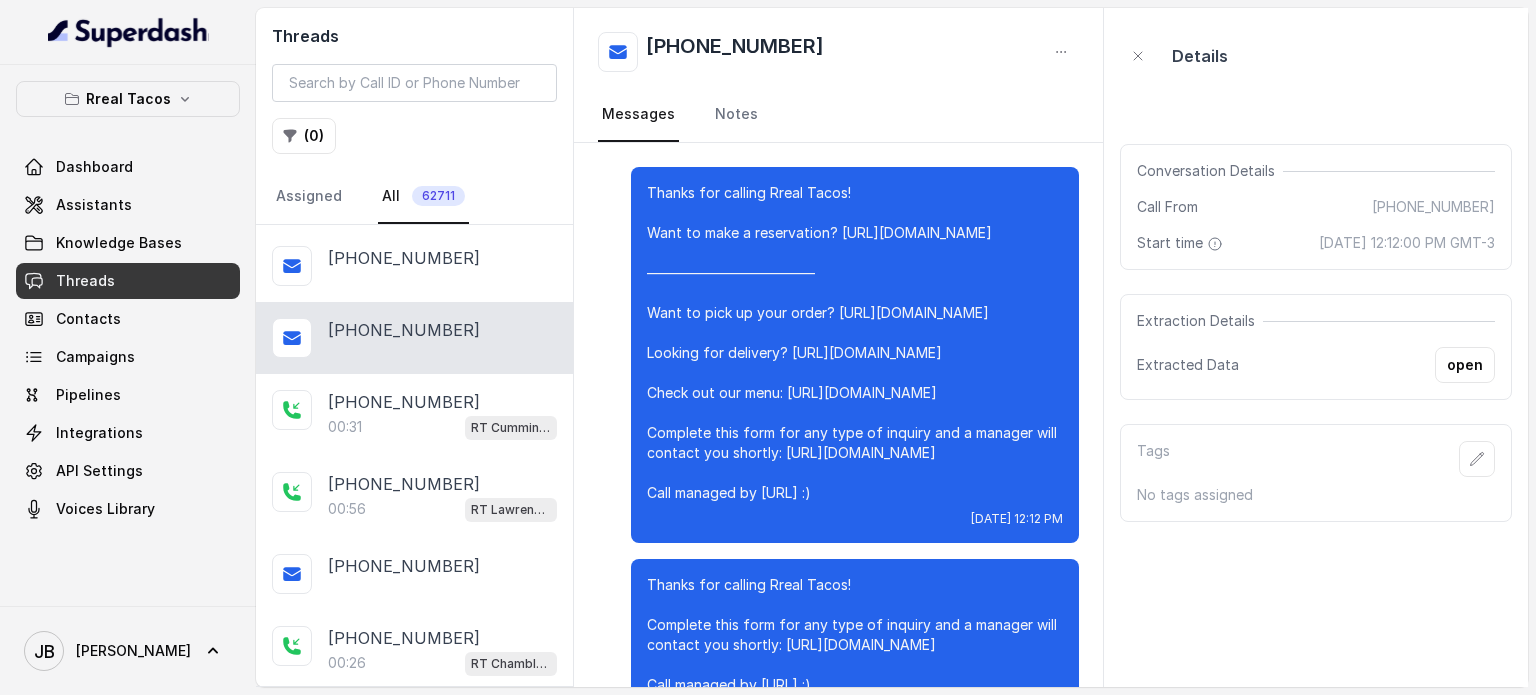scroll, scrollTop: 131, scrollLeft: 0, axis: vertical 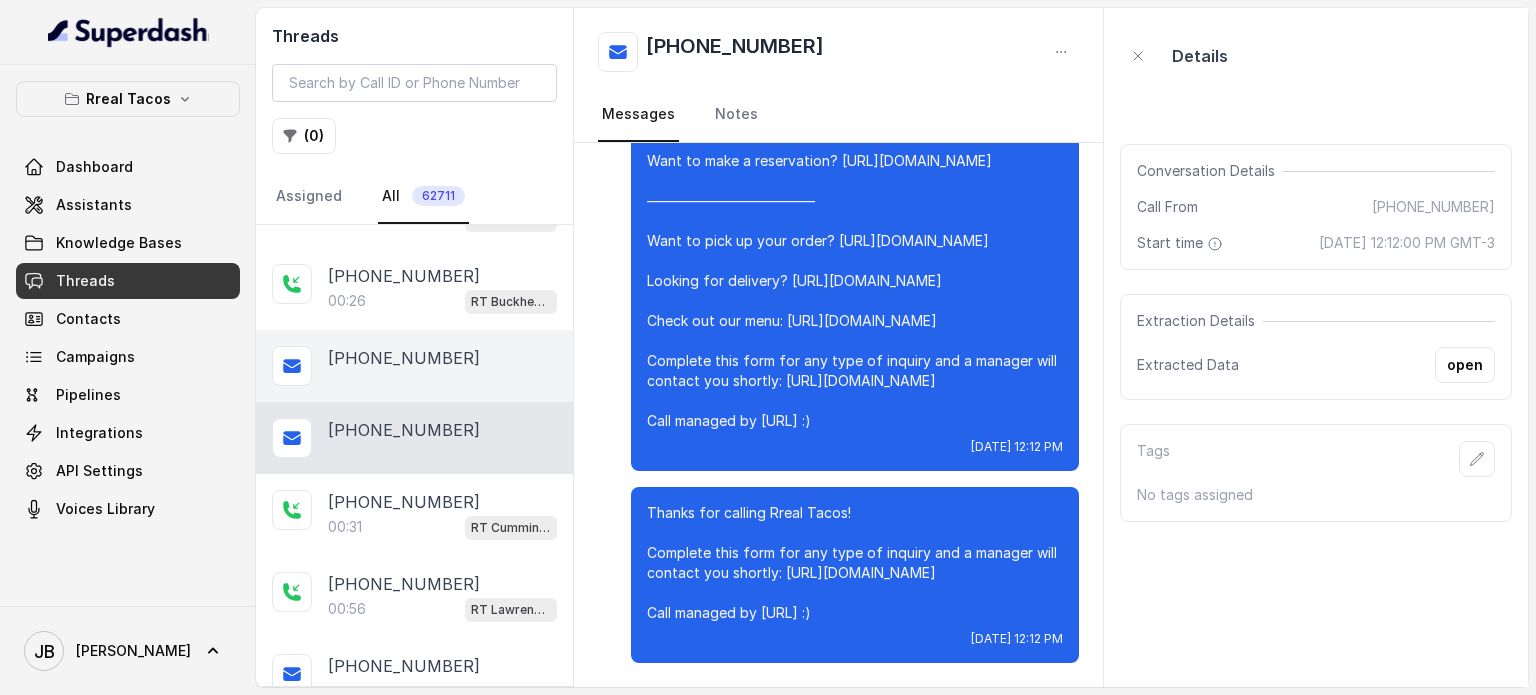 click on "[PHONE_NUMBER]" at bounding box center (404, 358) 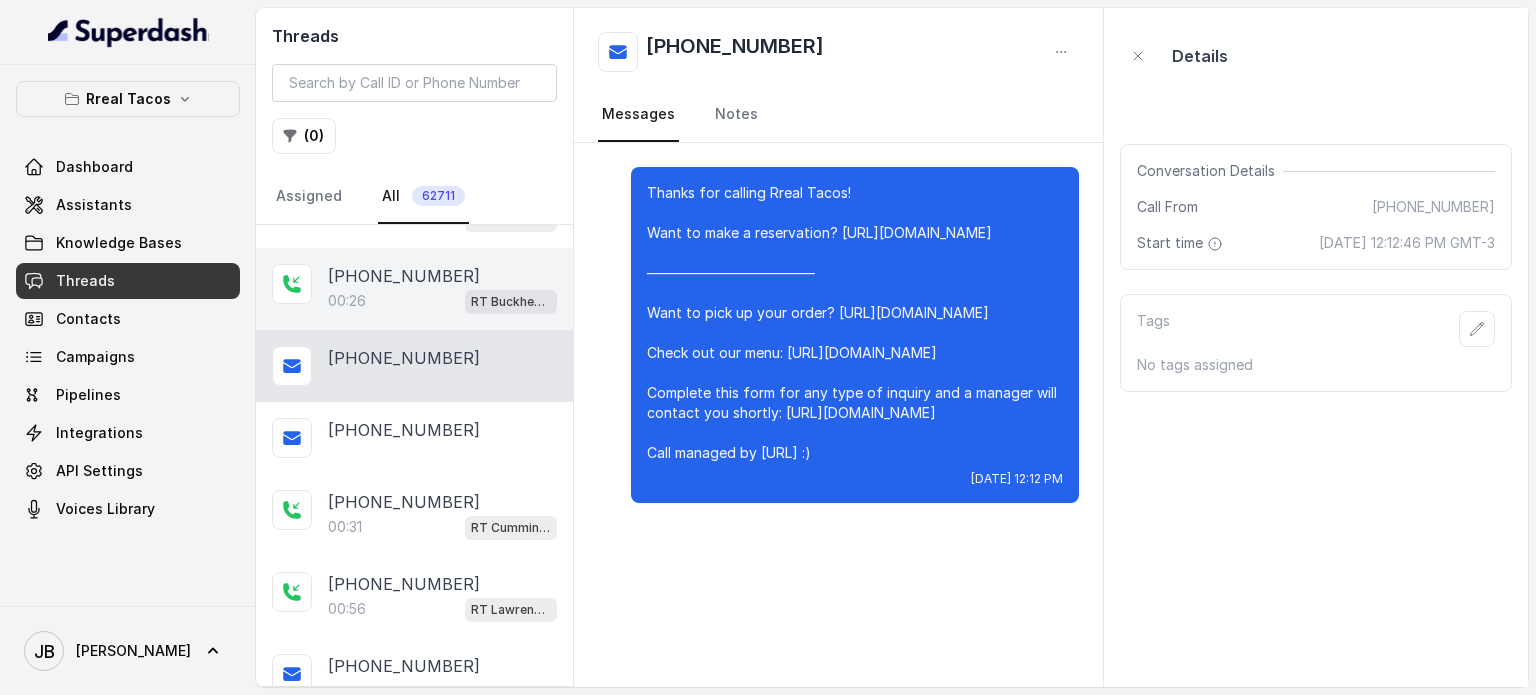 click on "[PHONE_NUMBER]:26 RT Buckhead / EN" at bounding box center (414, 289) 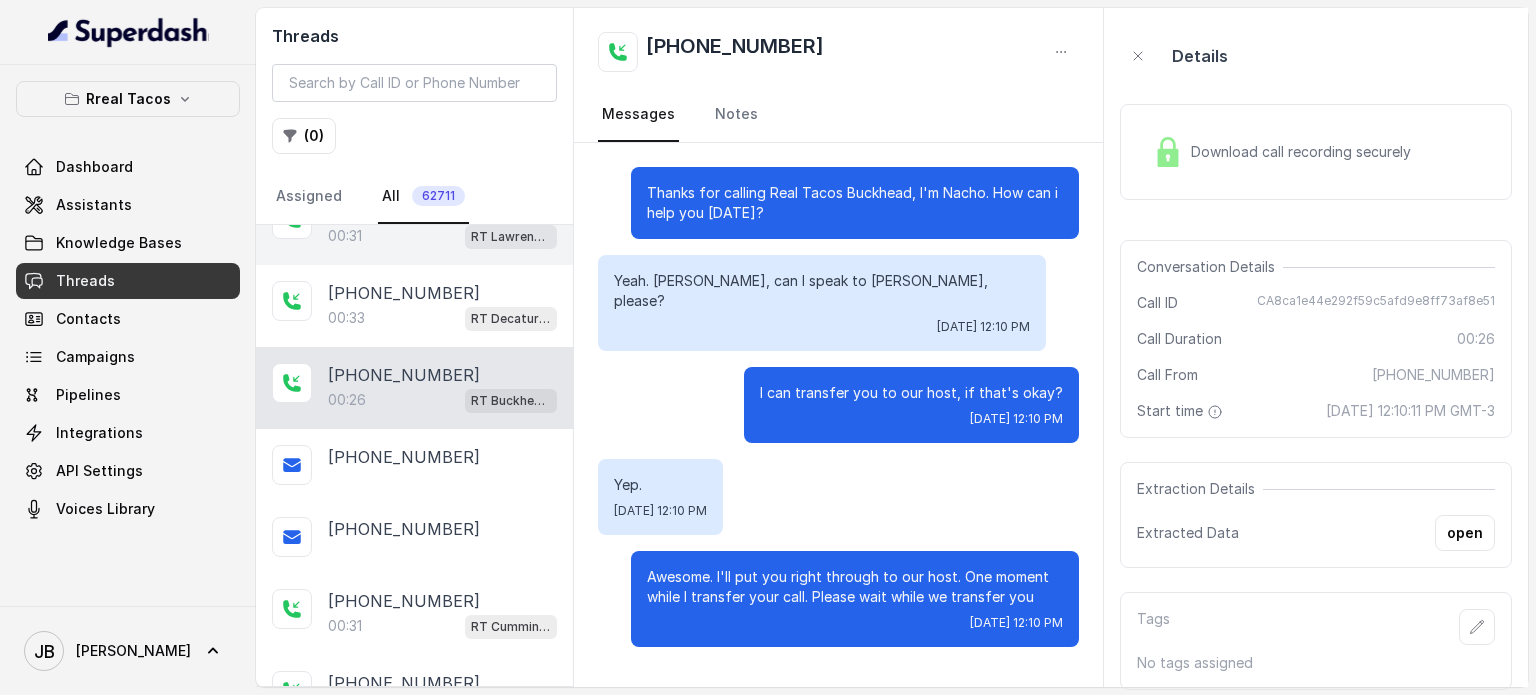 scroll, scrollTop: 659, scrollLeft: 0, axis: vertical 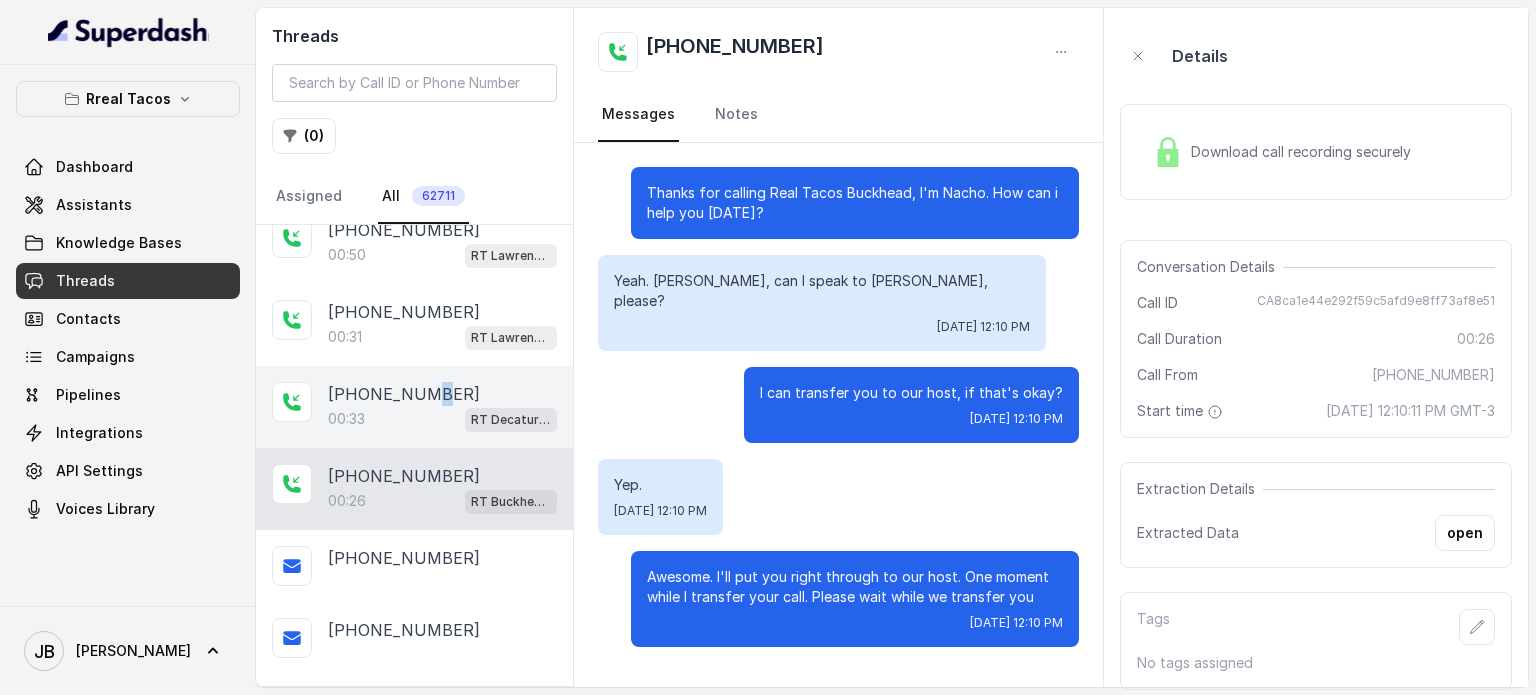 click on "[PHONE_NUMBER]" at bounding box center [404, 394] 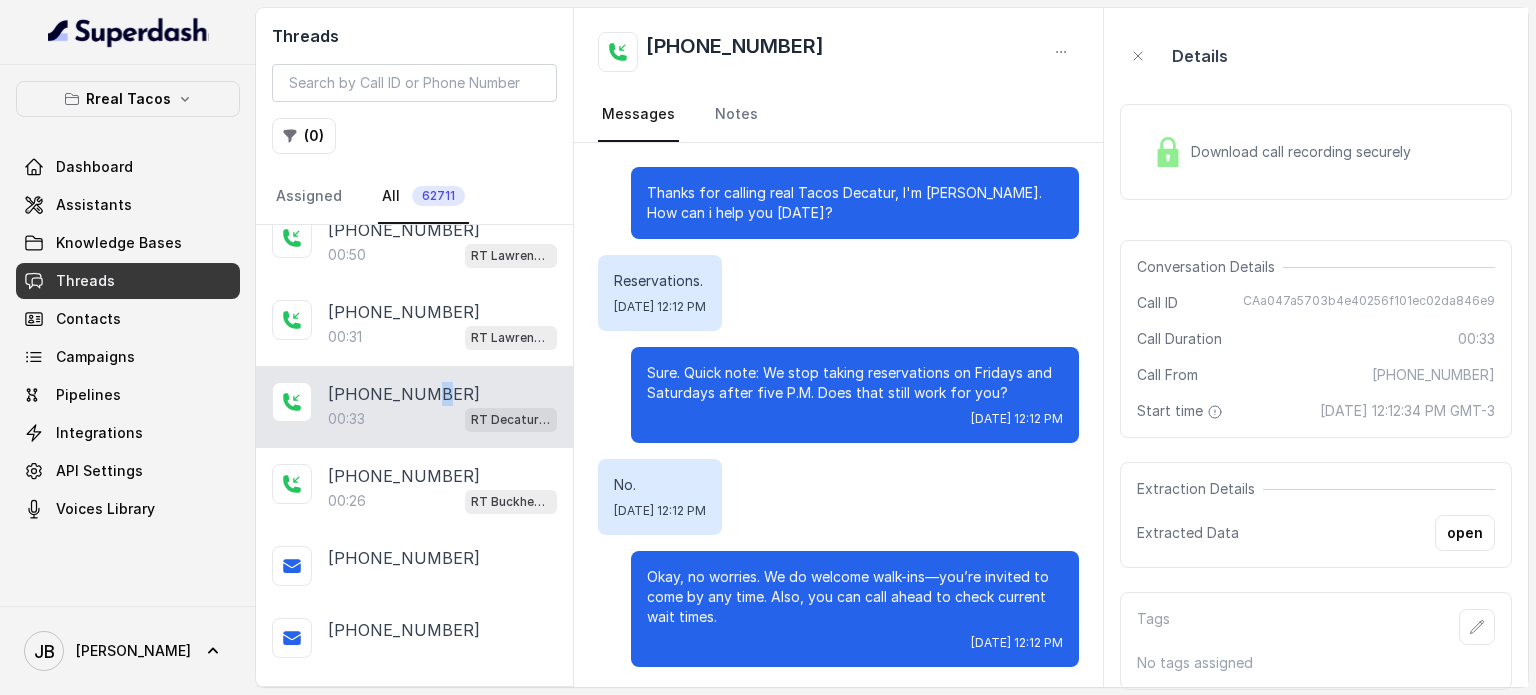 scroll, scrollTop: 3, scrollLeft: 0, axis: vertical 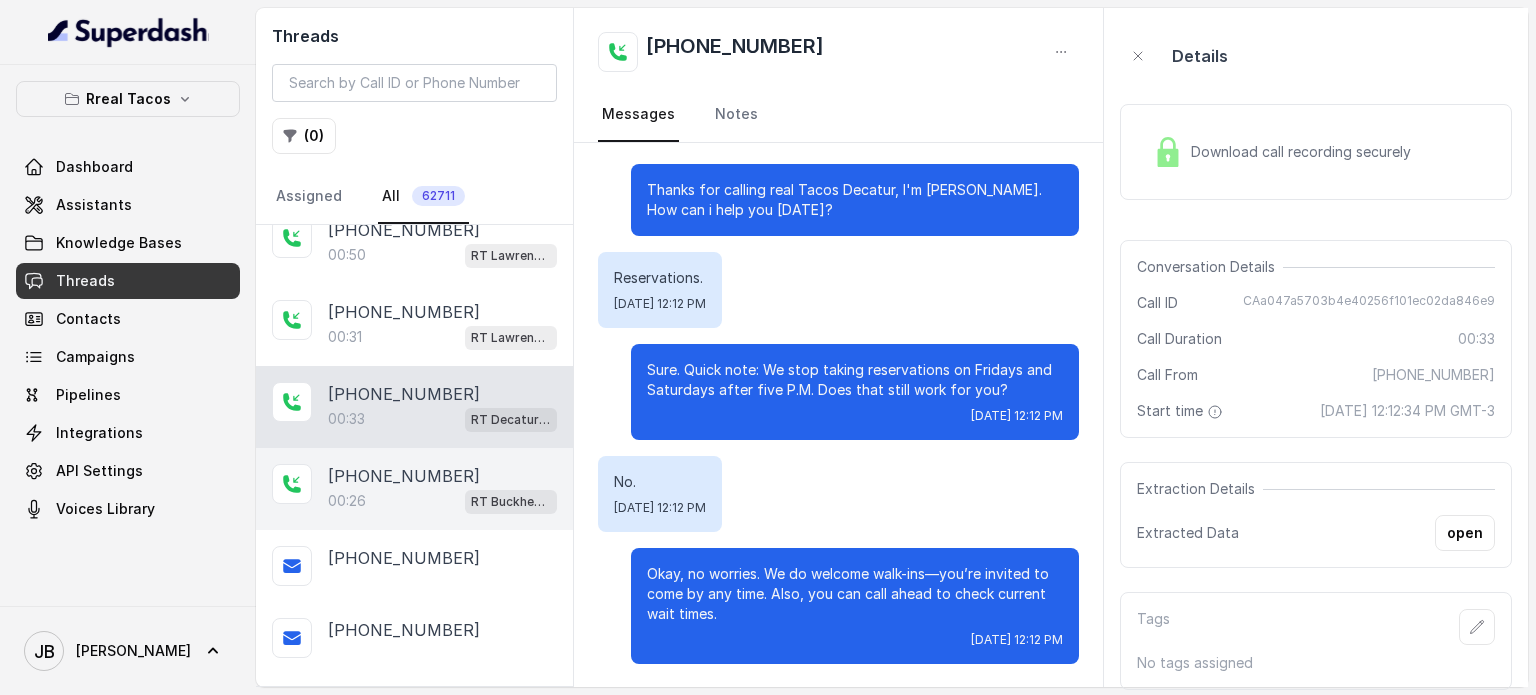 click on "00:26 RT Buckhead / EN" at bounding box center (442, 501) 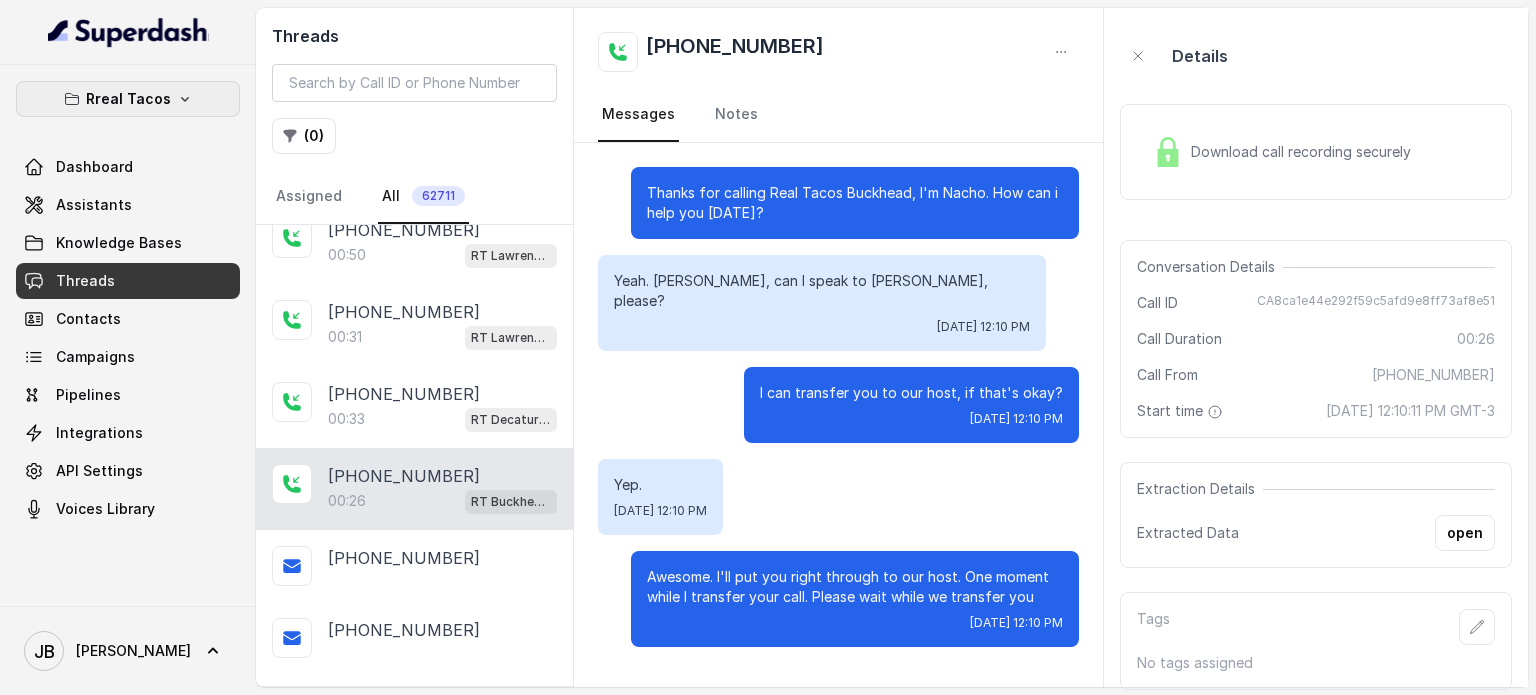 click on "Rreal Tacos" at bounding box center [128, 99] 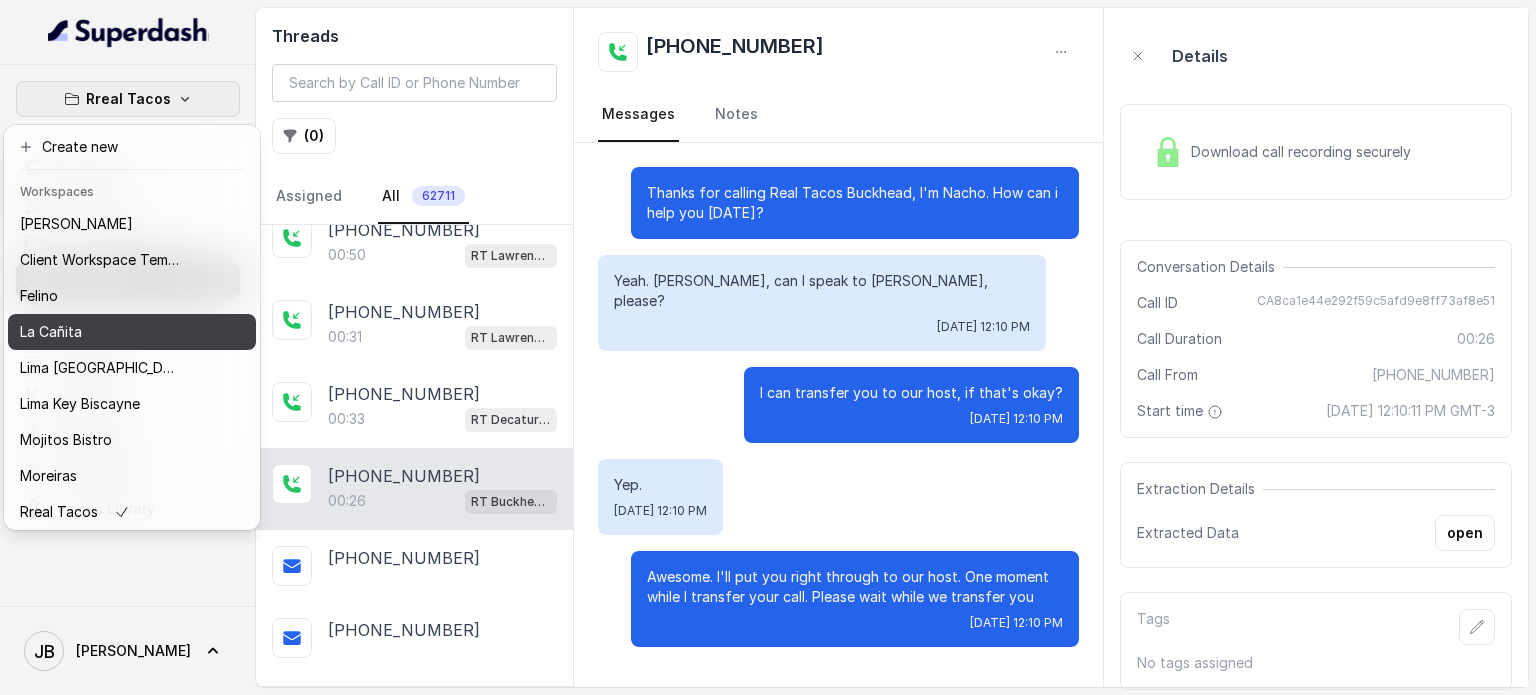 click on "La Cañita" at bounding box center (100, 332) 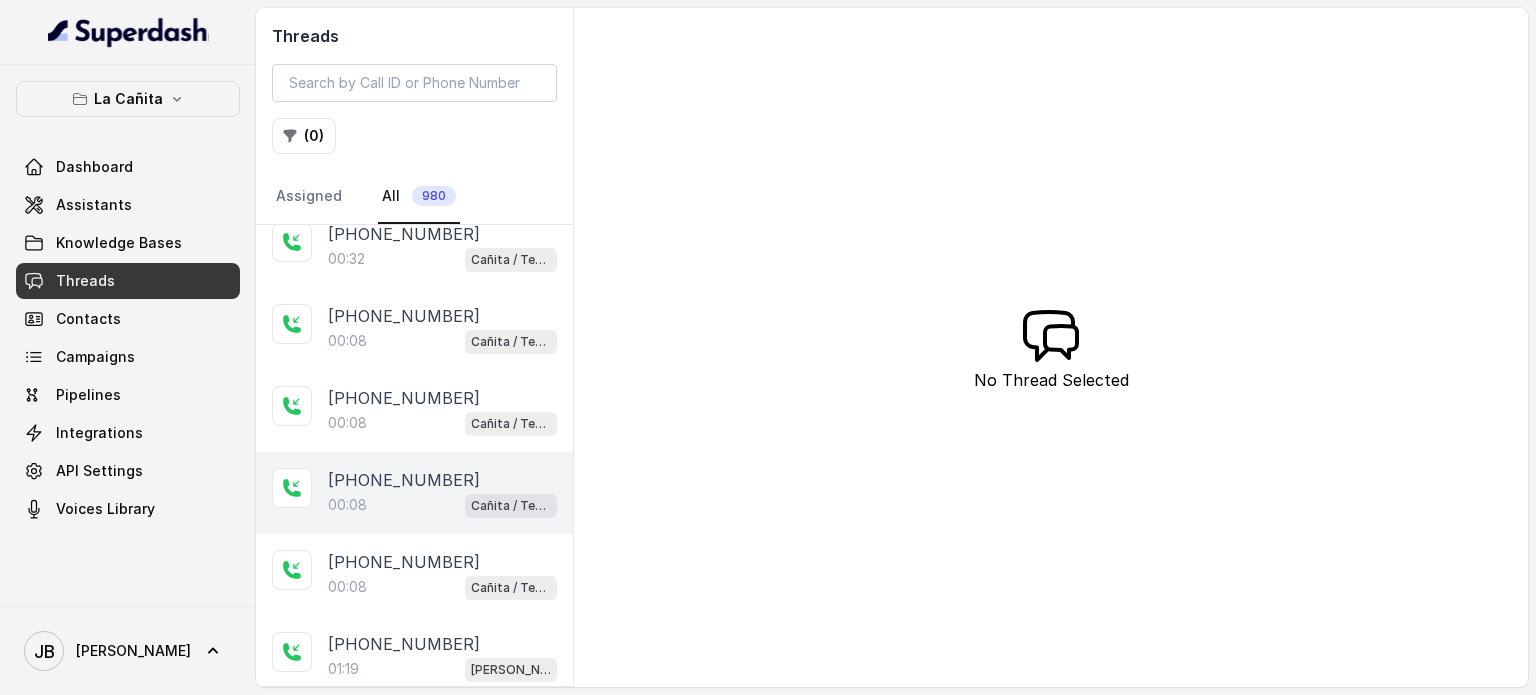 scroll, scrollTop: 0, scrollLeft: 0, axis: both 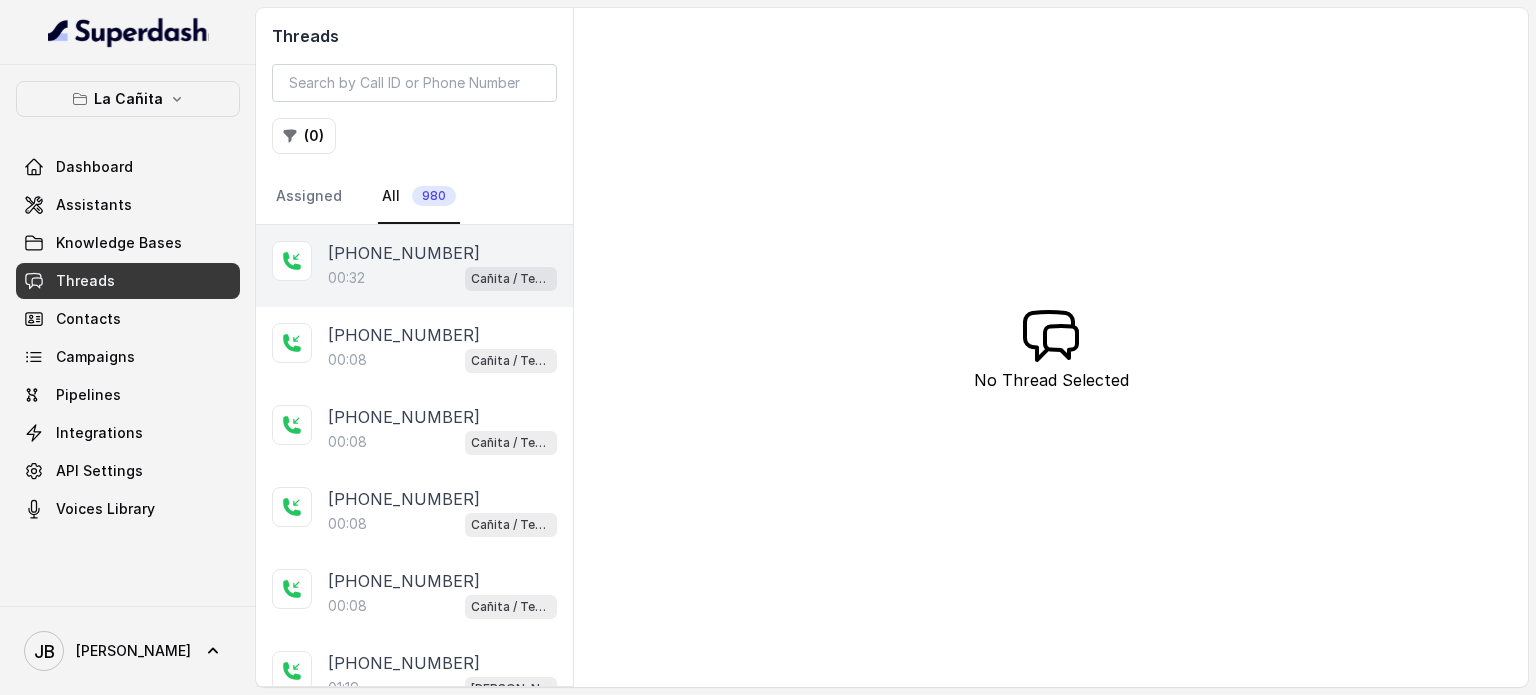 click on "[PHONE_NUMBER]" at bounding box center [404, 253] 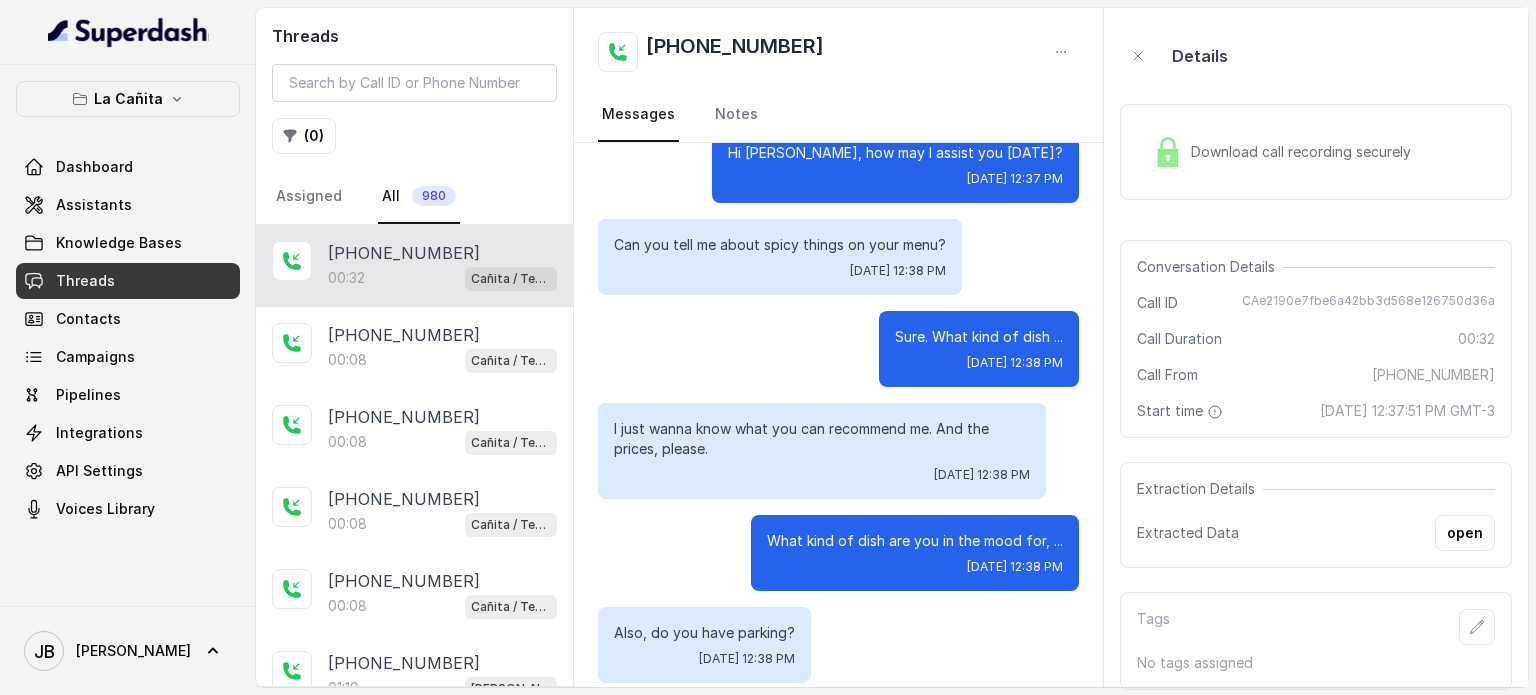 scroll, scrollTop: 219, scrollLeft: 0, axis: vertical 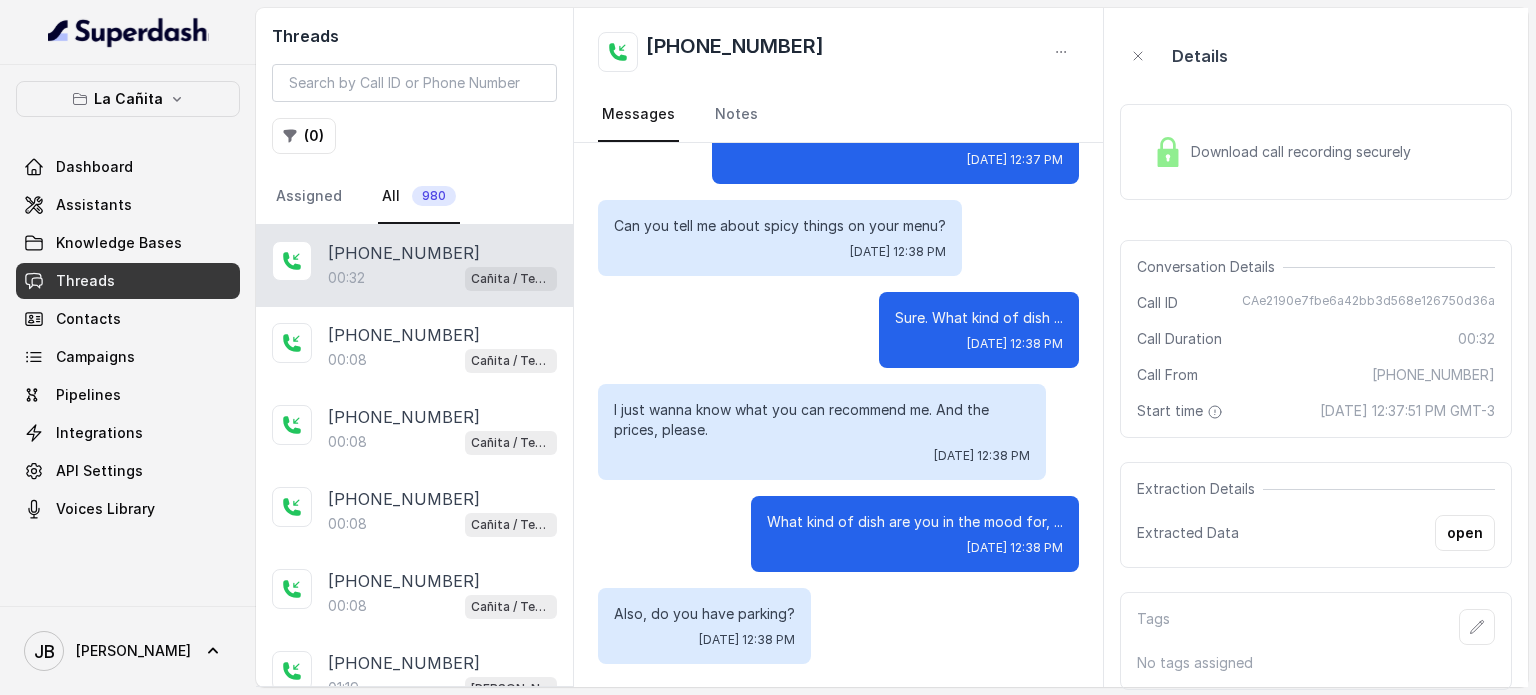 drag, startPoint x: 748, startPoint y: 435, endPoint x: 757, endPoint y: 444, distance: 12.727922 